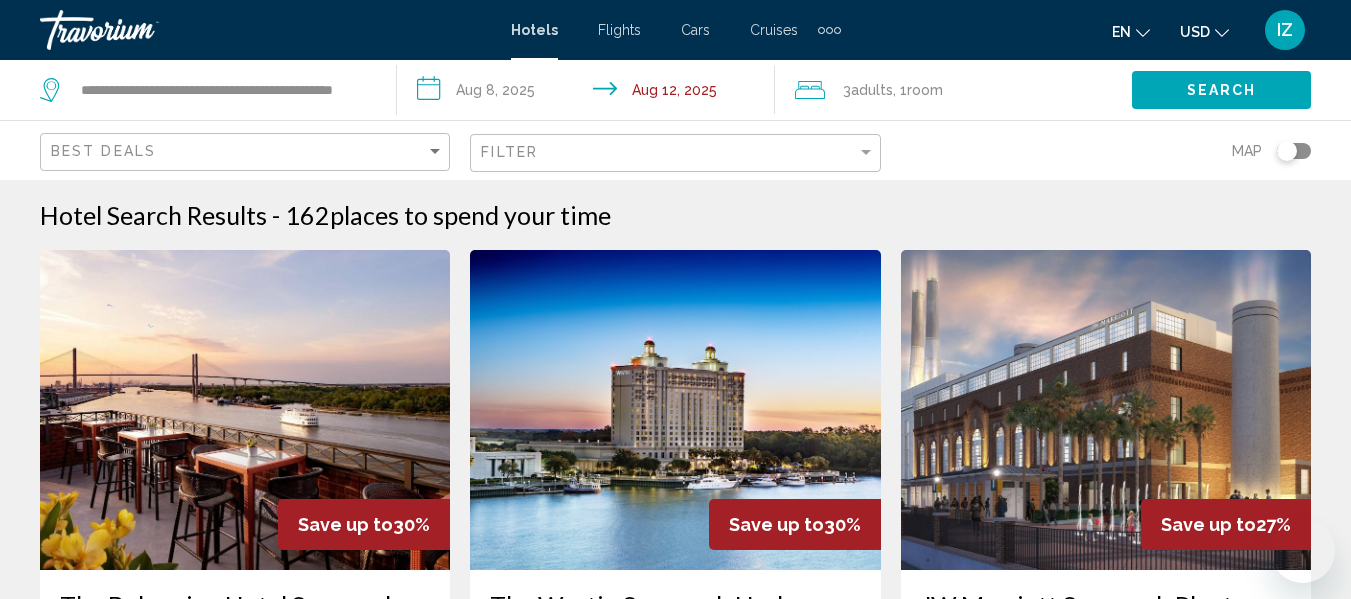 scroll, scrollTop: 1900, scrollLeft: 0, axis: vertical 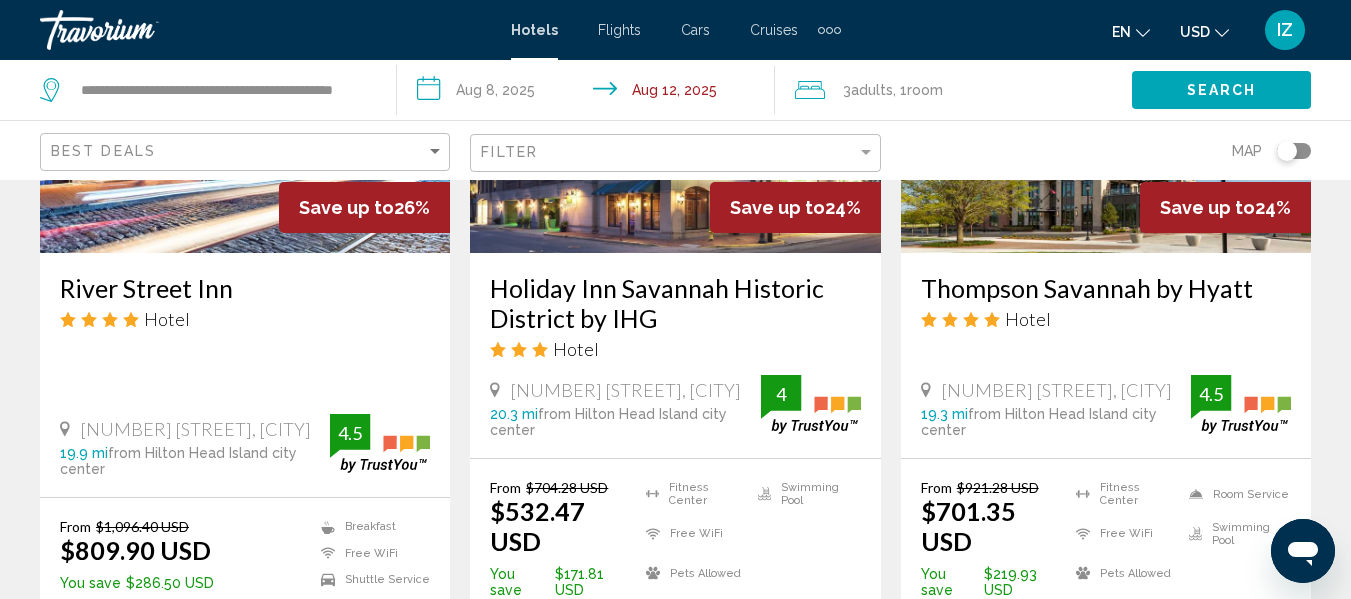 click 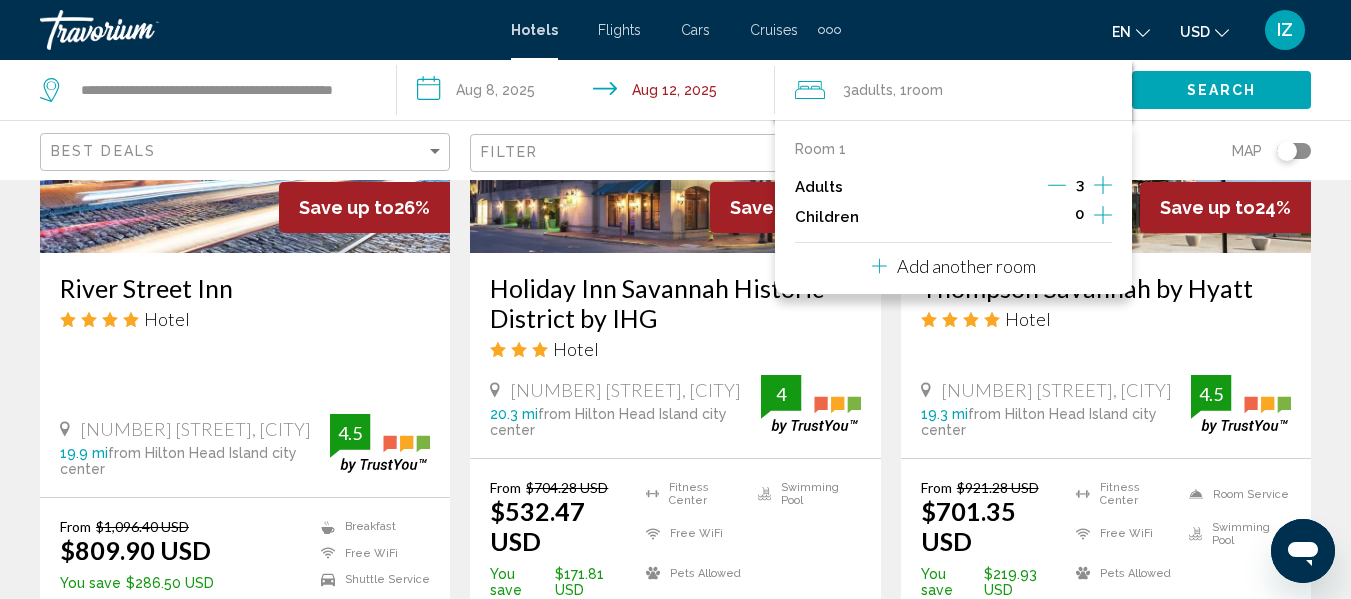 click 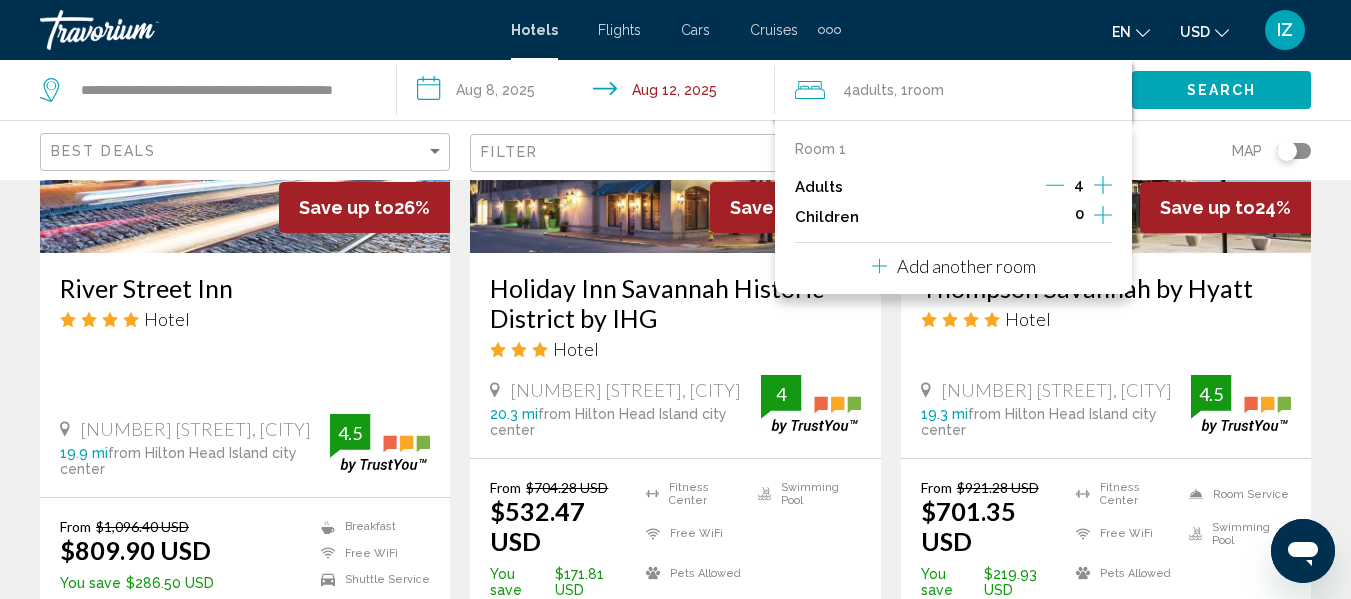 click 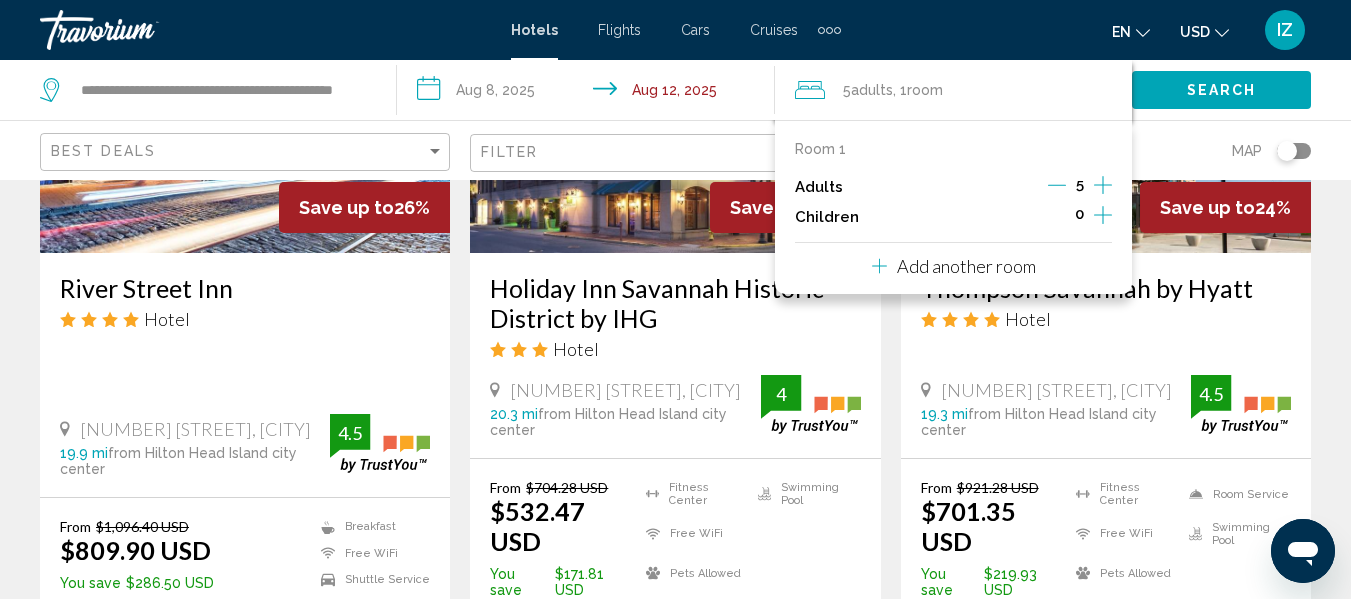 click 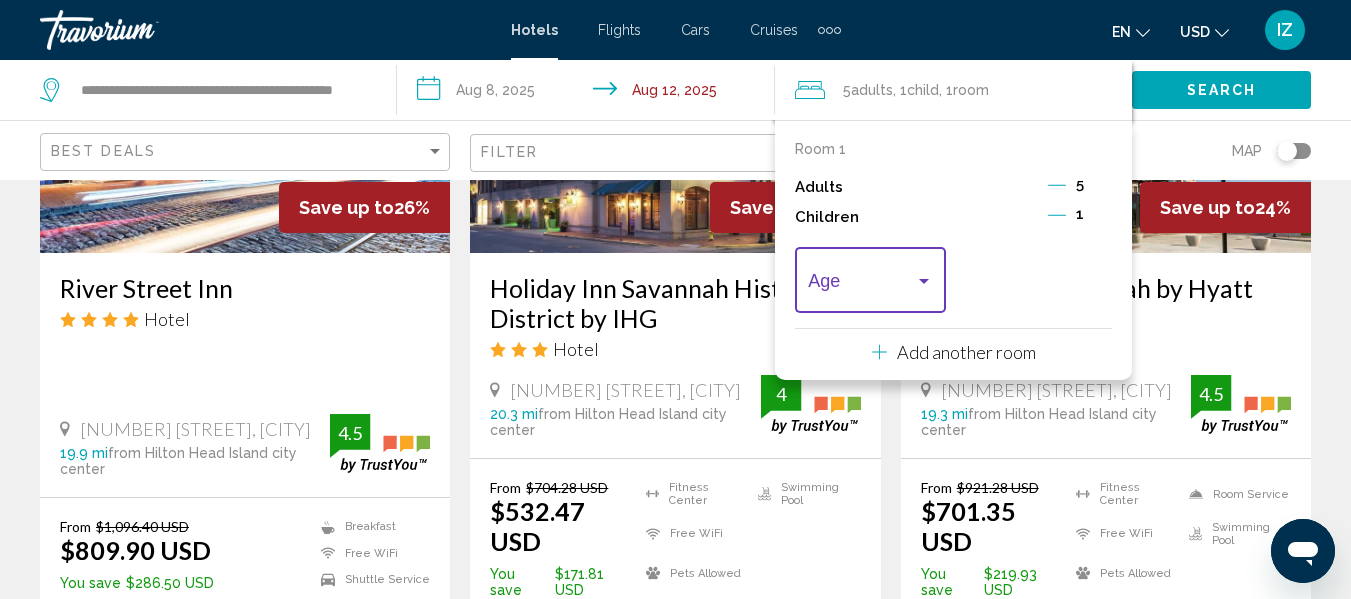 click at bounding box center [924, 281] 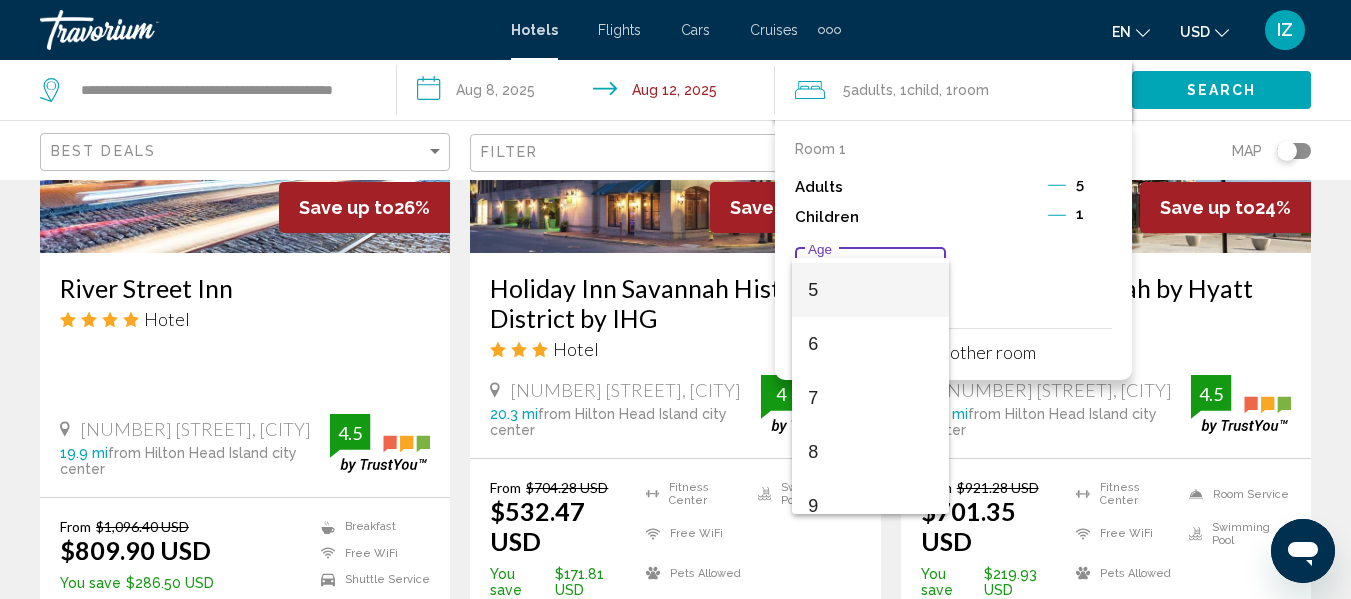 scroll, scrollTop: 300, scrollLeft: 0, axis: vertical 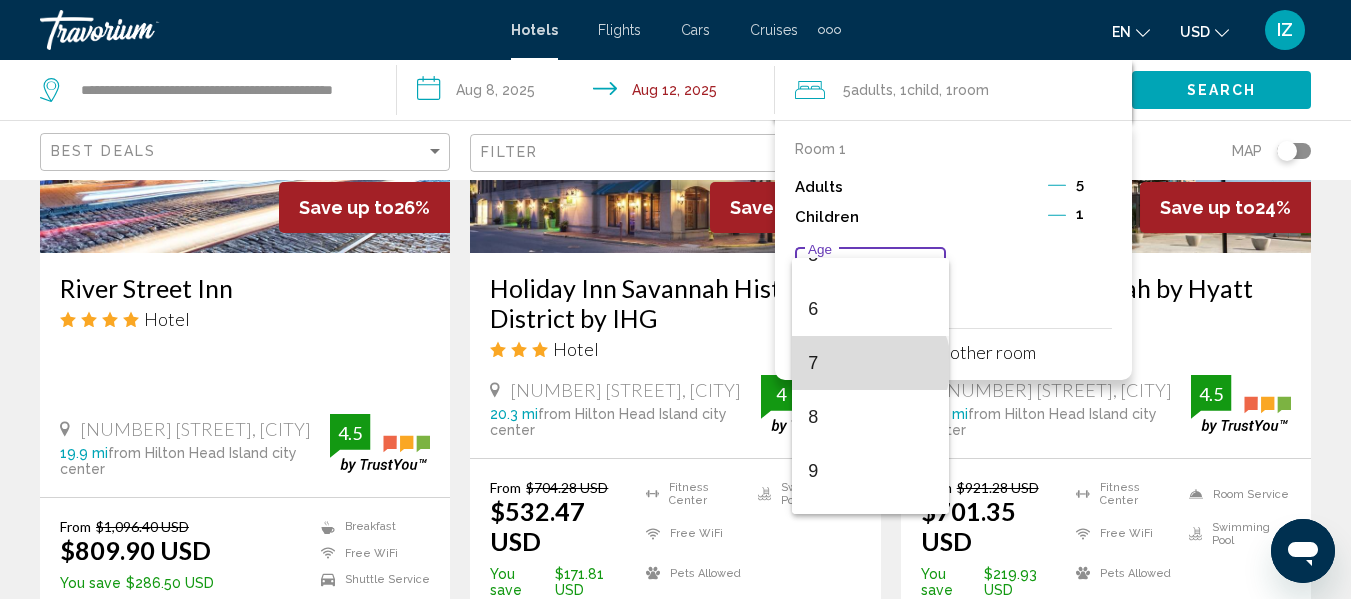 click on "7" at bounding box center (870, 363) 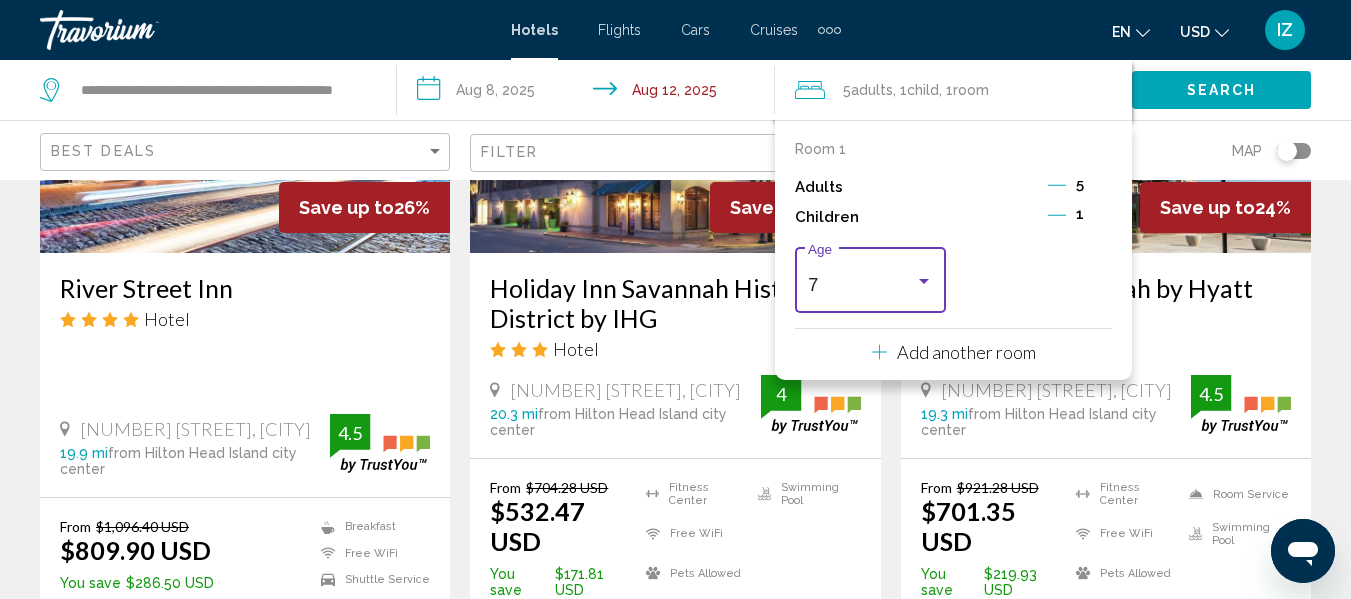 click at bounding box center (924, 281) 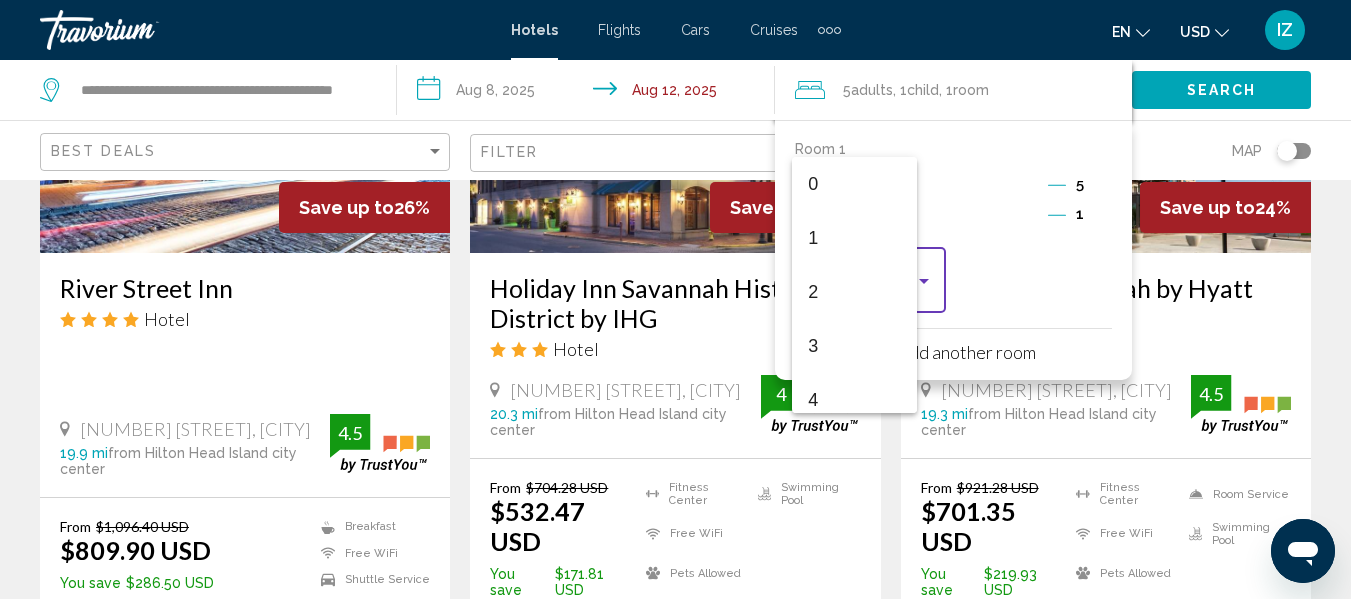 scroll, scrollTop: 277, scrollLeft: 0, axis: vertical 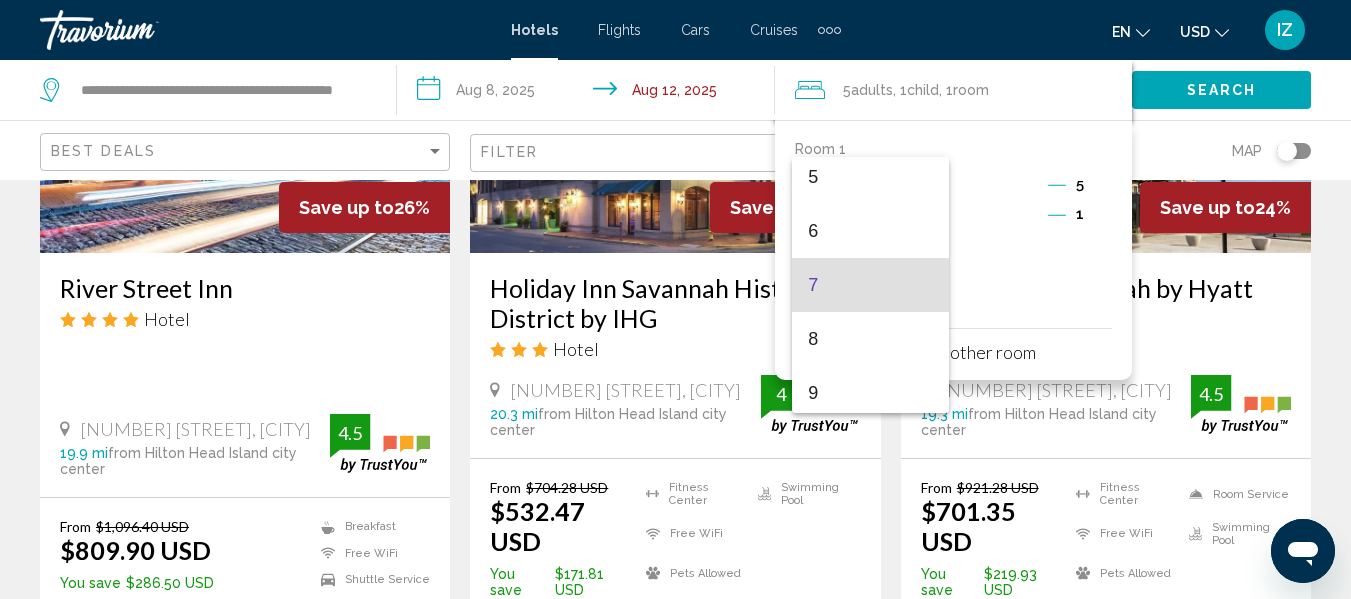 click at bounding box center (675, 299) 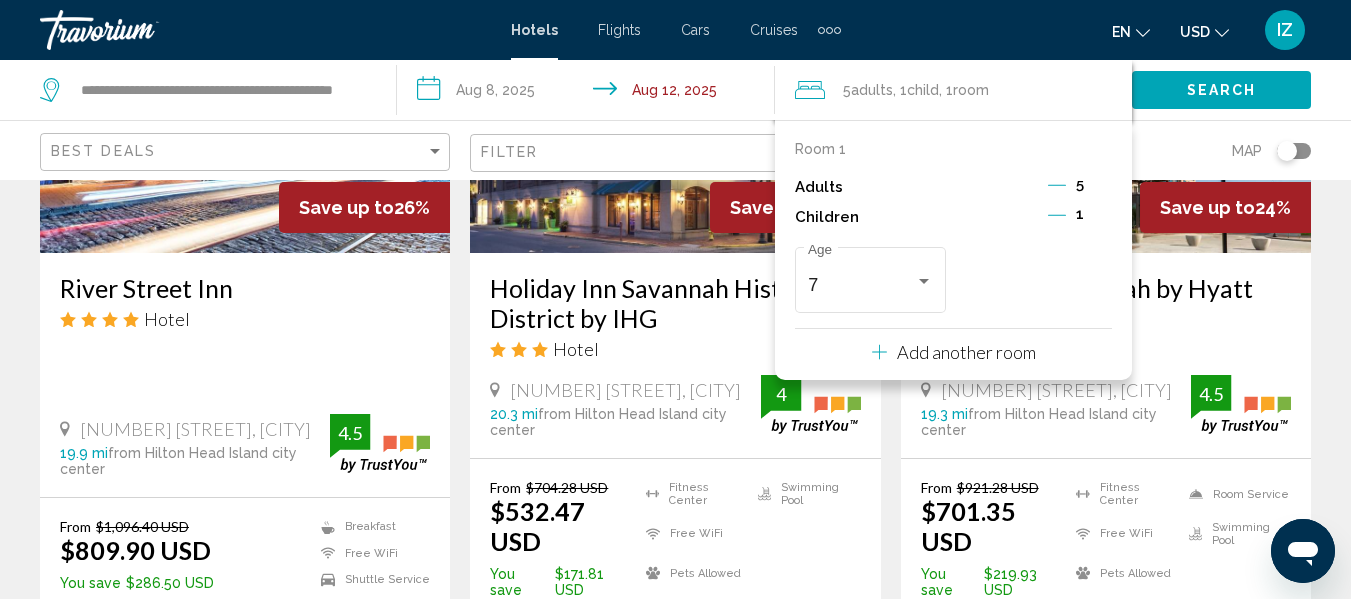 click on "1" at bounding box center [1080, 214] 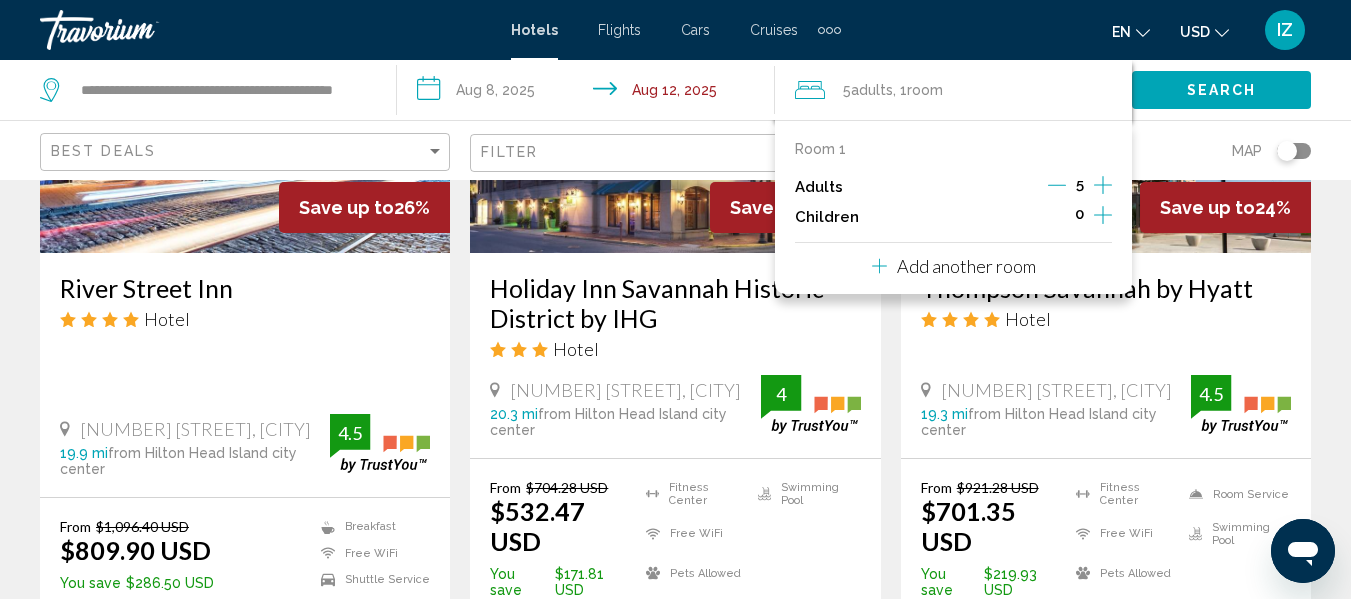 click 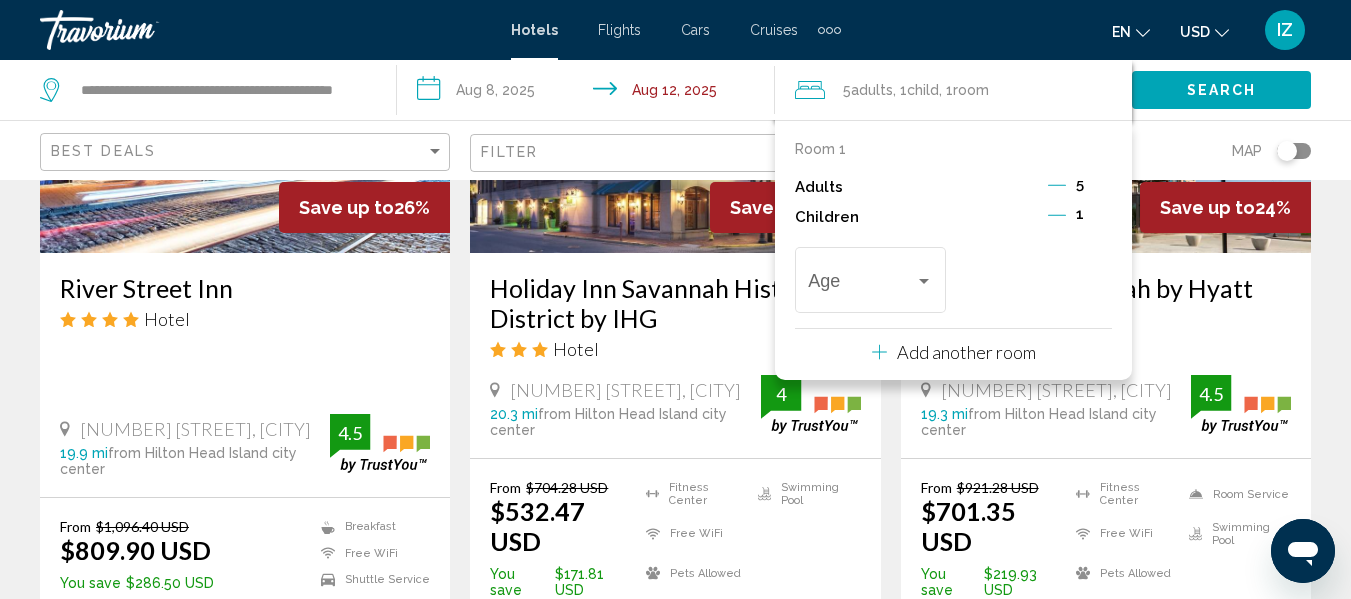 click 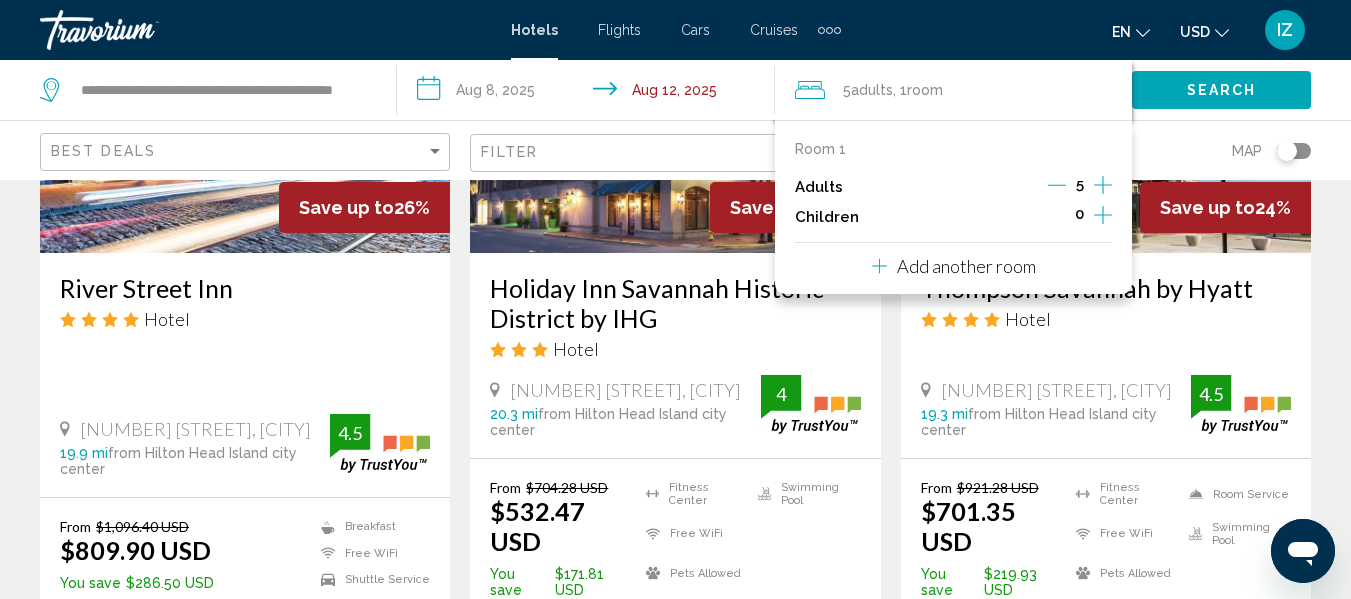 click on "0" at bounding box center [1079, 214] 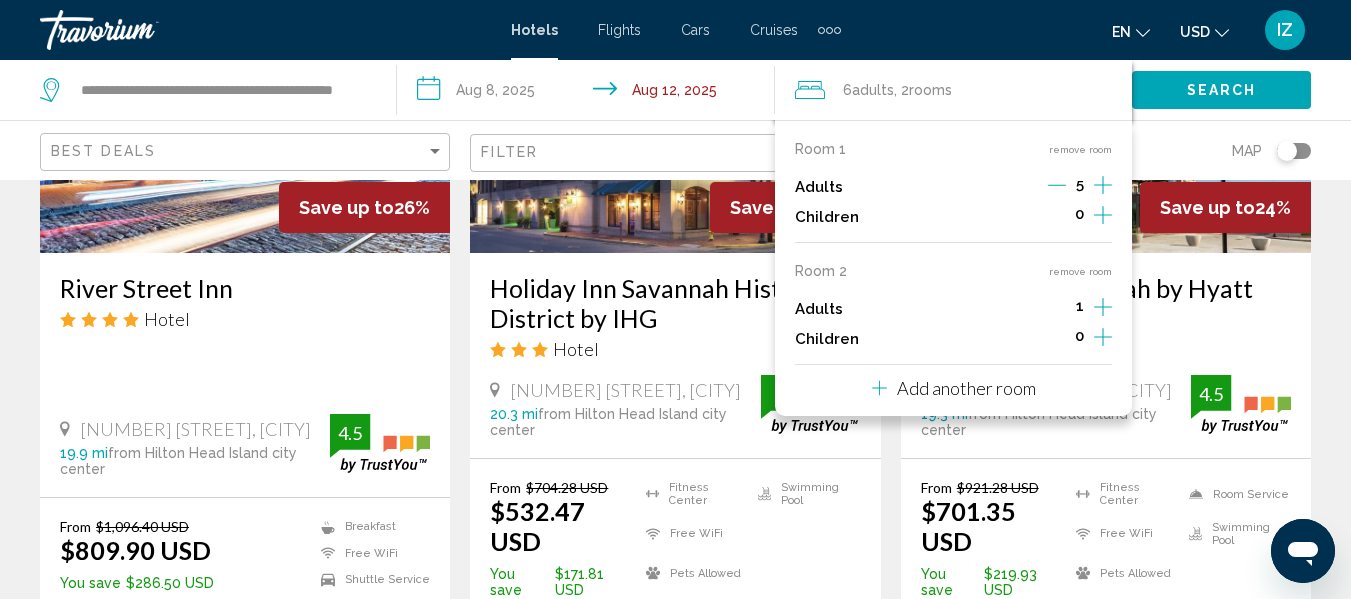 click on "Room 1  remove room  Adults
5
Children
0
Room 2  remove room  Adults
1
Children
0
Add another room" at bounding box center [953, 268] 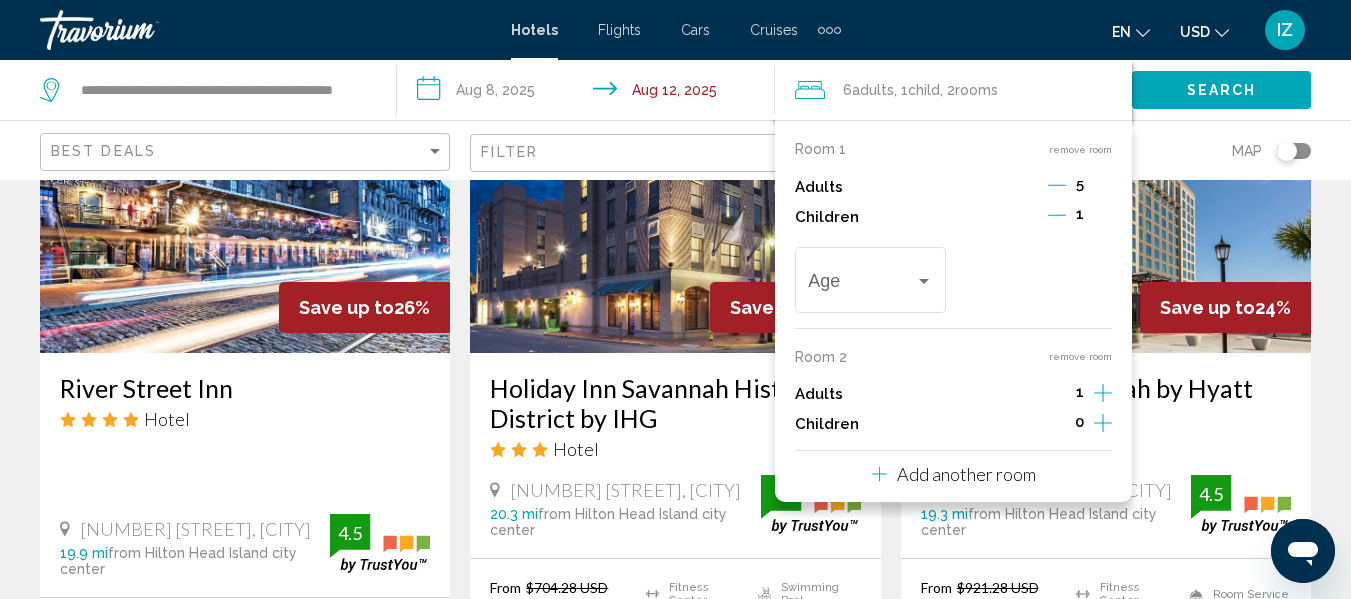 scroll, scrollTop: 900, scrollLeft: 0, axis: vertical 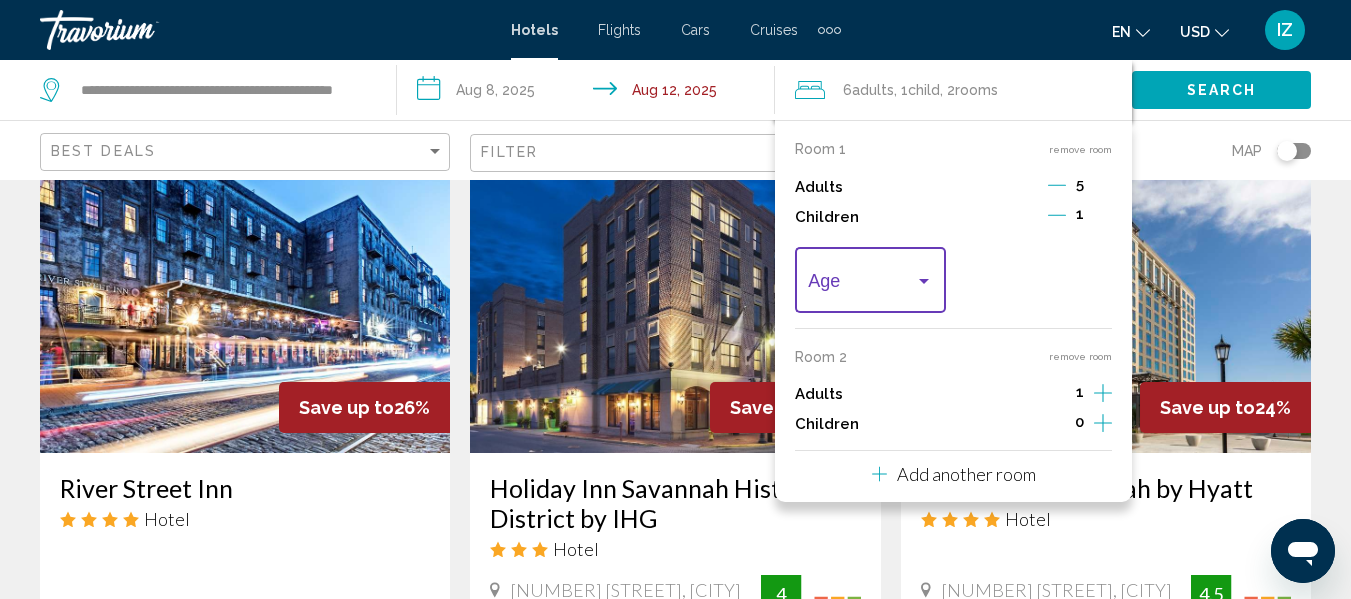 click at bounding box center [924, 281] 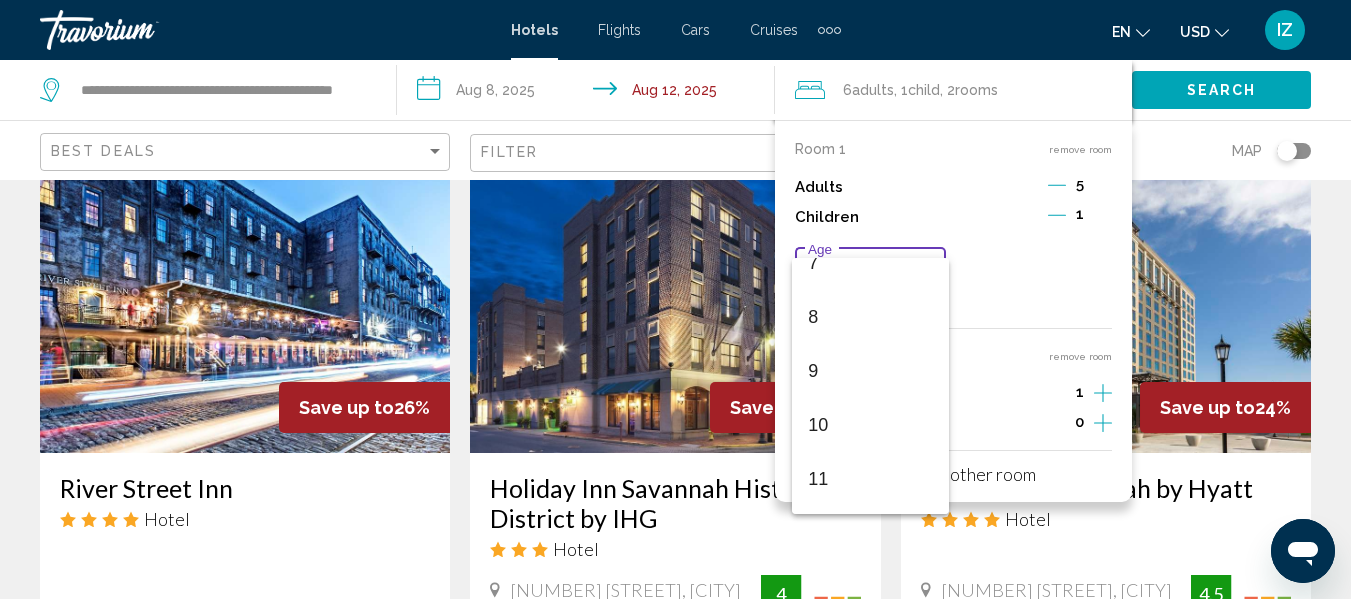scroll, scrollTop: 300, scrollLeft: 0, axis: vertical 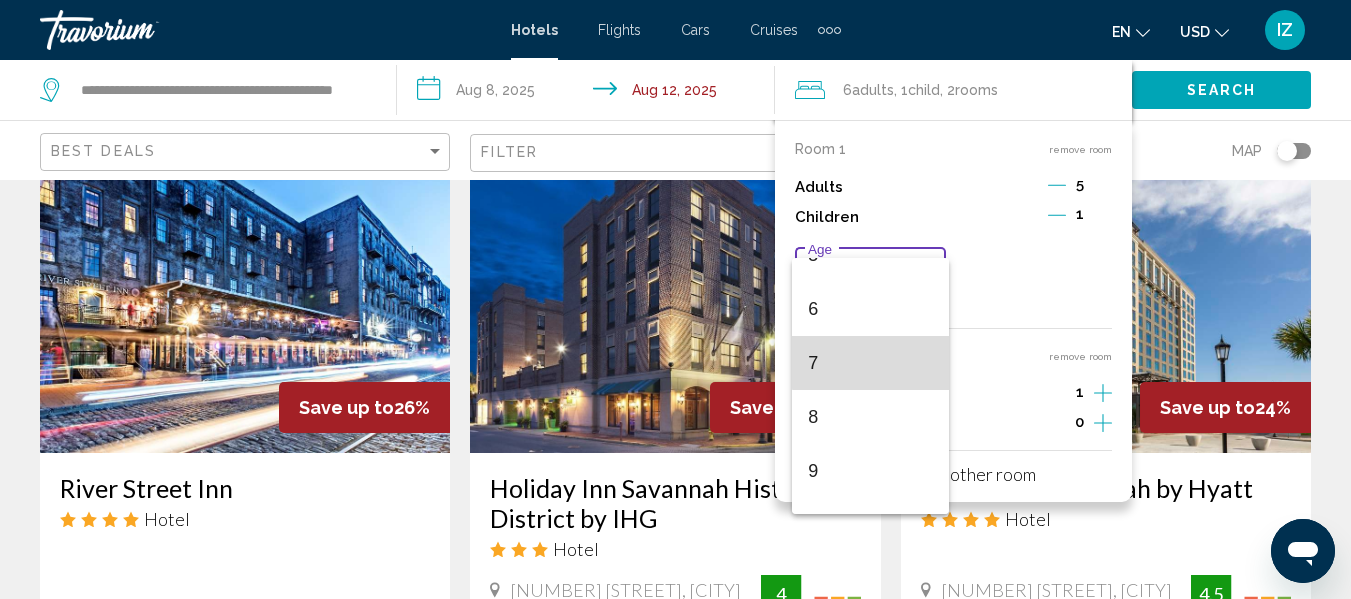 click on "7" at bounding box center [870, 363] 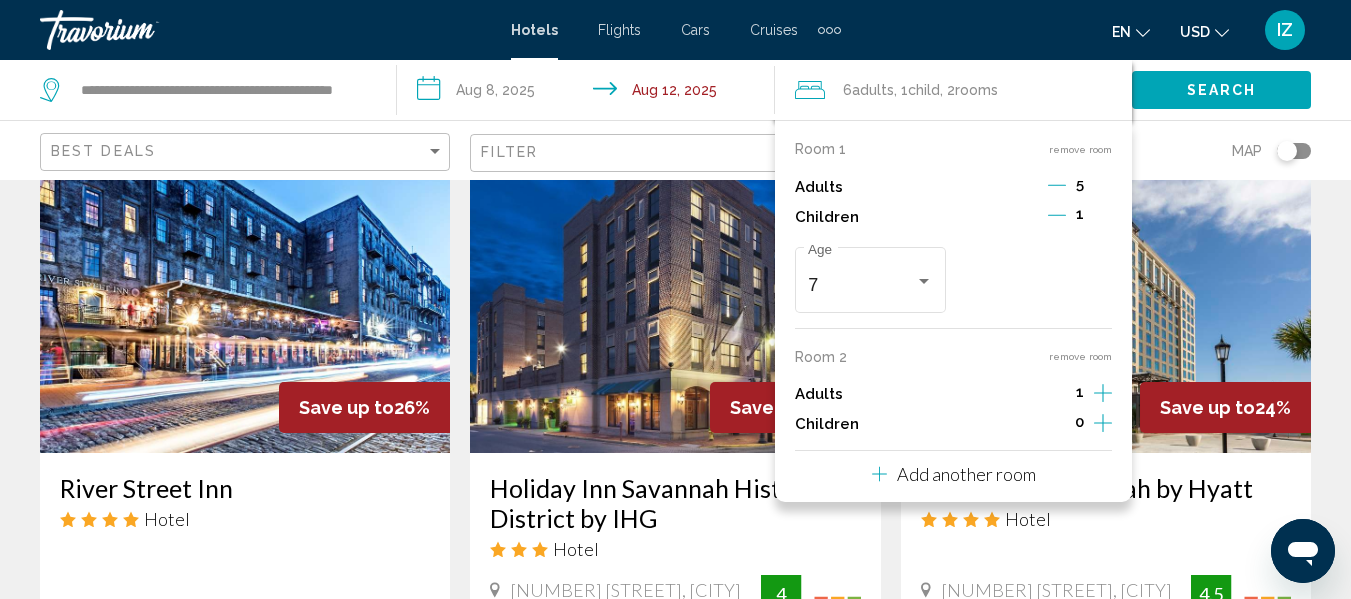 click on "7 Age" at bounding box center (953, 280) 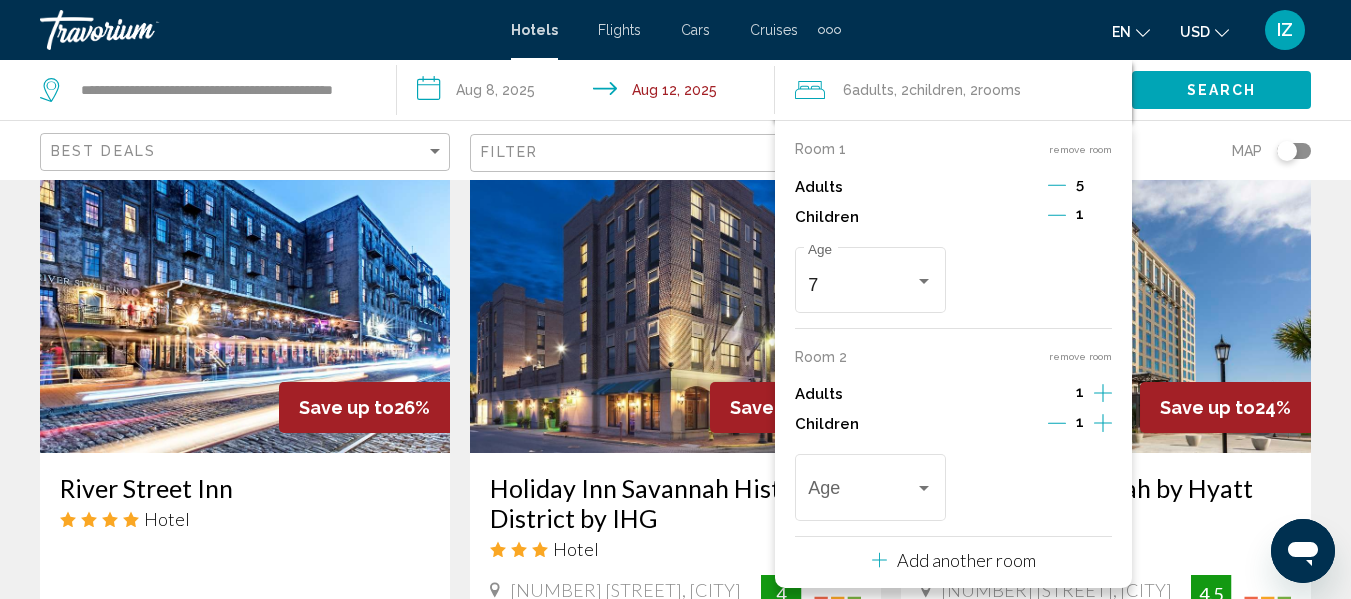 click 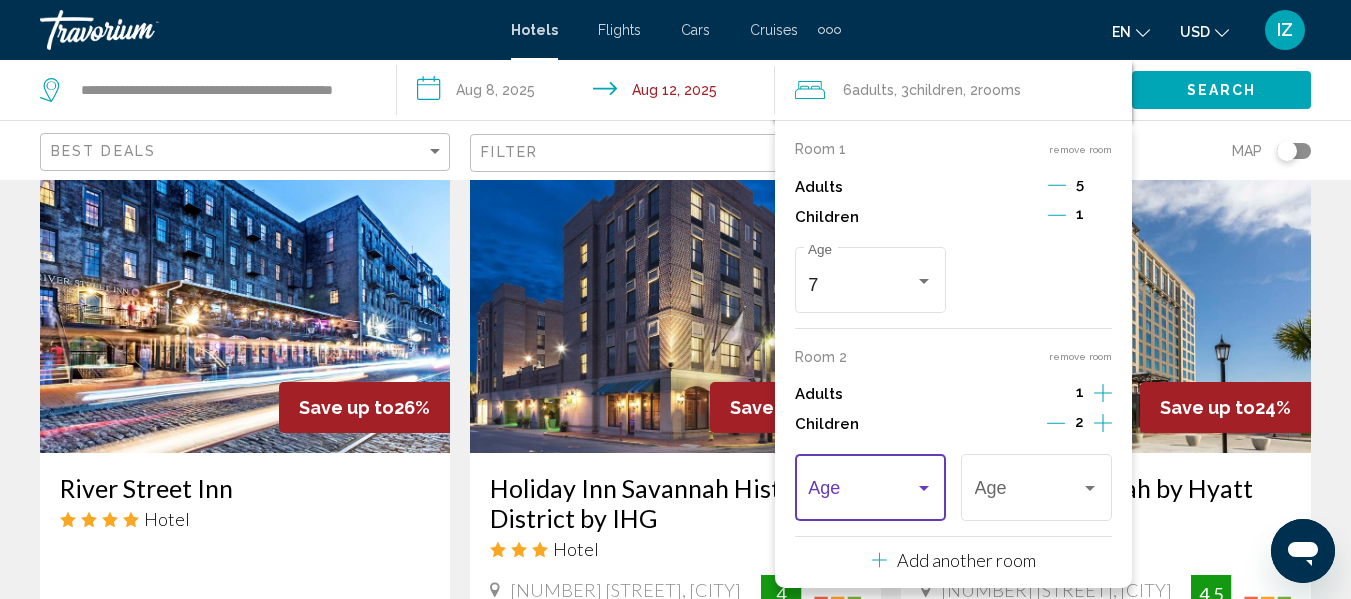 click at bounding box center [924, 488] 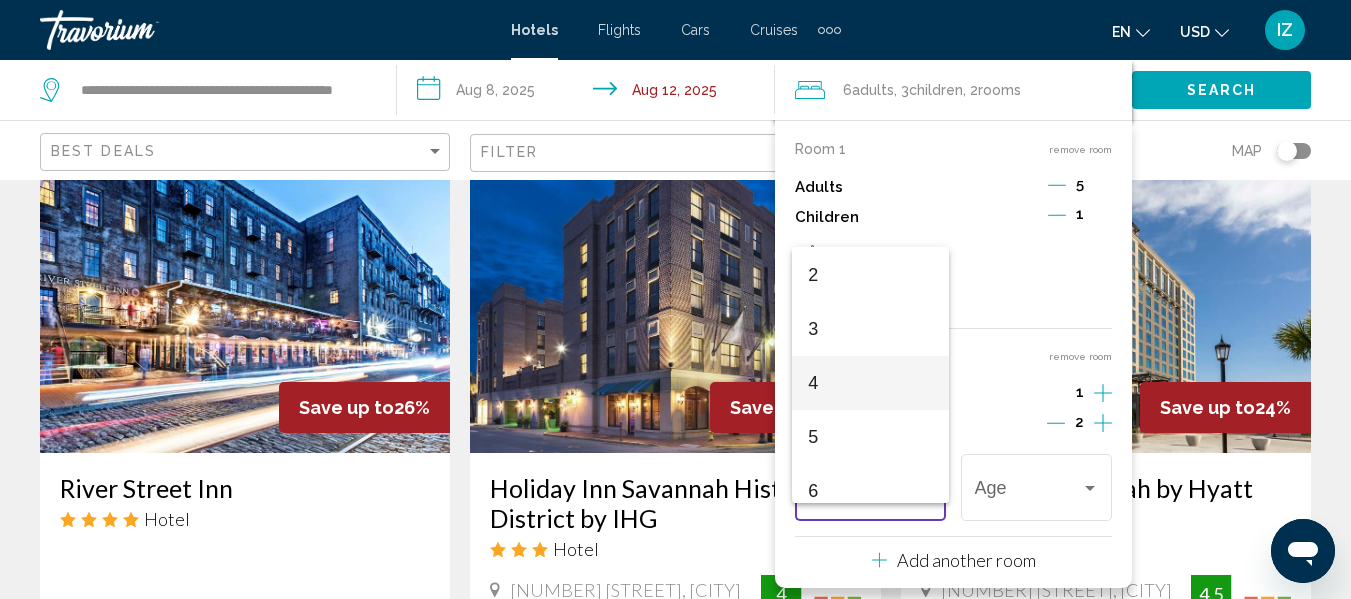scroll, scrollTop: 140, scrollLeft: 0, axis: vertical 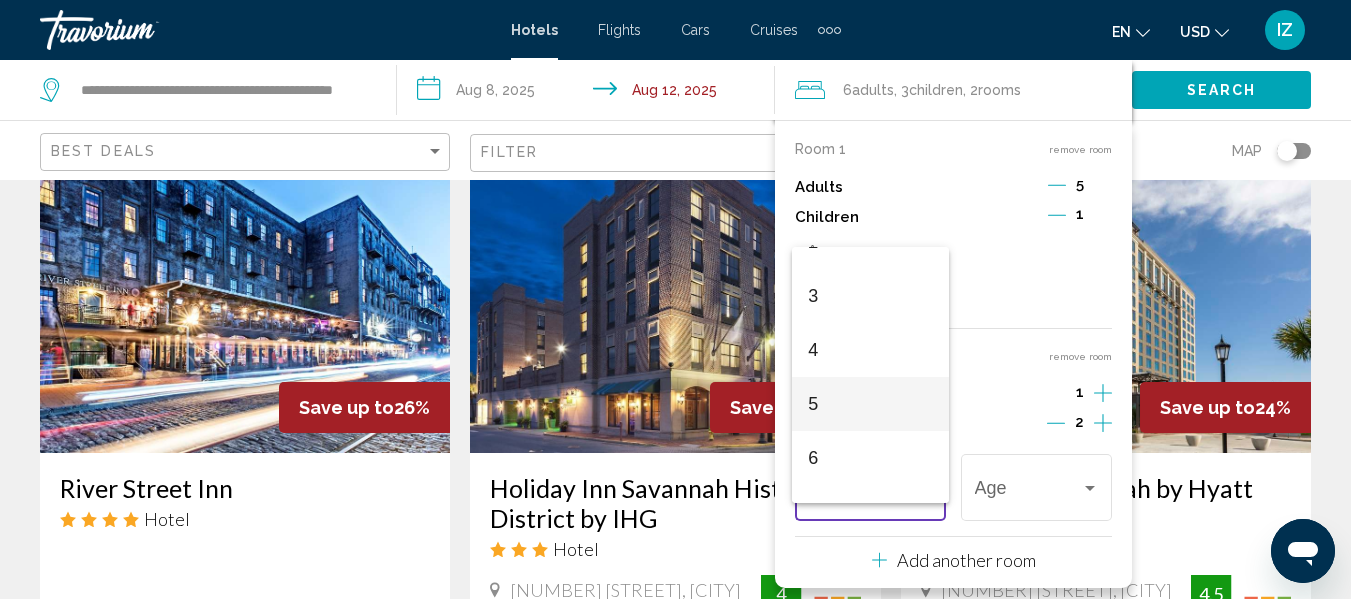 click on "5" at bounding box center [870, 404] 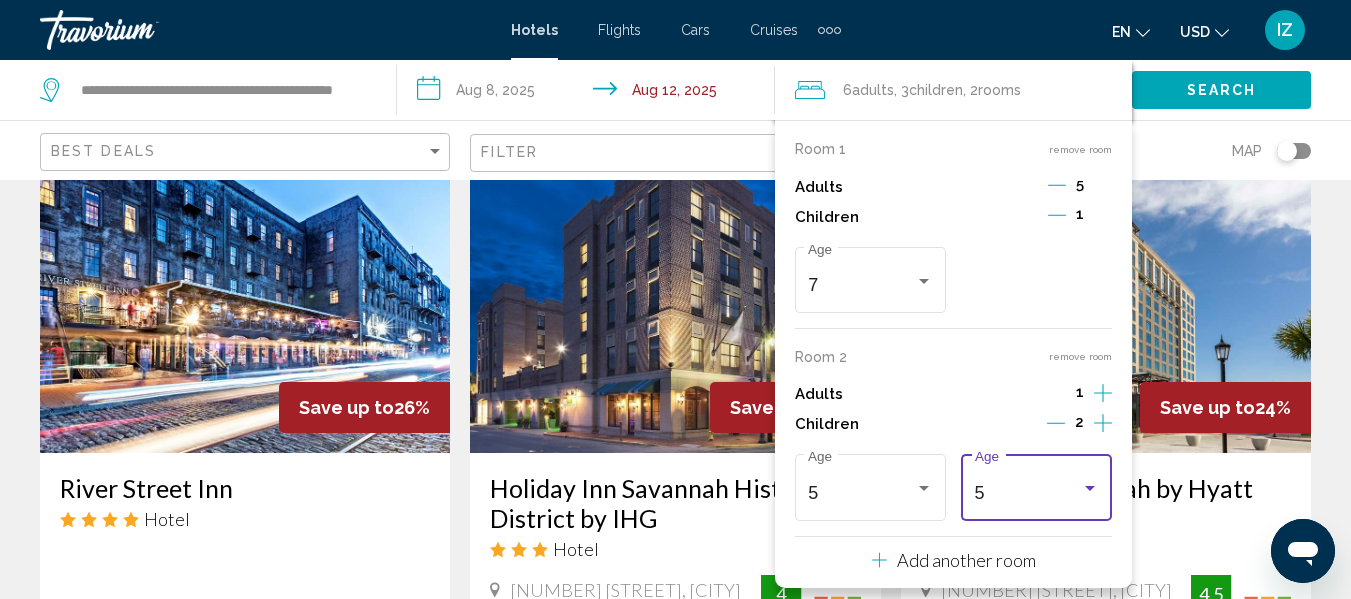 click at bounding box center (1090, 488) 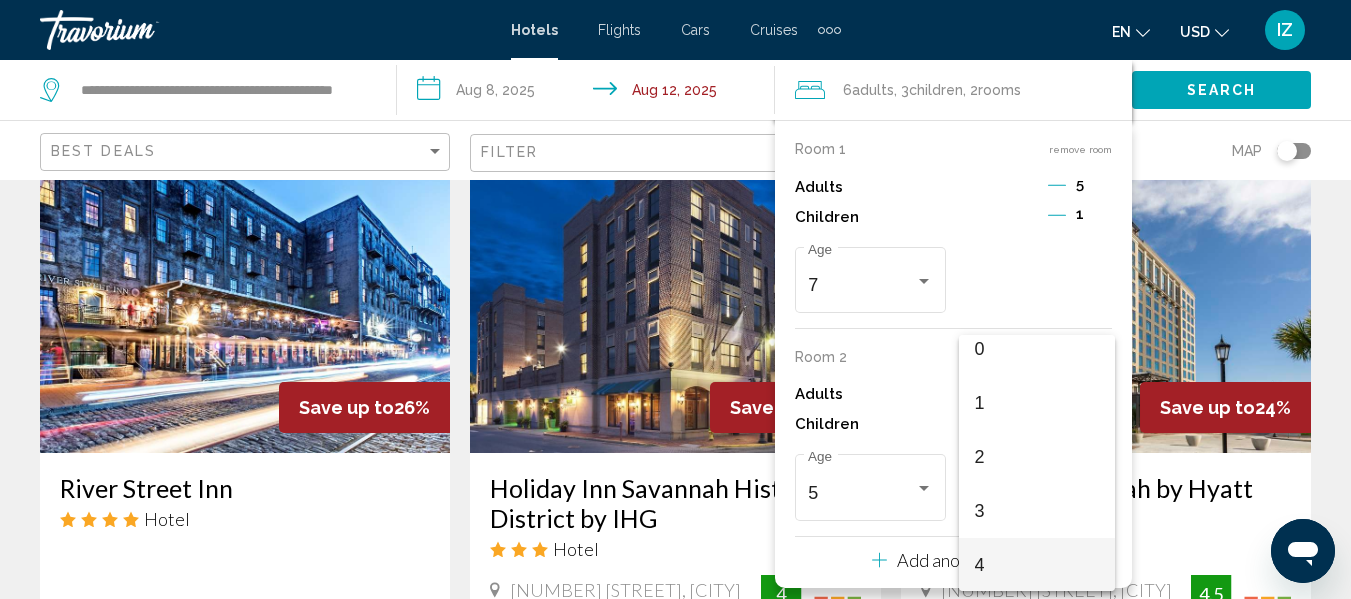 scroll, scrollTop: 0, scrollLeft: 0, axis: both 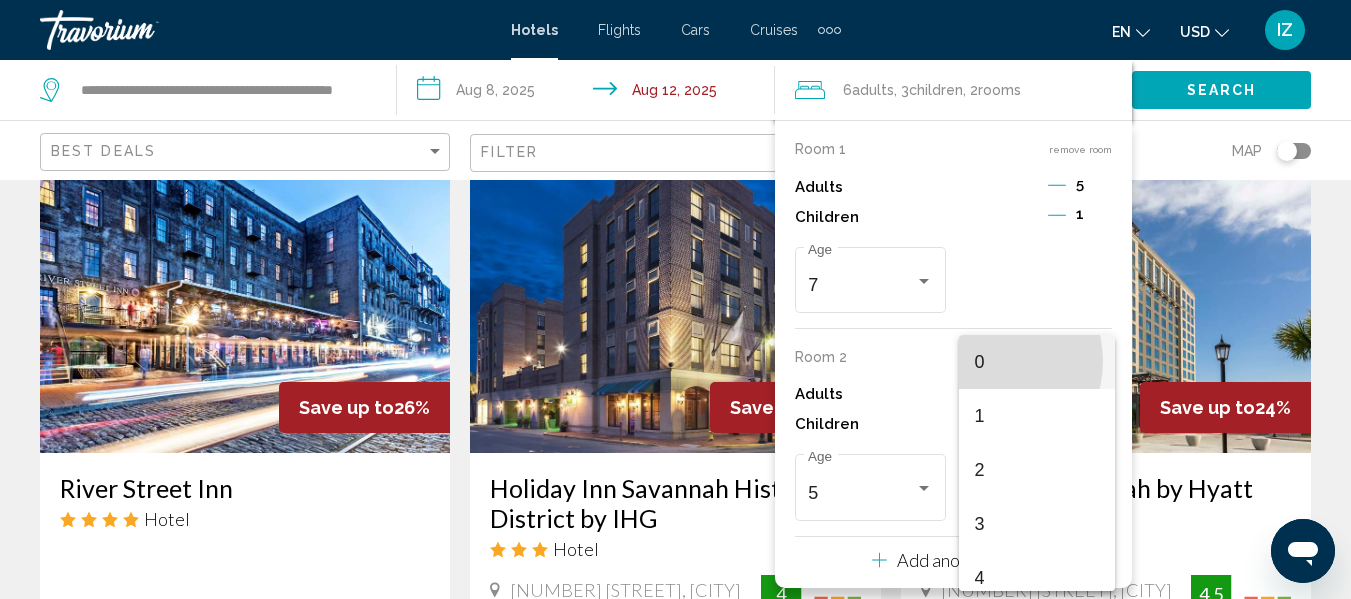 click on "0" at bounding box center (1037, 362) 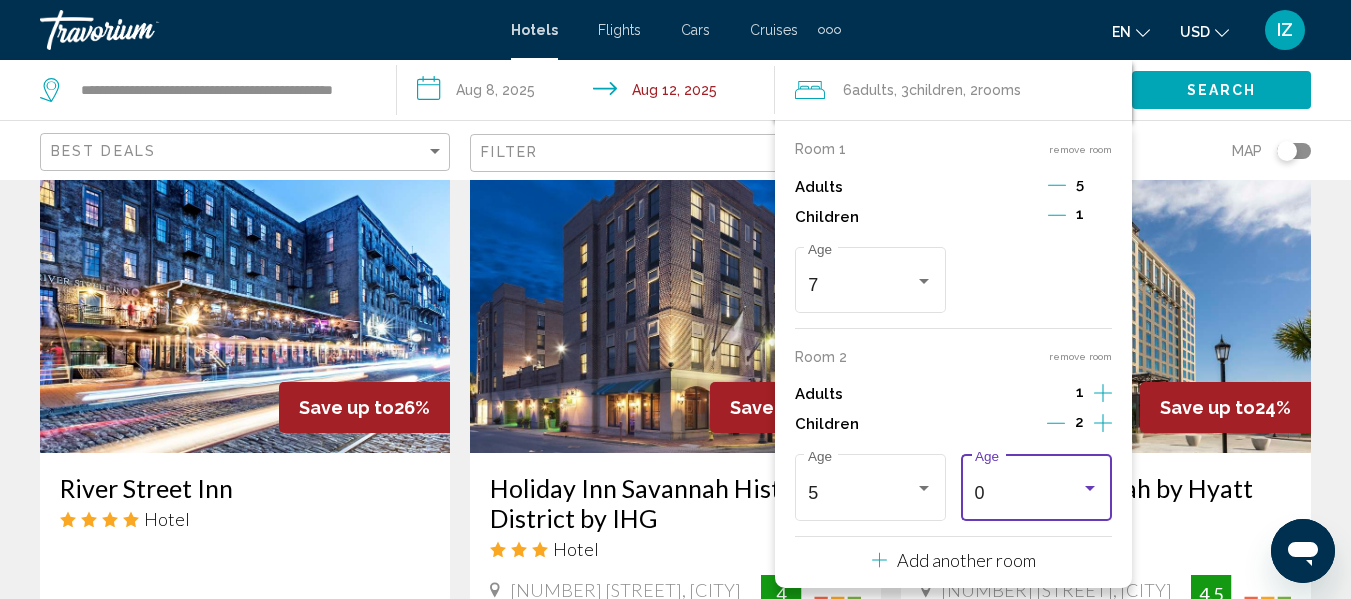 click at bounding box center (1090, 489) 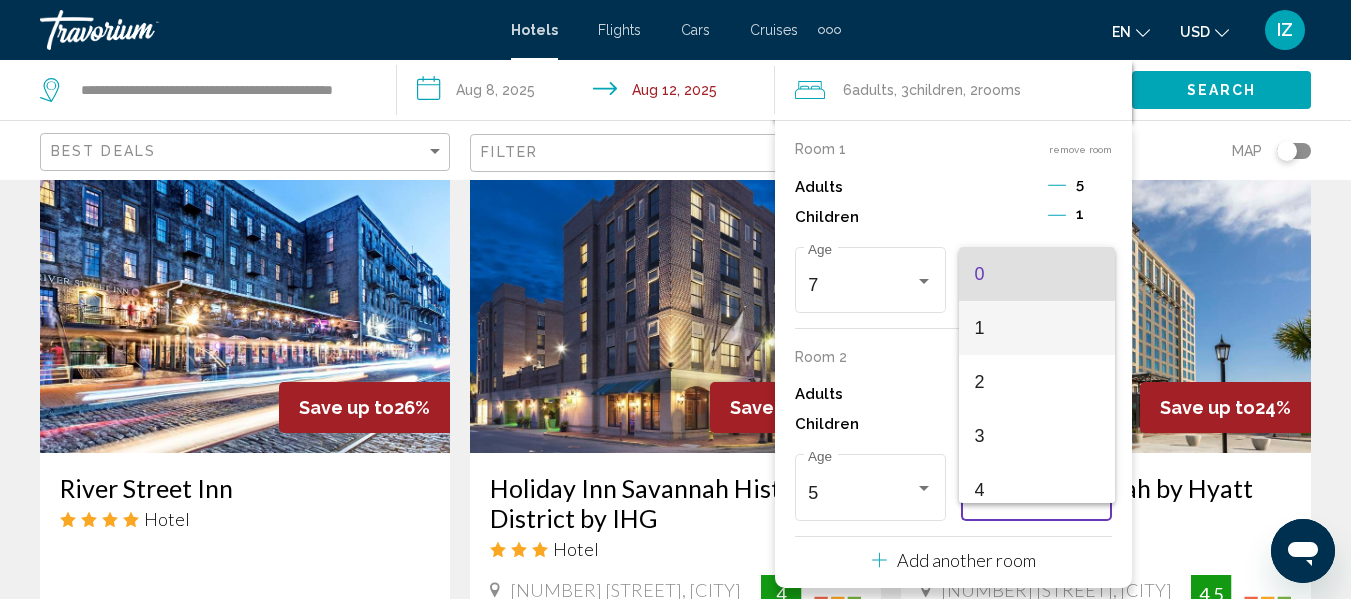 click on "1" at bounding box center (1037, 328) 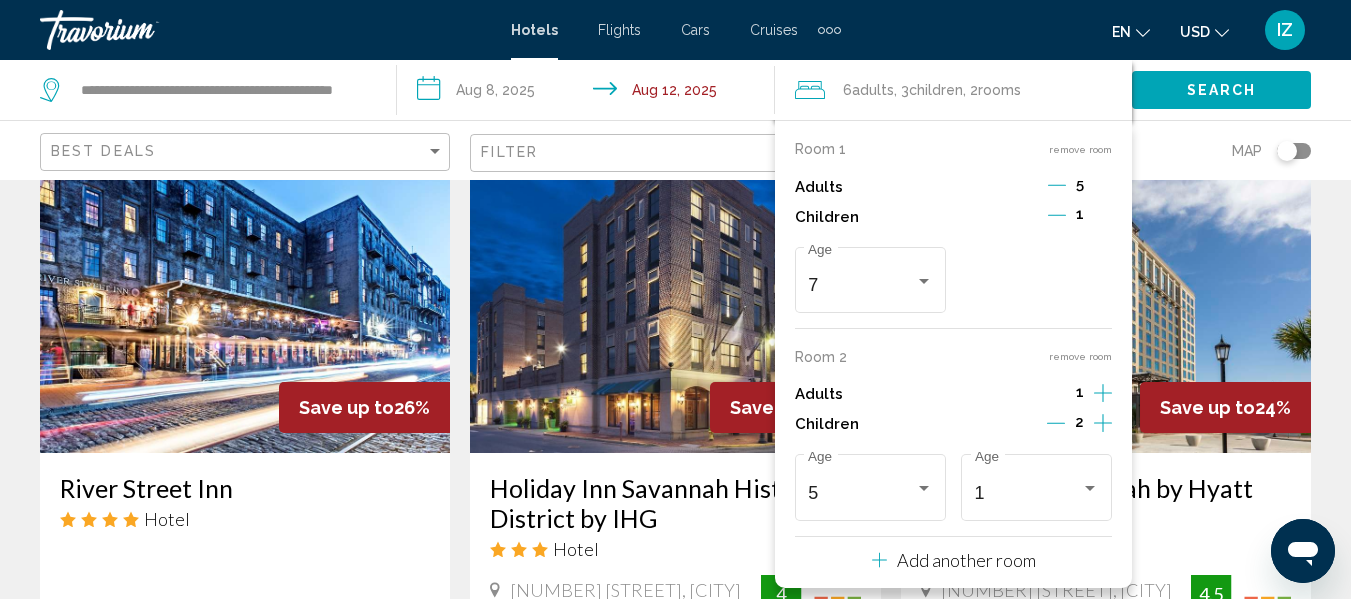 click 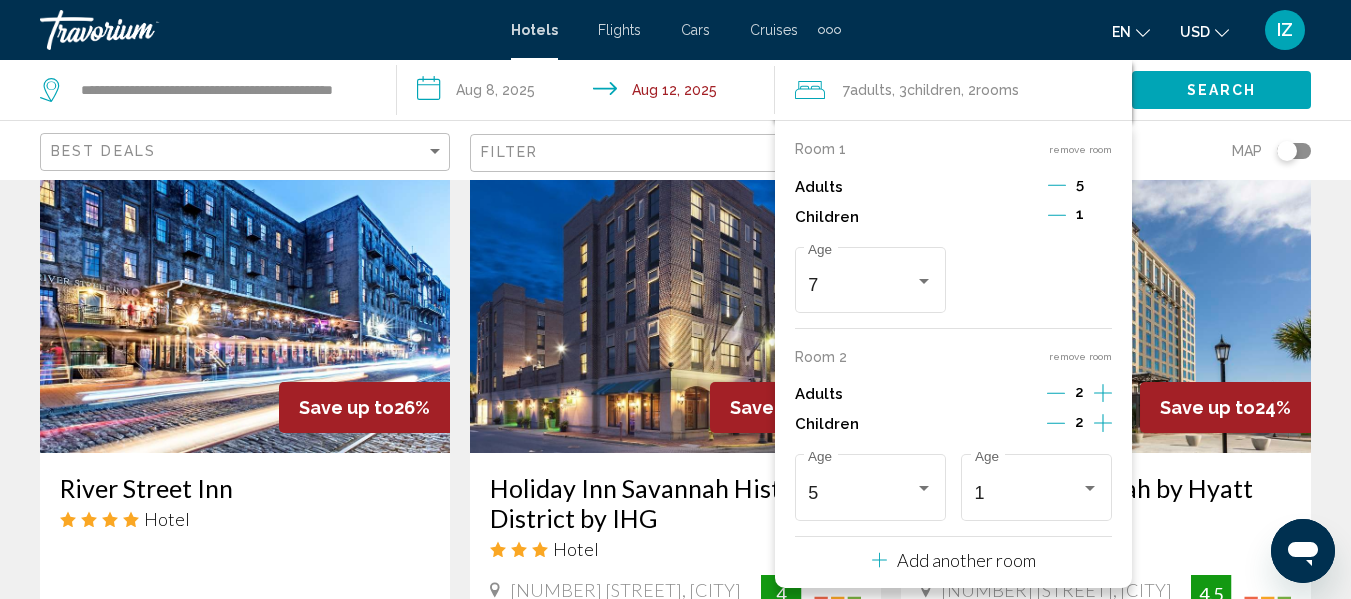 click 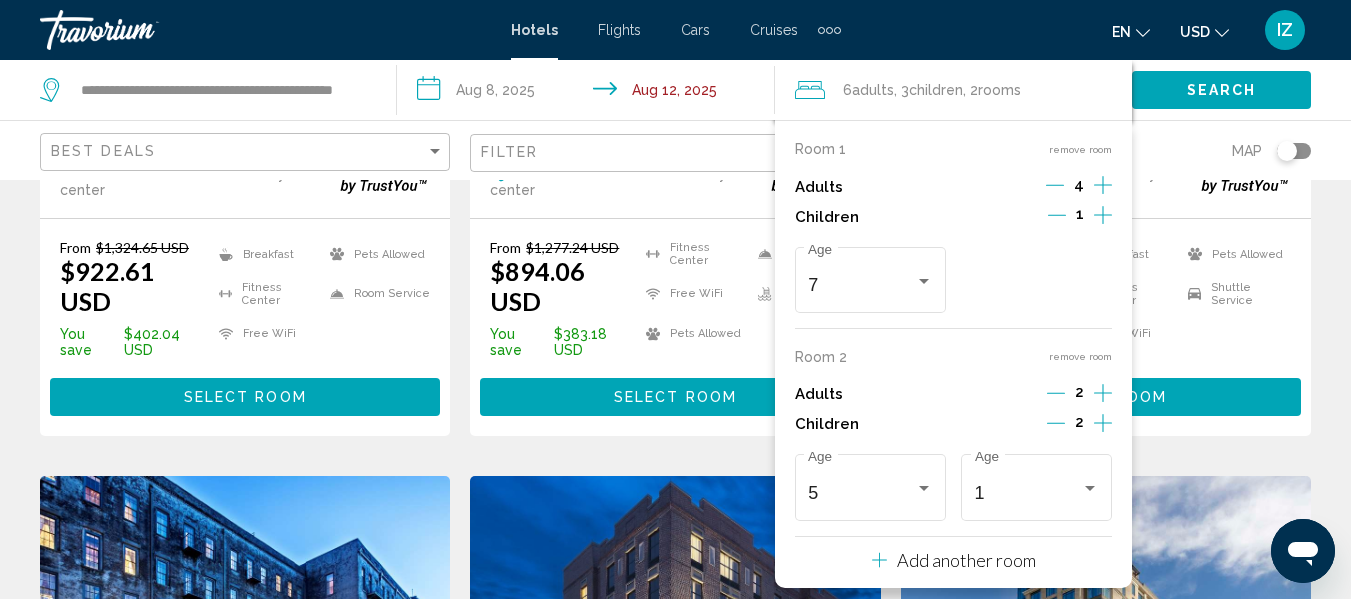 scroll, scrollTop: 500, scrollLeft: 0, axis: vertical 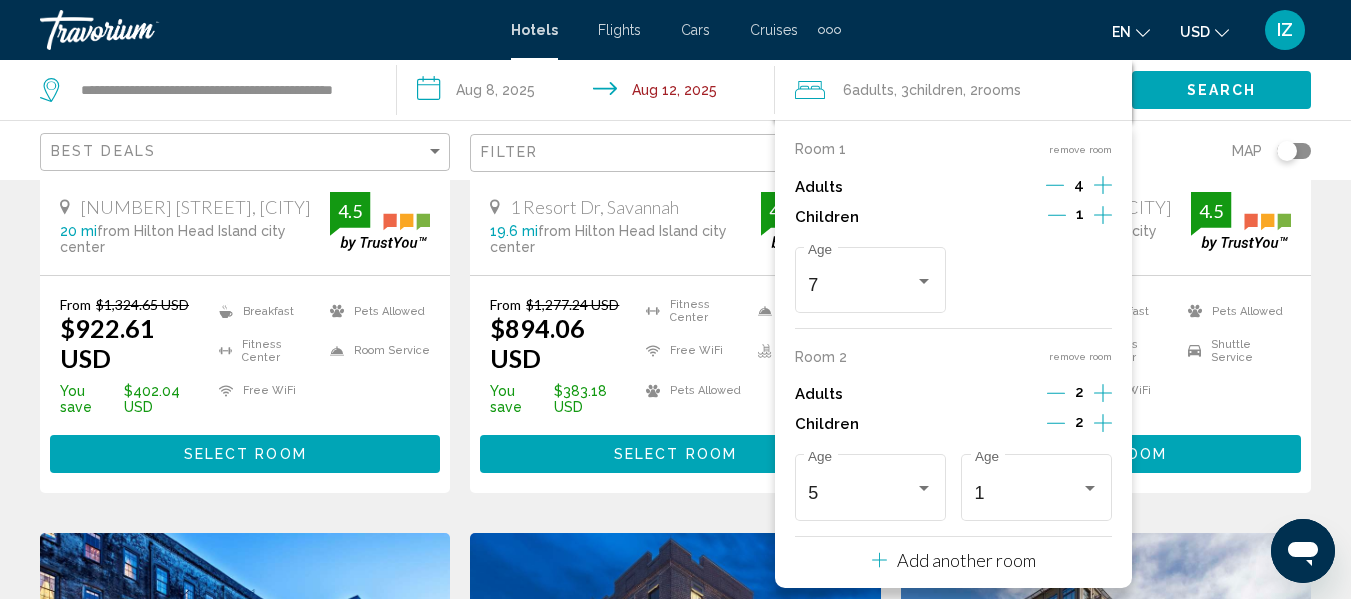 click on "Add another room" at bounding box center [966, 560] 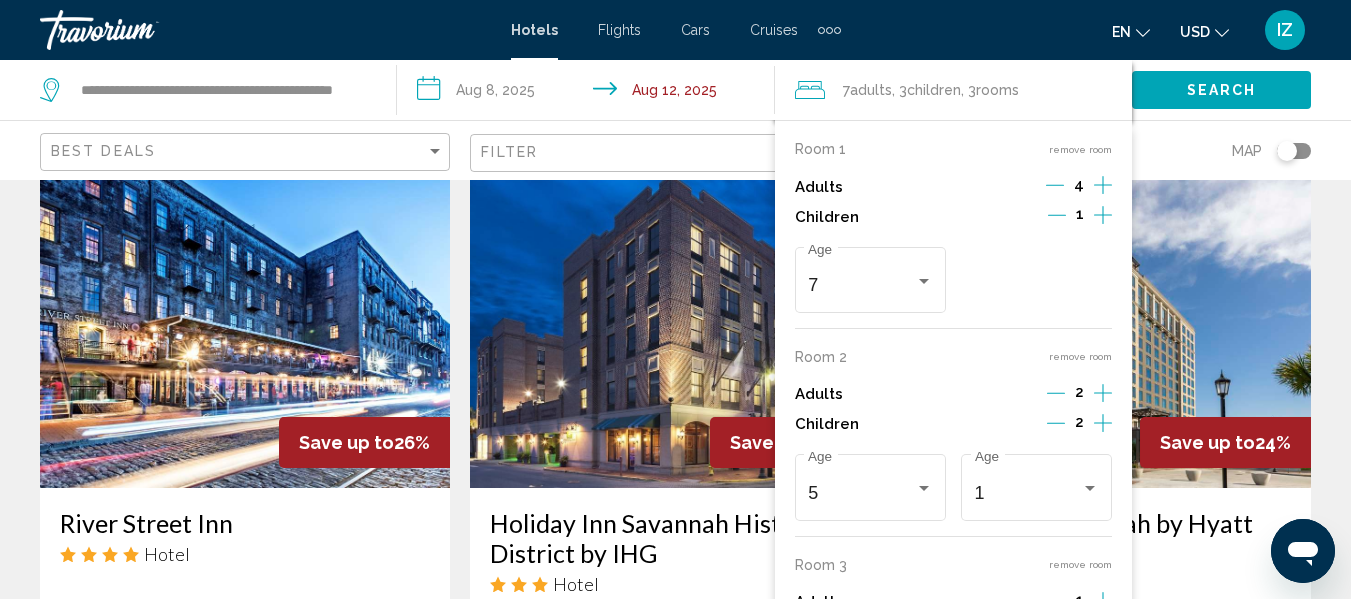 scroll, scrollTop: 900, scrollLeft: 0, axis: vertical 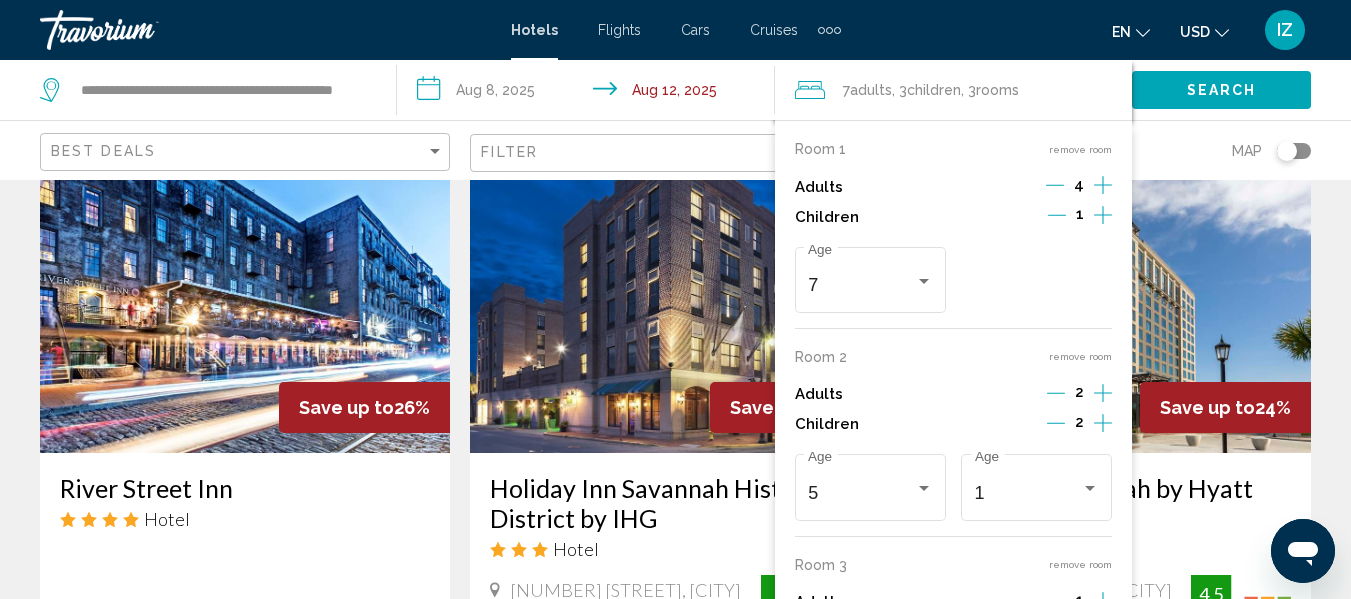 click on "Room 3  remove room" at bounding box center (953, 565) 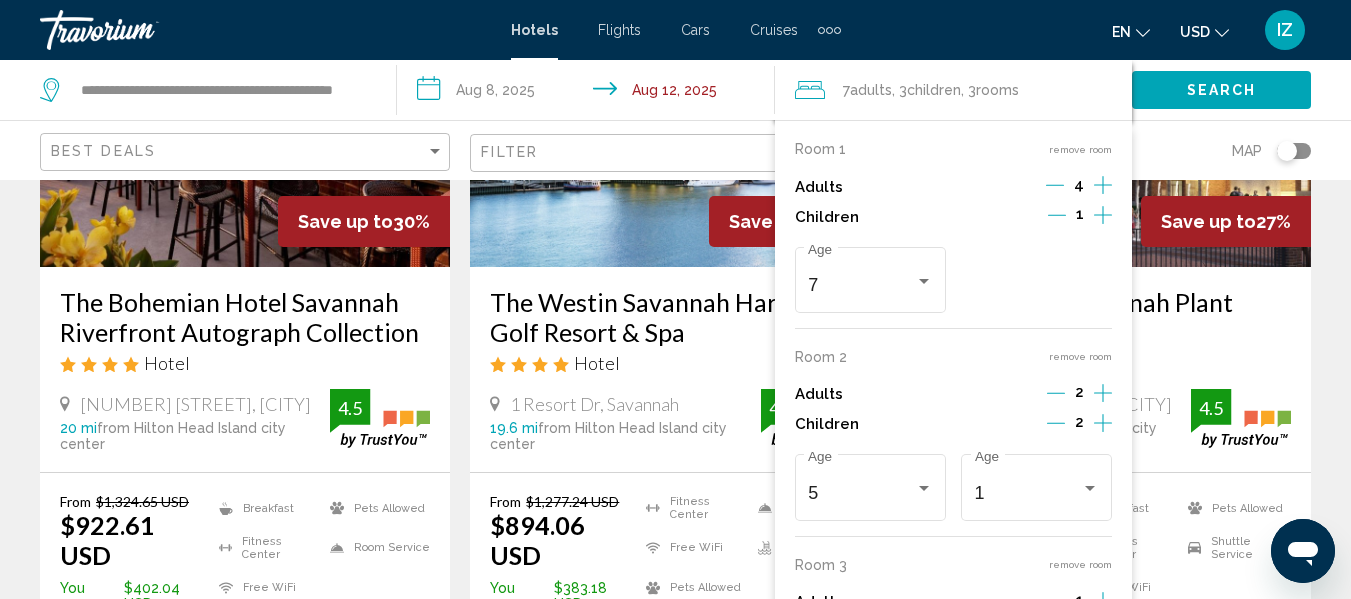 scroll, scrollTop: 300, scrollLeft: 0, axis: vertical 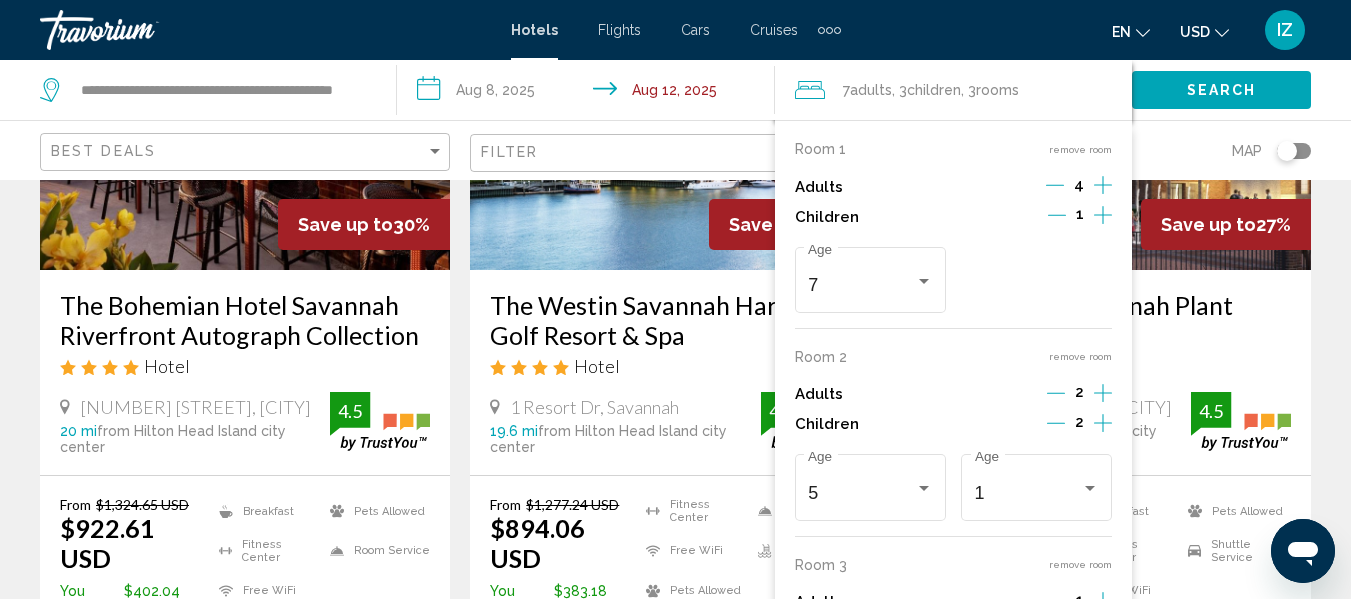 click 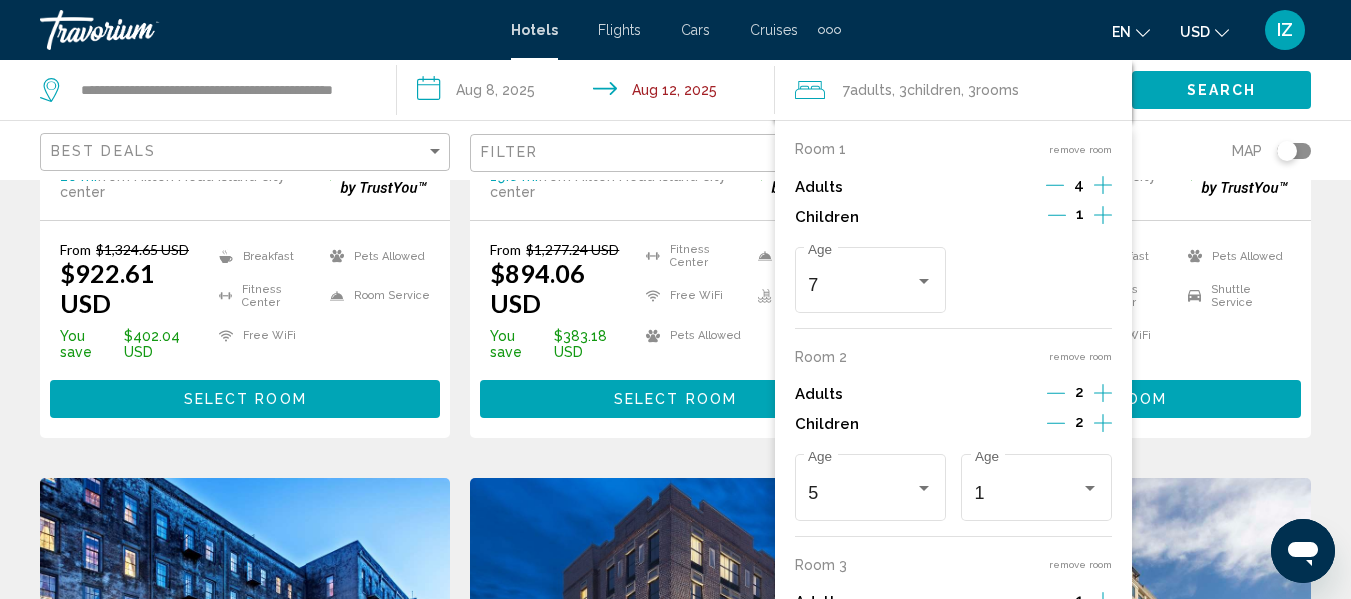 scroll, scrollTop: 600, scrollLeft: 0, axis: vertical 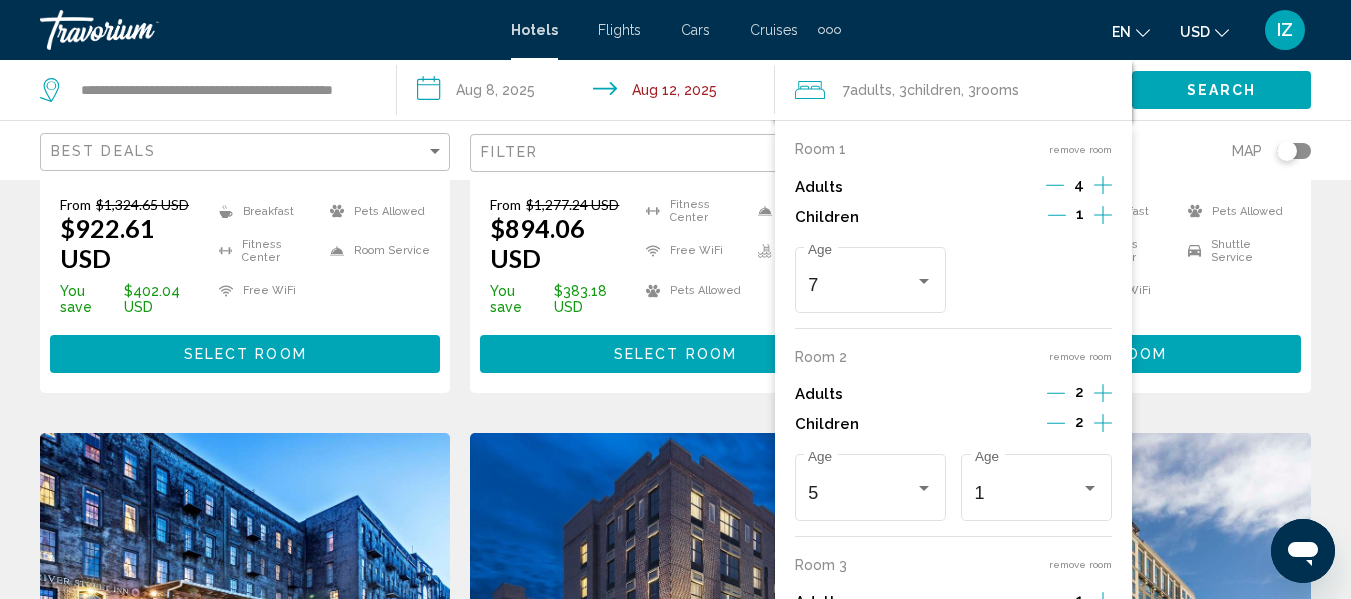 click on "Room 3" at bounding box center [821, 565] 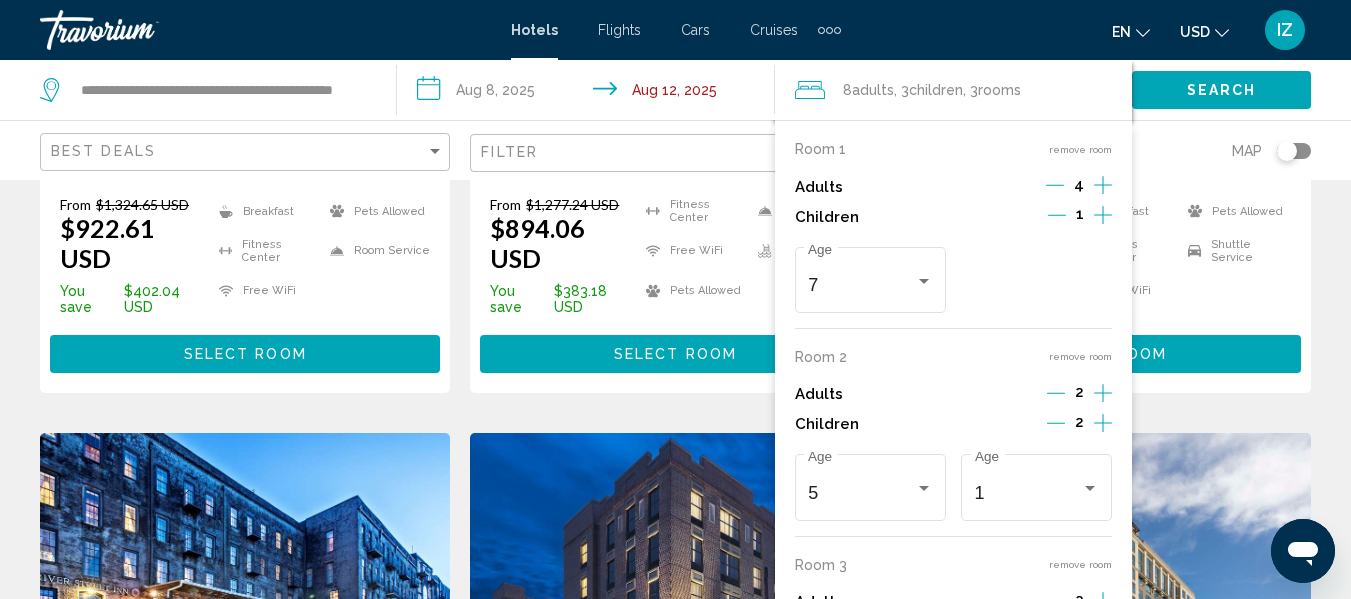 click 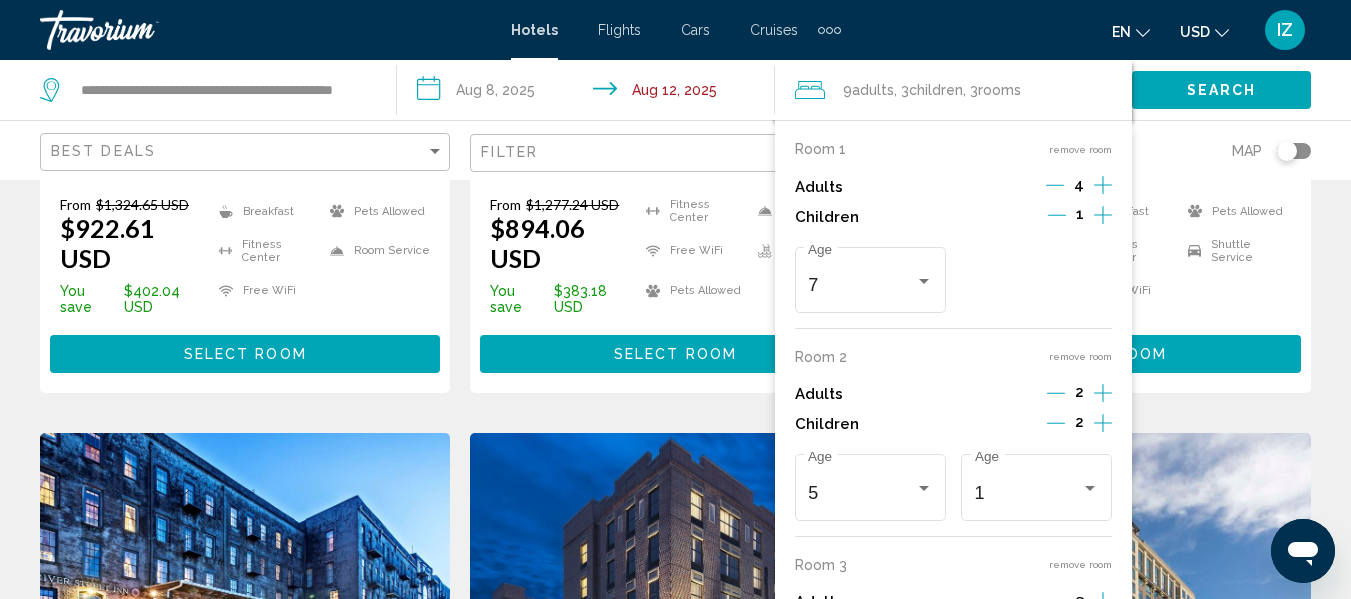 click 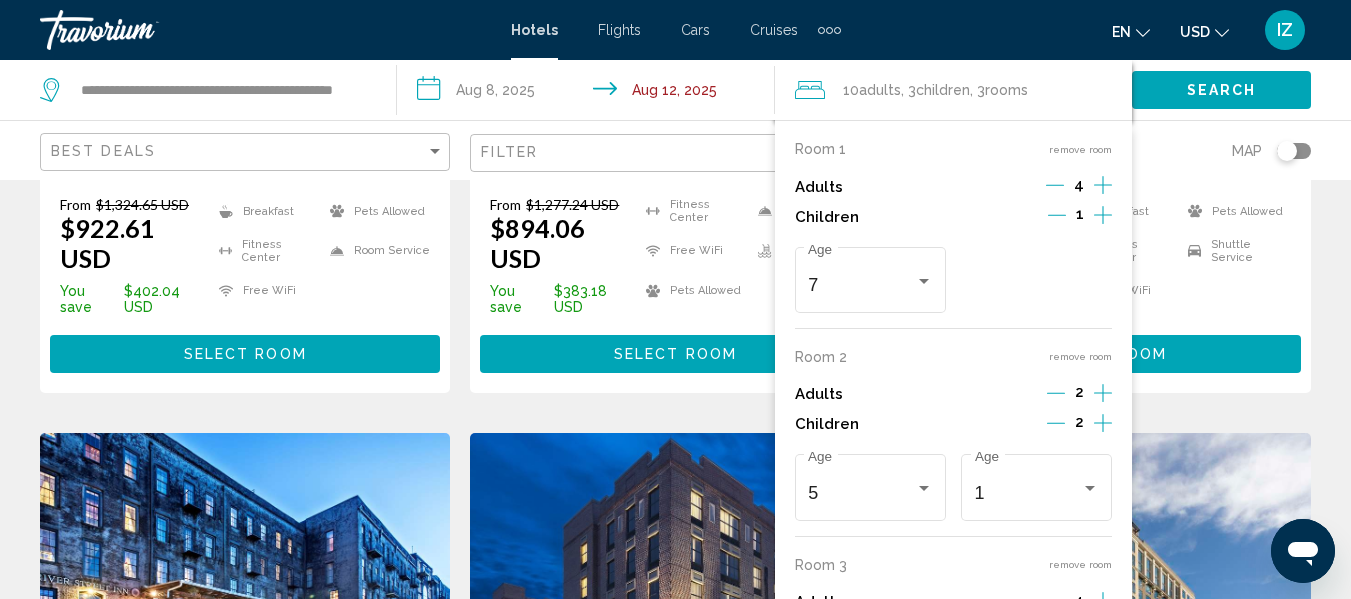 click 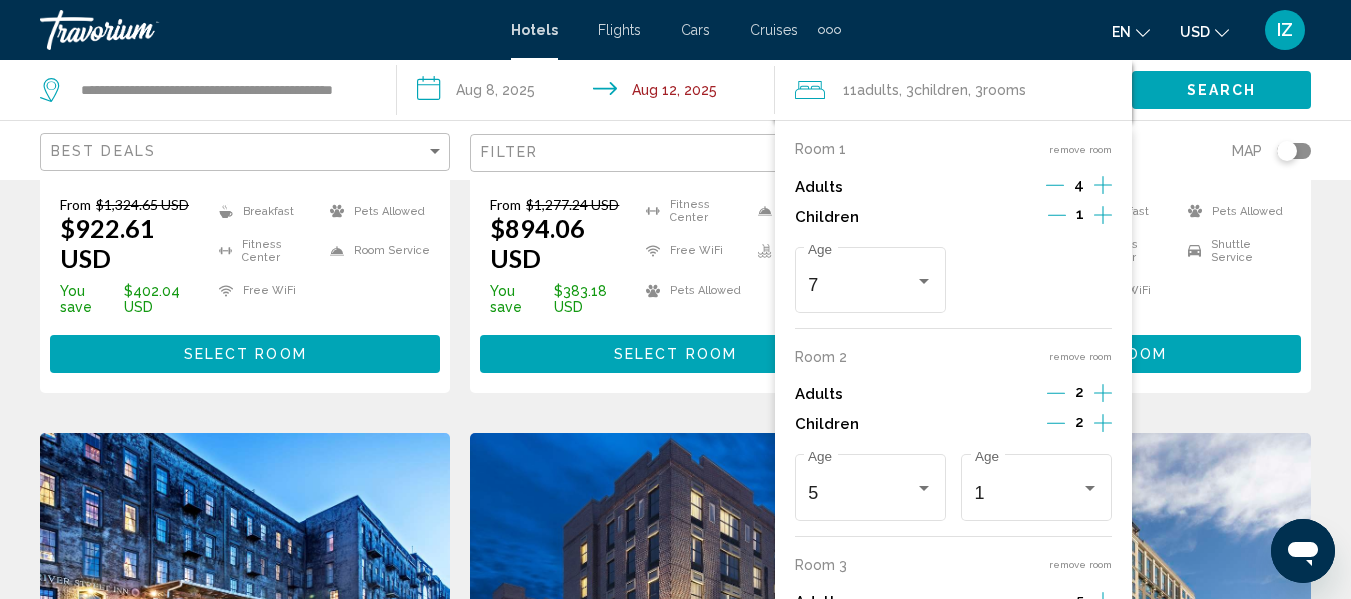 drag, startPoint x: 987, startPoint y: 562, endPoint x: 998, endPoint y: 525, distance: 38.600517 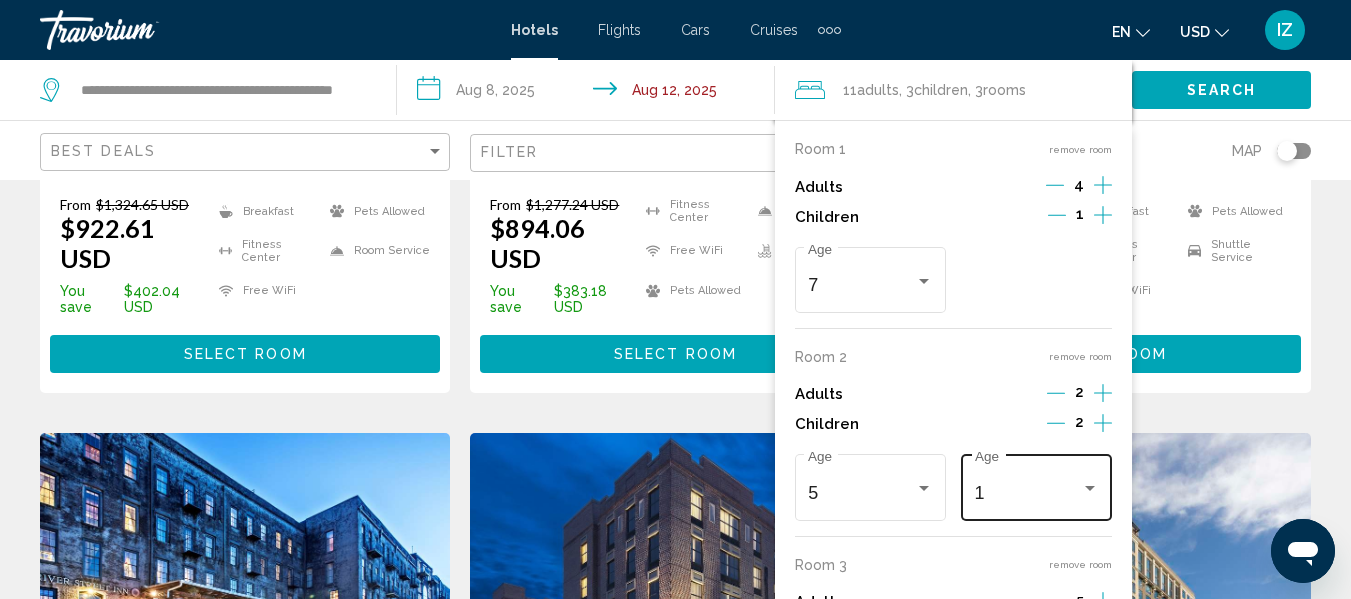 click on "1 Age" at bounding box center [1037, 485] 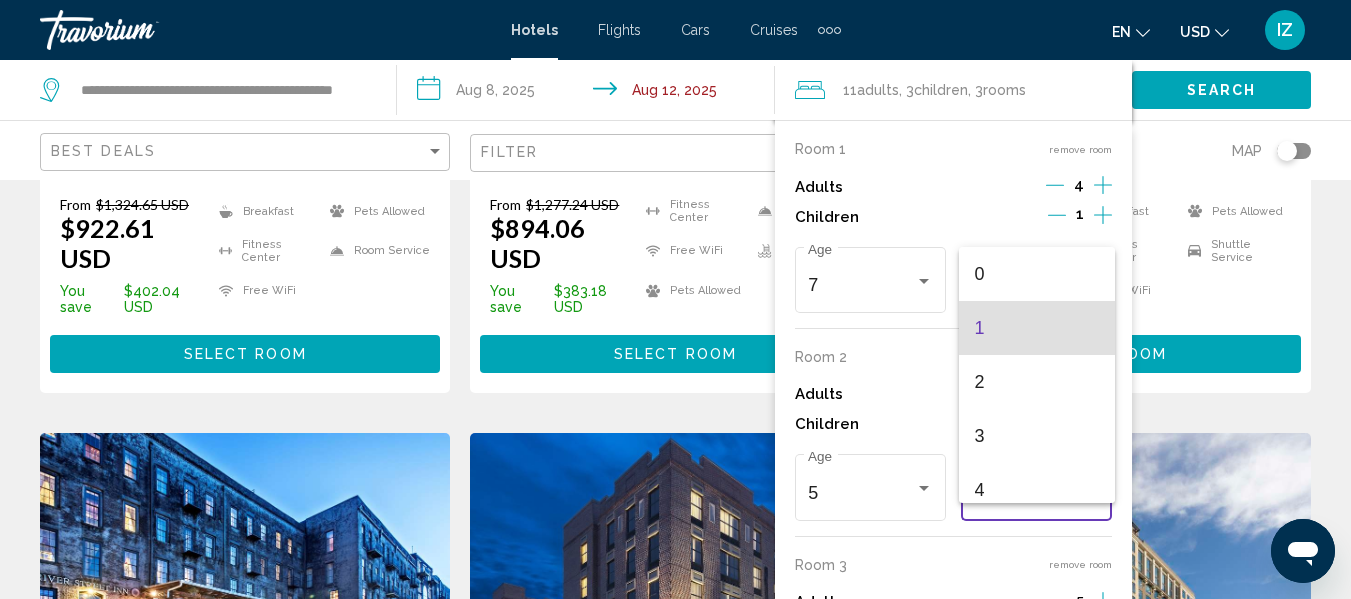 click at bounding box center (675, 299) 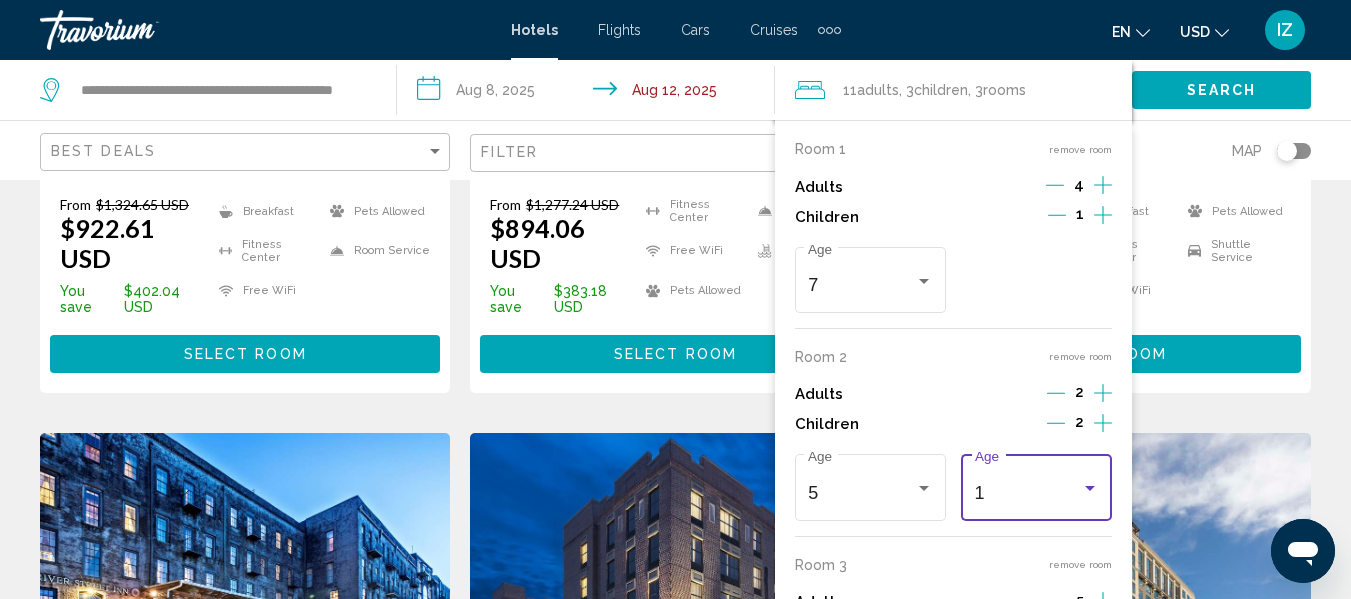 click on "Room 3  remove room" at bounding box center [953, 565] 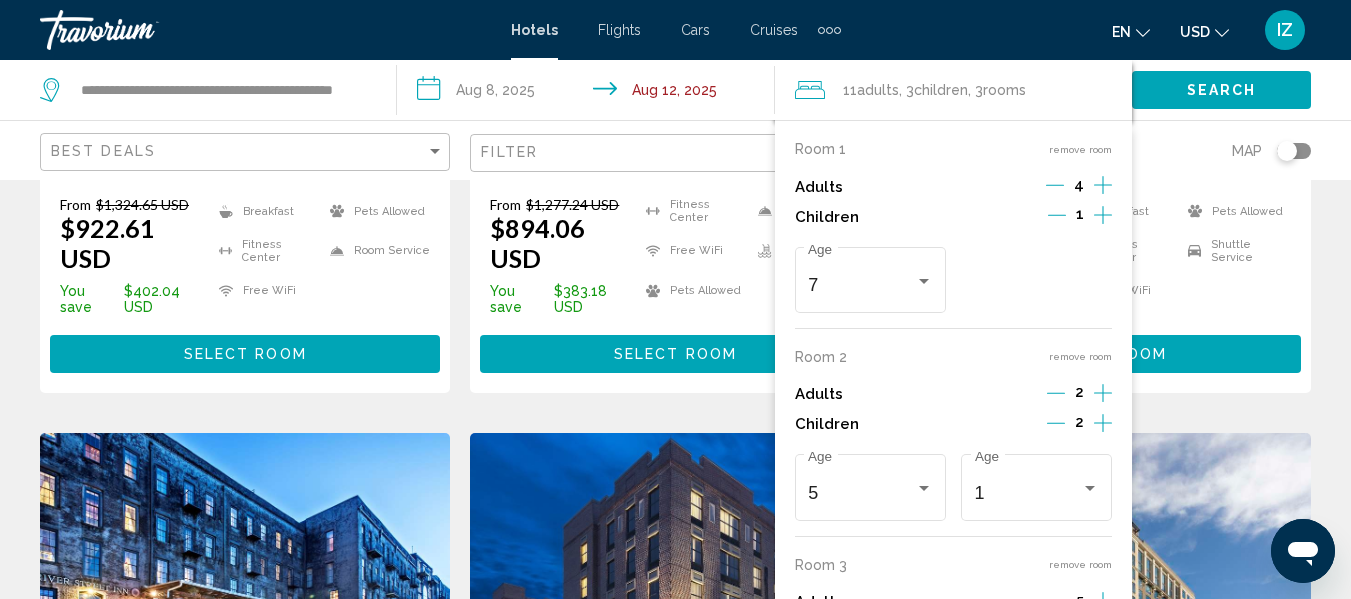 click on "Room 3  remove room" at bounding box center (953, 565) 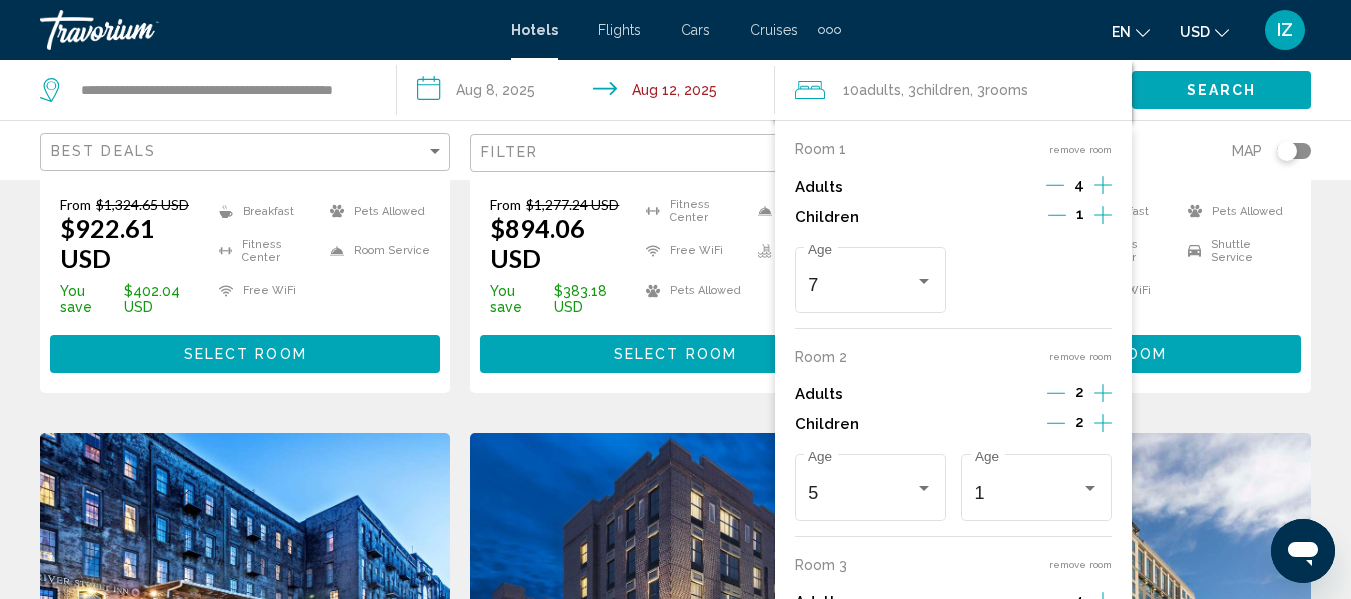 click on "4" at bounding box center [1079, 603] 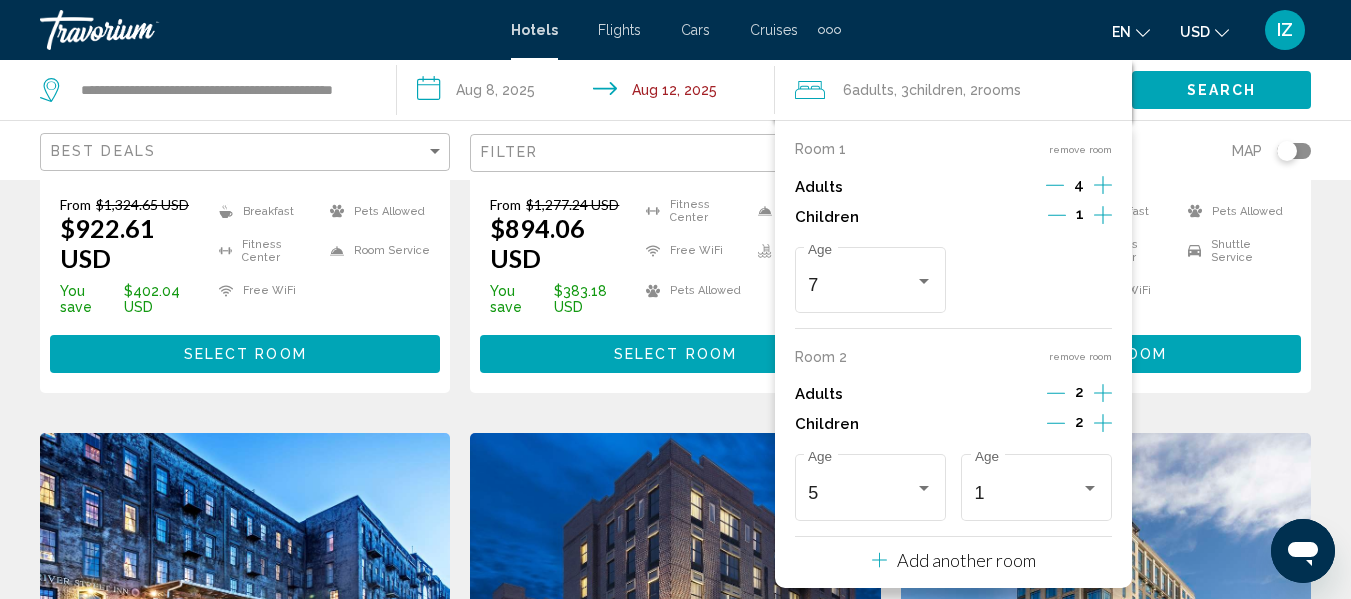 click on "Room 1  remove room  Adults
4
Children
1
7 Age Room 2  remove room  Adults
2
Children
2
5 Age 1 Age
Add another room" at bounding box center [953, 354] 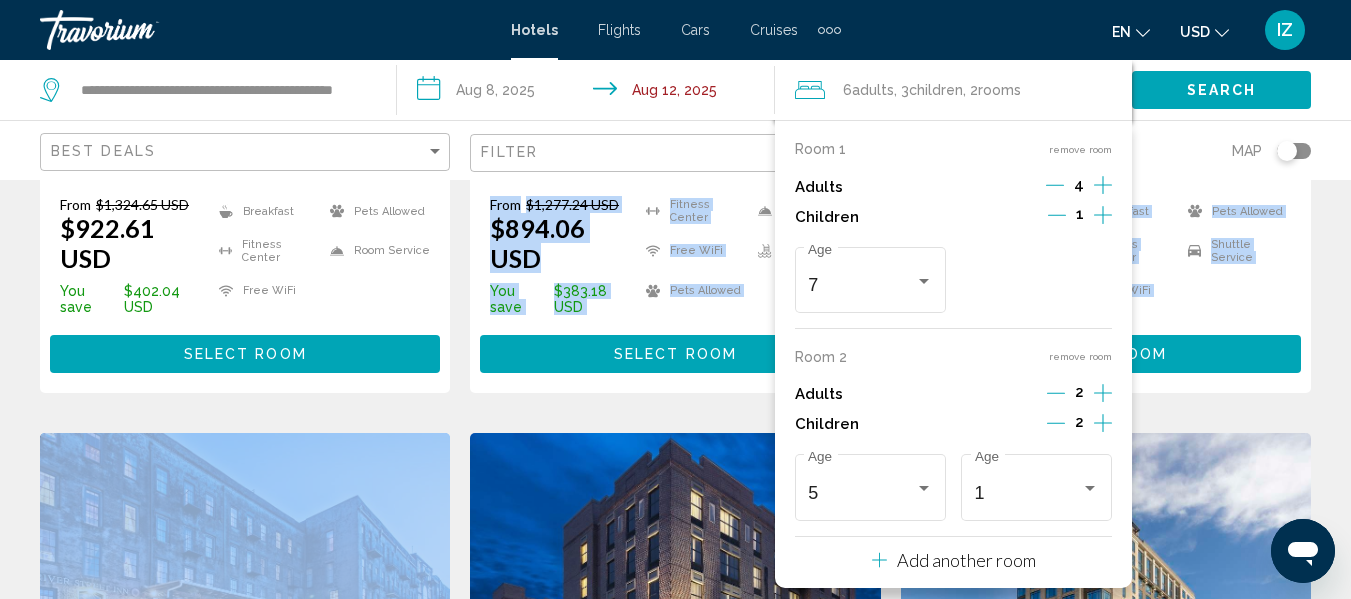 click on "Save up to  30%   The Bohemian Hotel Savannah Riverfront Autograph Collection
Hotel
102 W. Bay Street, Savannah 20 mi  from Hilton Head Island city center from hotel 4.5 From $1,324.65 USD $922.61 USD  You save  $402.04 USD
Breakfast
Fitness Center
Free WiFi
Pets Allowed
Room Service  4.5 Select Room Save up to  30%   The Westin Savannah Harbor Golf Resort & Spa
Hotel
1 Resort Dr, Savannah 19.6 mi  from Hilton Head Island city center from hotel 4.5 From $1,277.24 USD $894.06 USD  You save  $383.18 USD" at bounding box center [675, 1185] 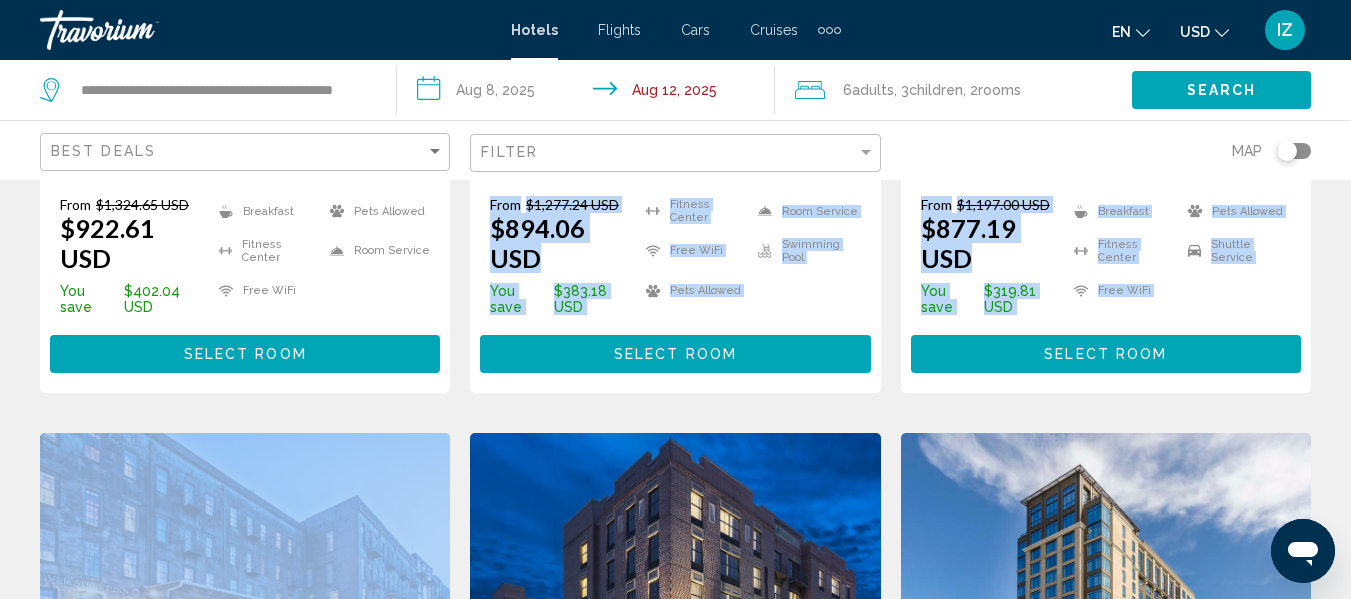 click on "Search" 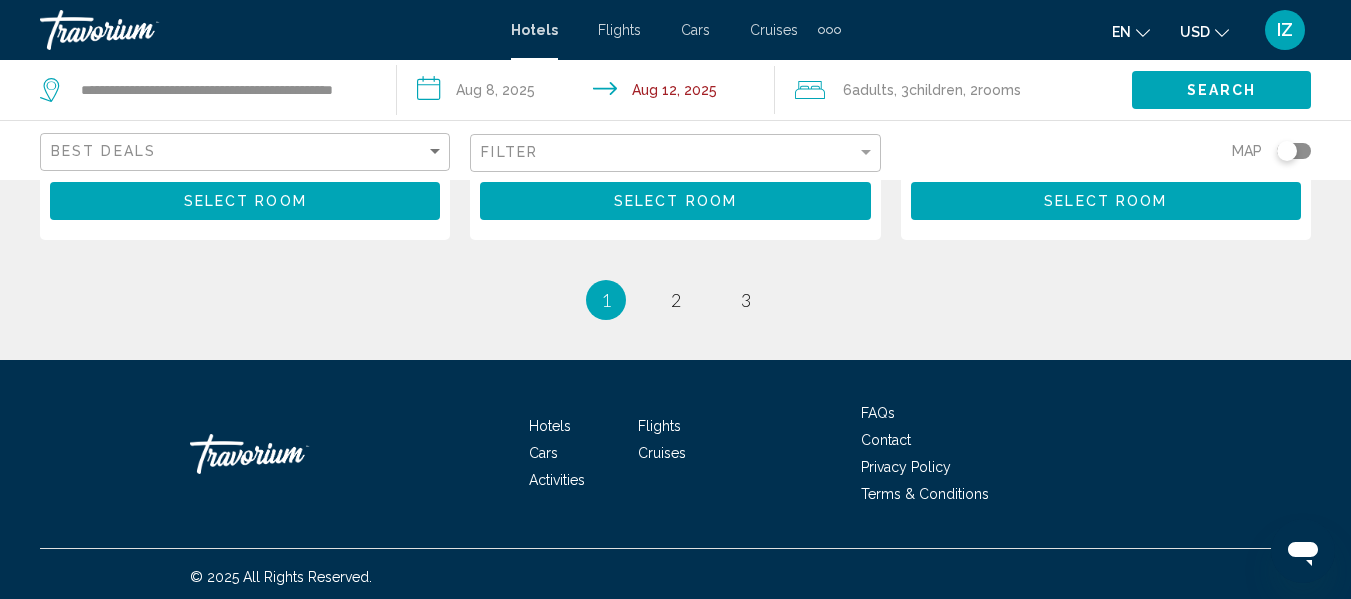 scroll, scrollTop: 3155, scrollLeft: 0, axis: vertical 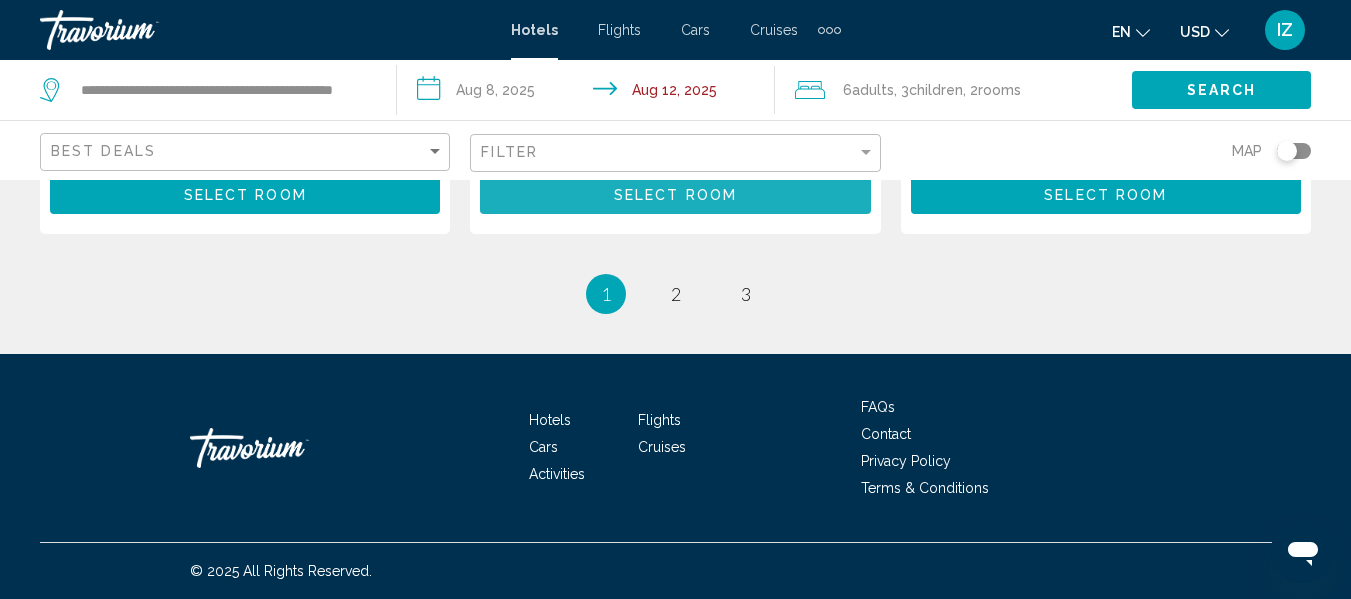 click on "Select Room" at bounding box center [675, 194] 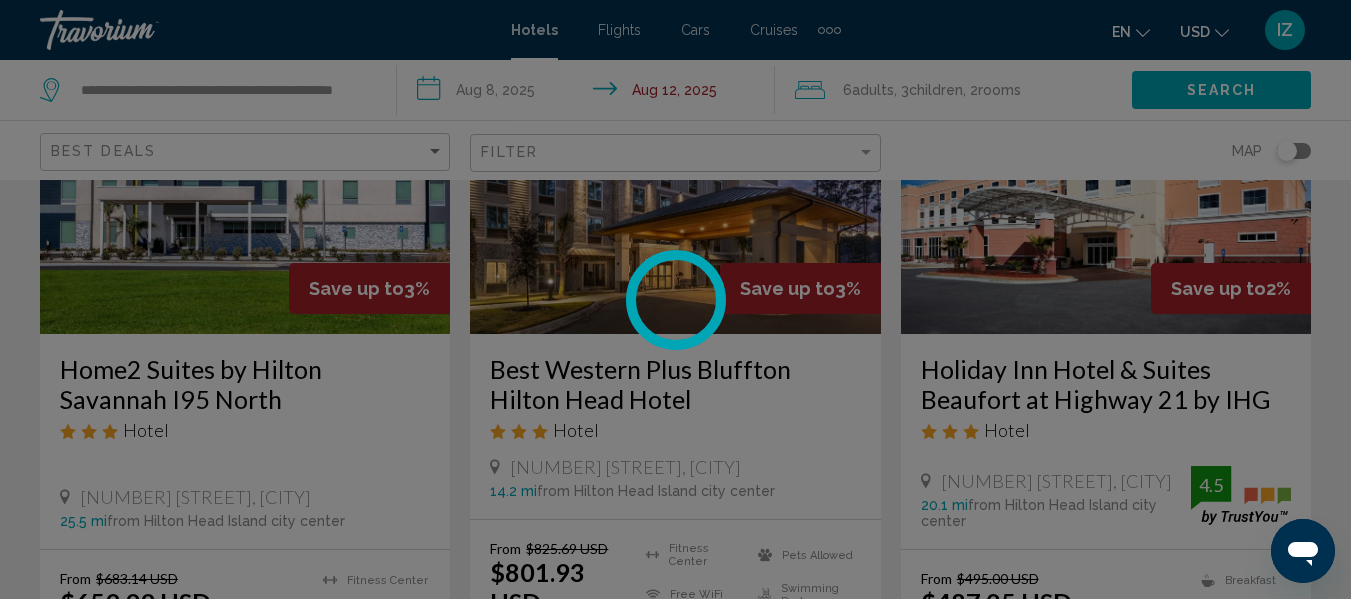 scroll, scrollTop: 2455, scrollLeft: 0, axis: vertical 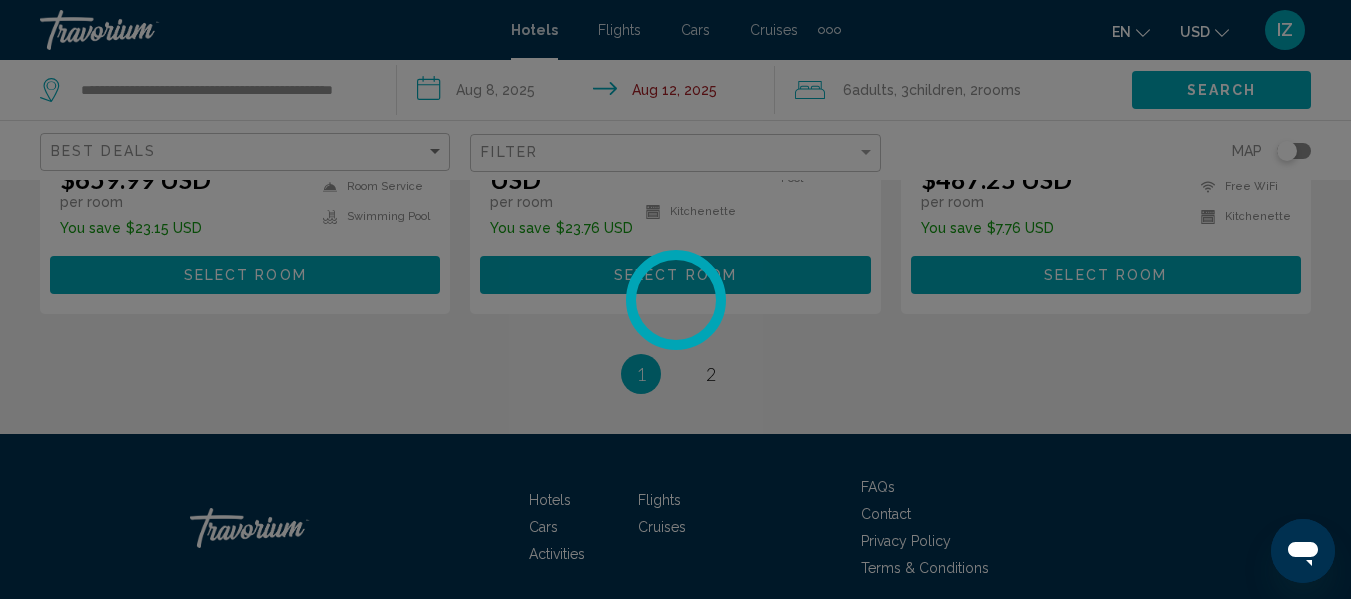 click at bounding box center [675, 299] 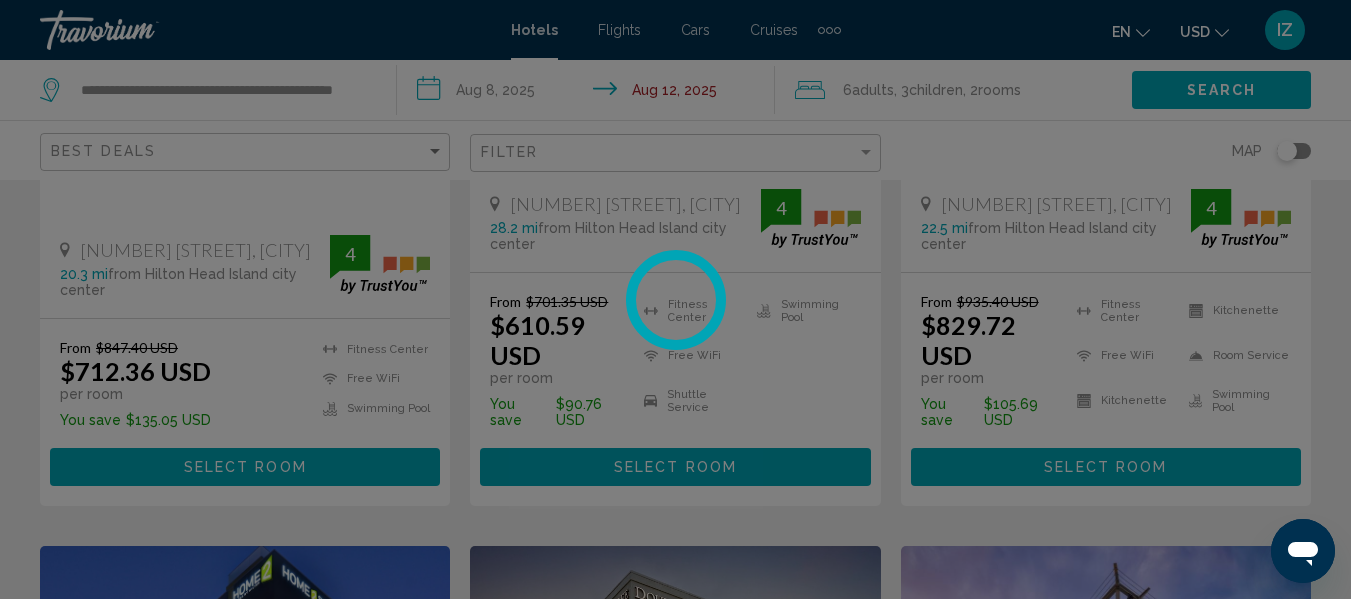 scroll, scrollTop: 0, scrollLeft: 0, axis: both 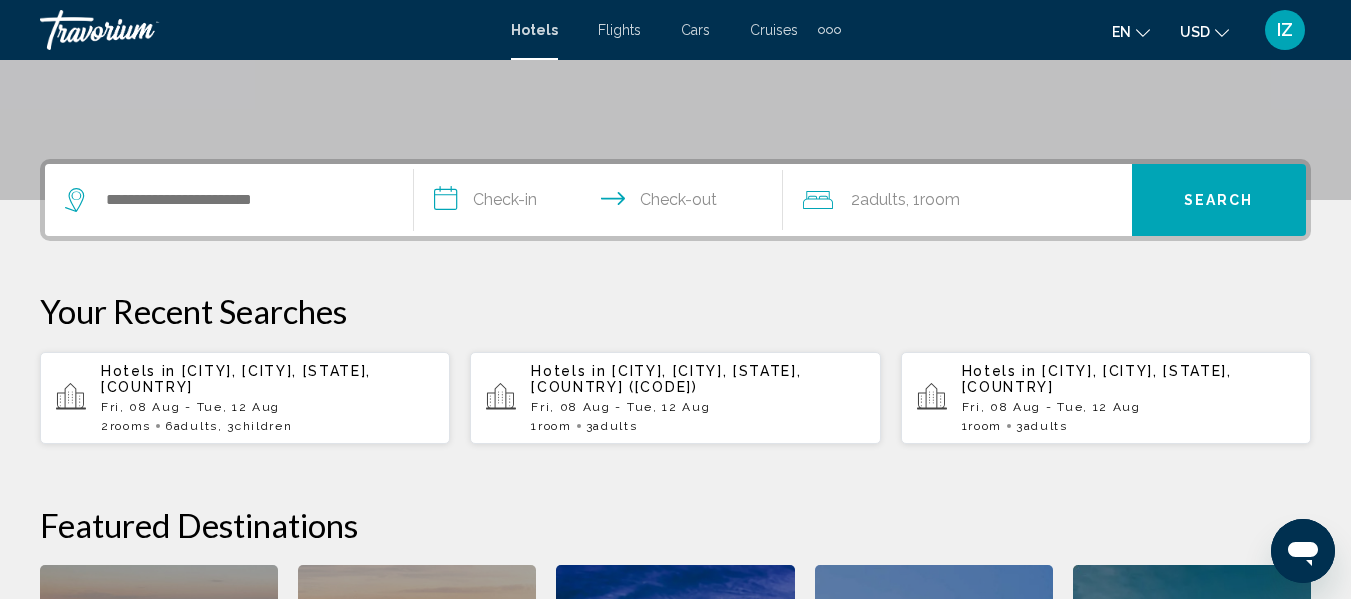 click on "Fri, 08 Aug - Tue, 12 Aug" at bounding box center (267, 407) 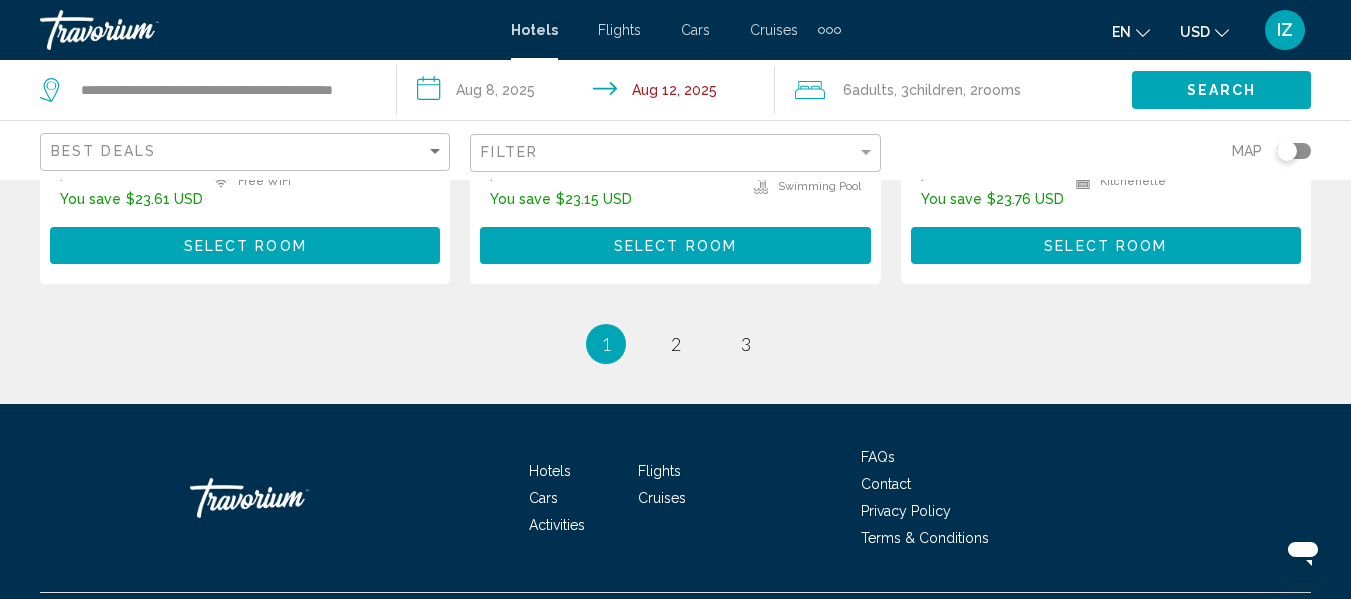scroll, scrollTop: 3176, scrollLeft: 0, axis: vertical 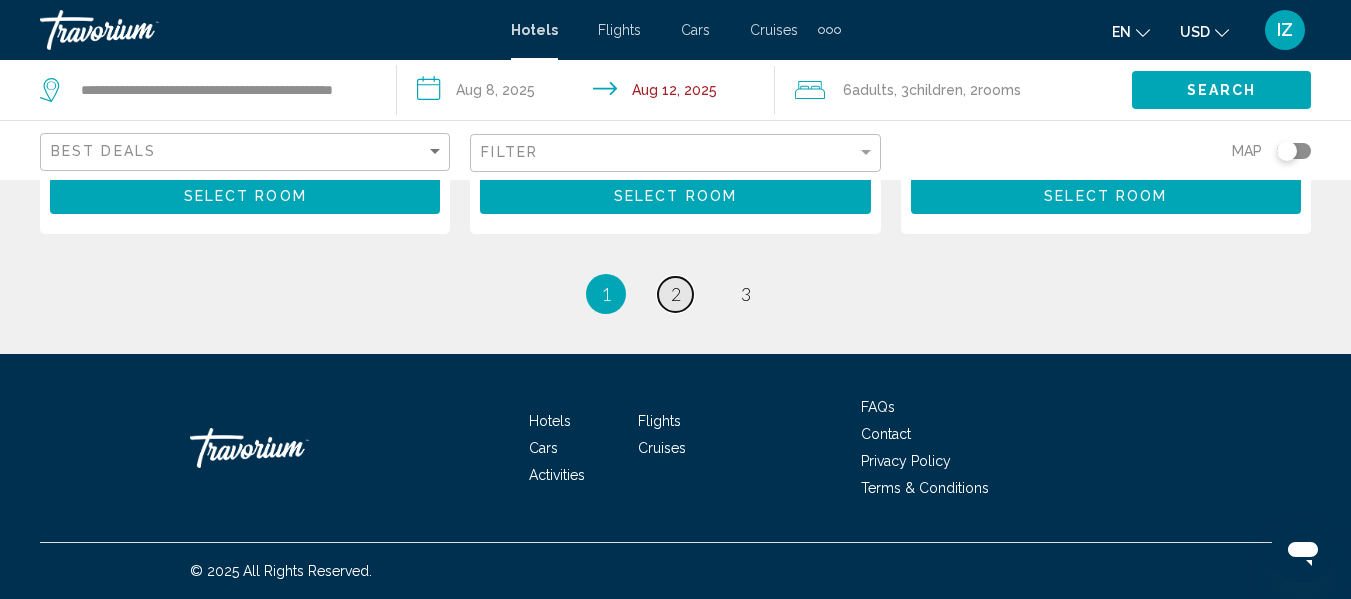 click on "2" at bounding box center [676, 294] 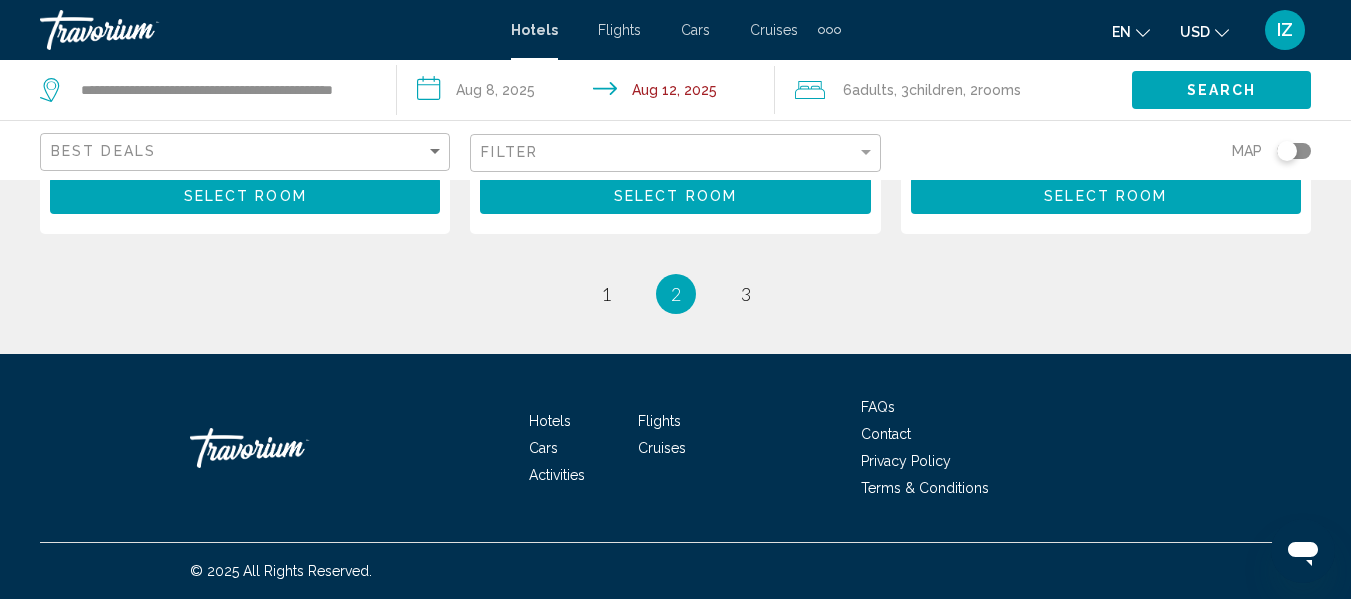 scroll, scrollTop: 3070, scrollLeft: 0, axis: vertical 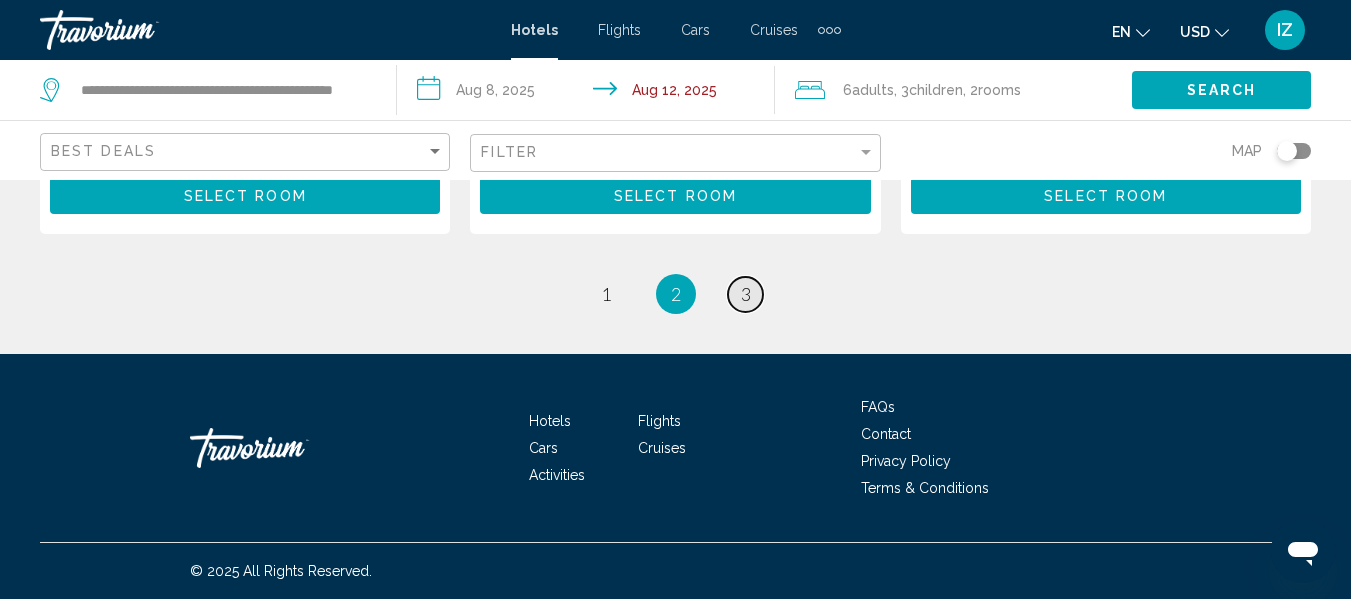click on "3" at bounding box center [746, 294] 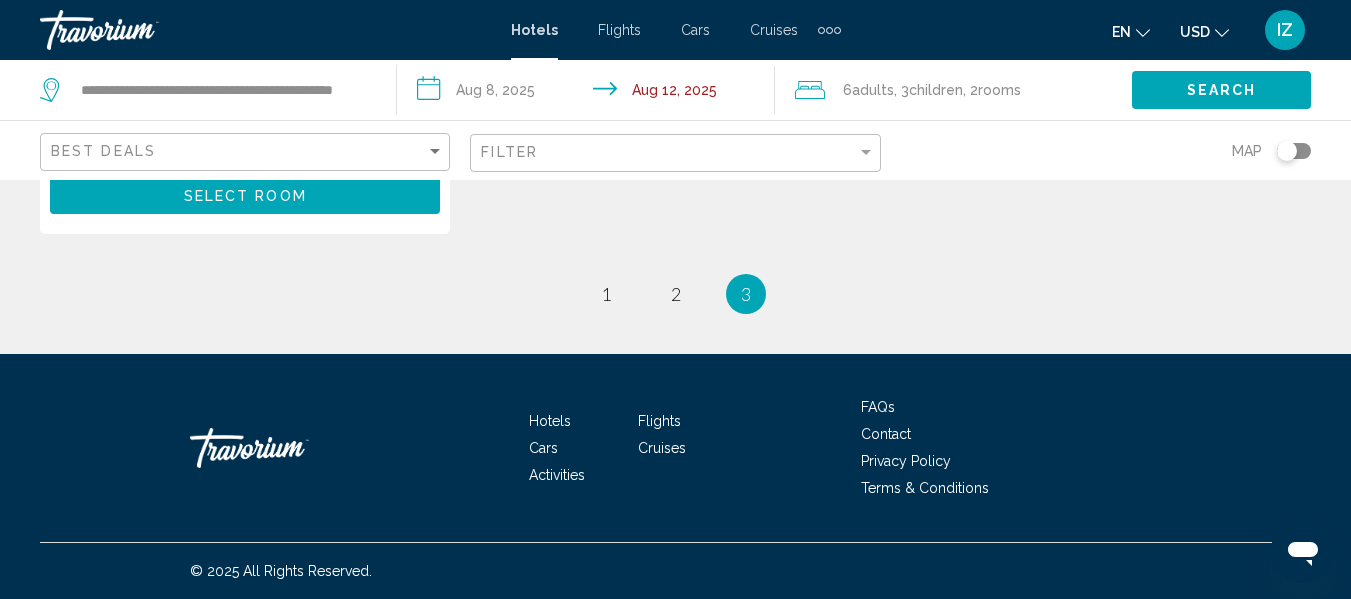 click on "Hotel Search Results  -   25  places to spend your time  Element Savannah Midtown
Hotel
26 W. Fairmont Avenue, Savannah 23.7 mi  from Hilton Head Island city center from hotel $808.28 USD  per room
Breakfast
Fitness Center  Select Room No results based on your filters  3 / 3  page  1 page  2 You're on page  3" at bounding box center (675, -78) 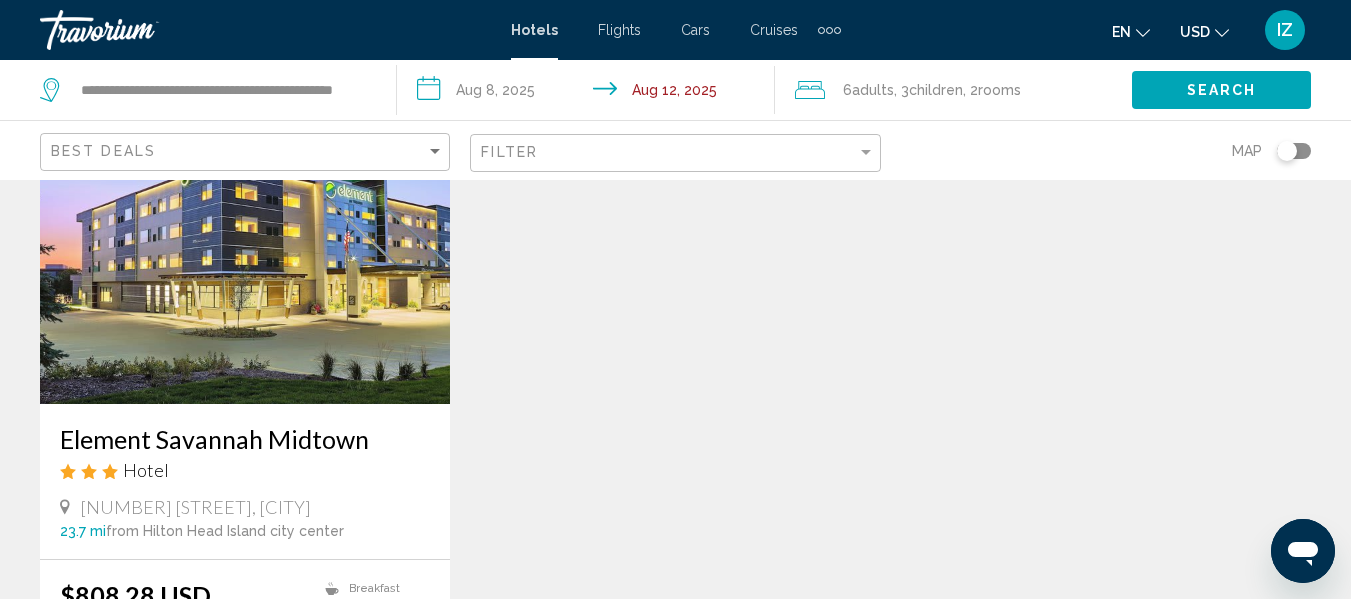 scroll, scrollTop: 0, scrollLeft: 0, axis: both 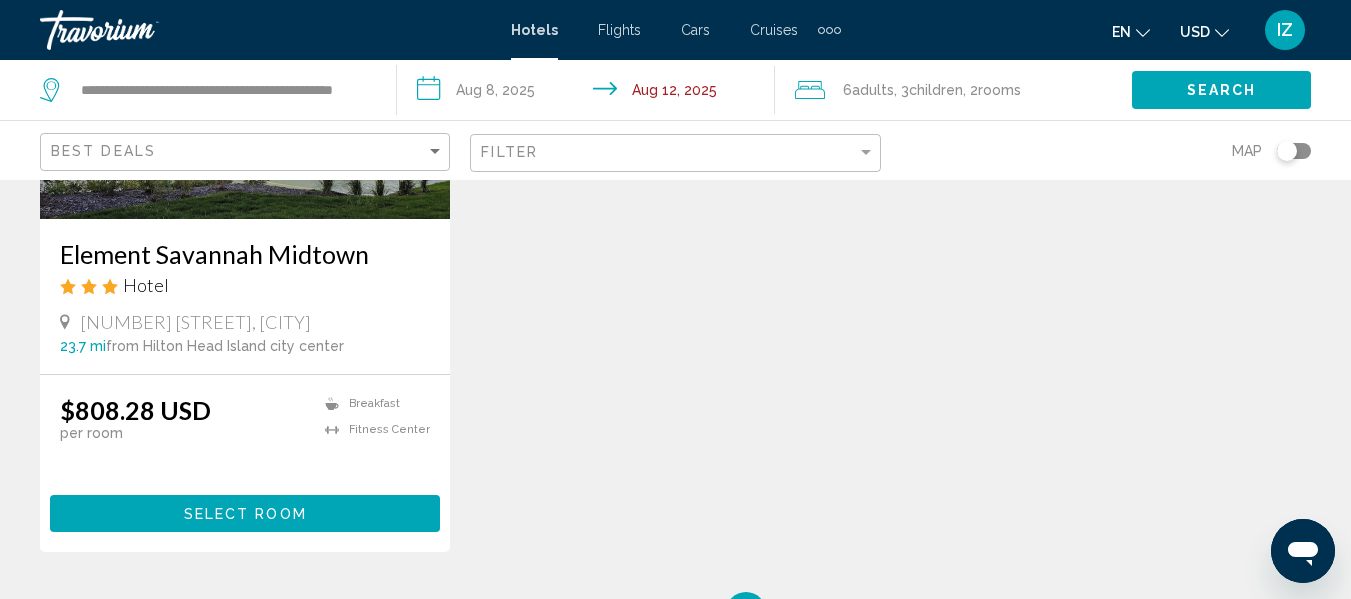 click on "Hotel Search Results  -   25  places to spend your time  Element Savannah Midtown
Hotel
26 W. Fairmont Avenue, Savannah 23.7 mi  from Hilton Head Island city center from hotel $808.28 USD  per room
Breakfast
Fitness Center  Select Room No results based on your filters  3 / 3  page  1 page  2 You're on page  3" at bounding box center [675, 240] 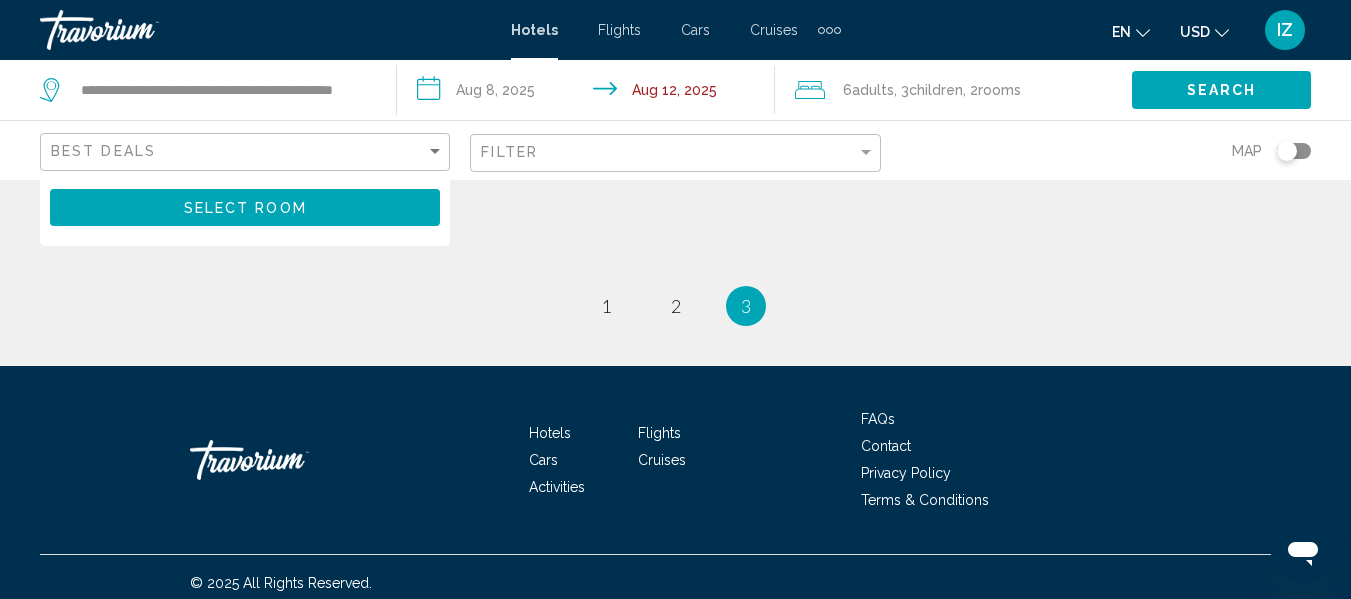 scroll, scrollTop: 669, scrollLeft: 0, axis: vertical 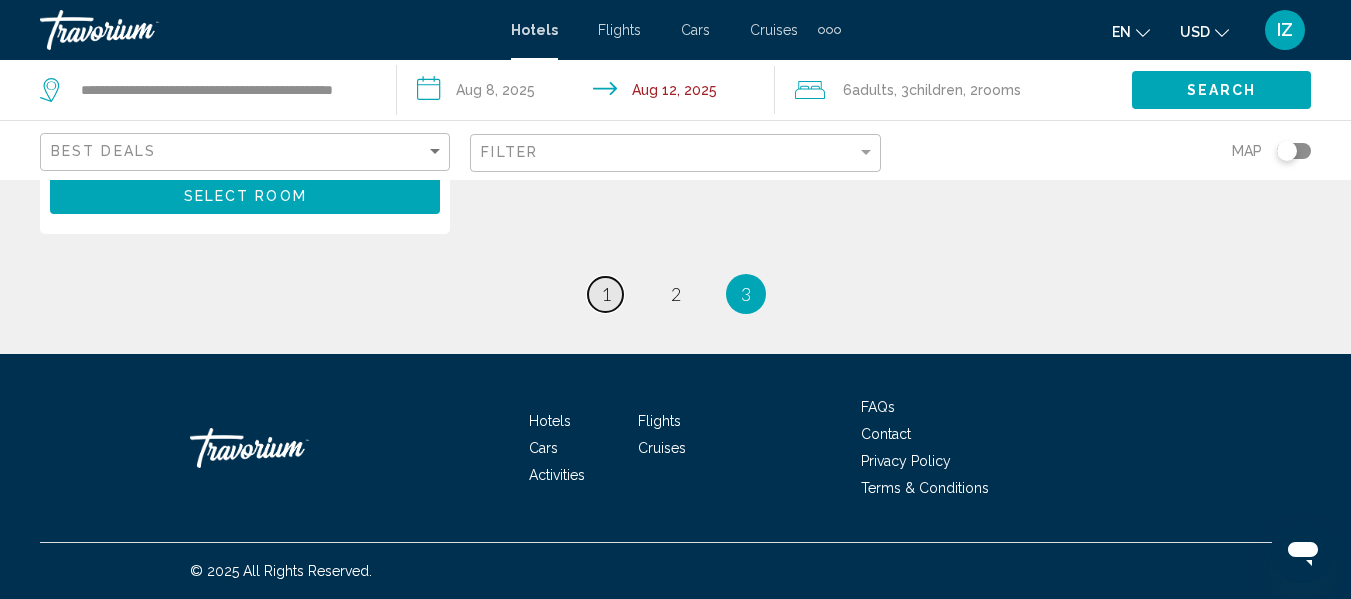 click on "1" at bounding box center (606, 294) 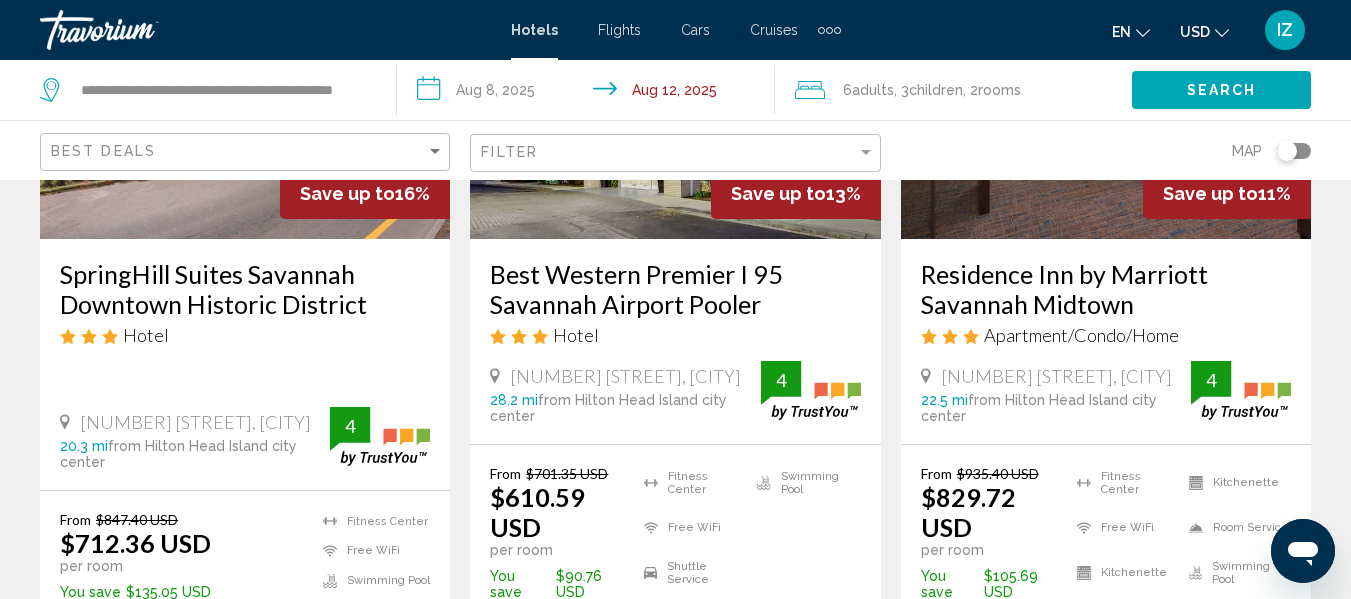 scroll, scrollTop: 0, scrollLeft: 0, axis: both 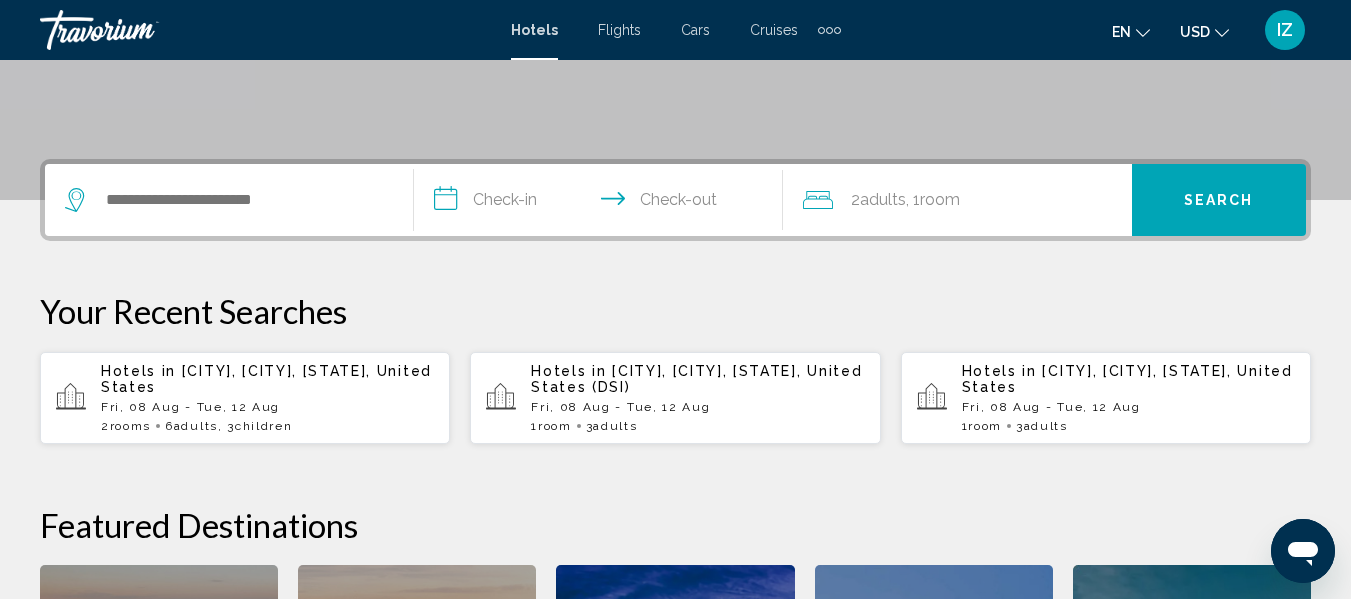 click on "[CITY], [CITY], [STATE], United States" at bounding box center [1127, 379] 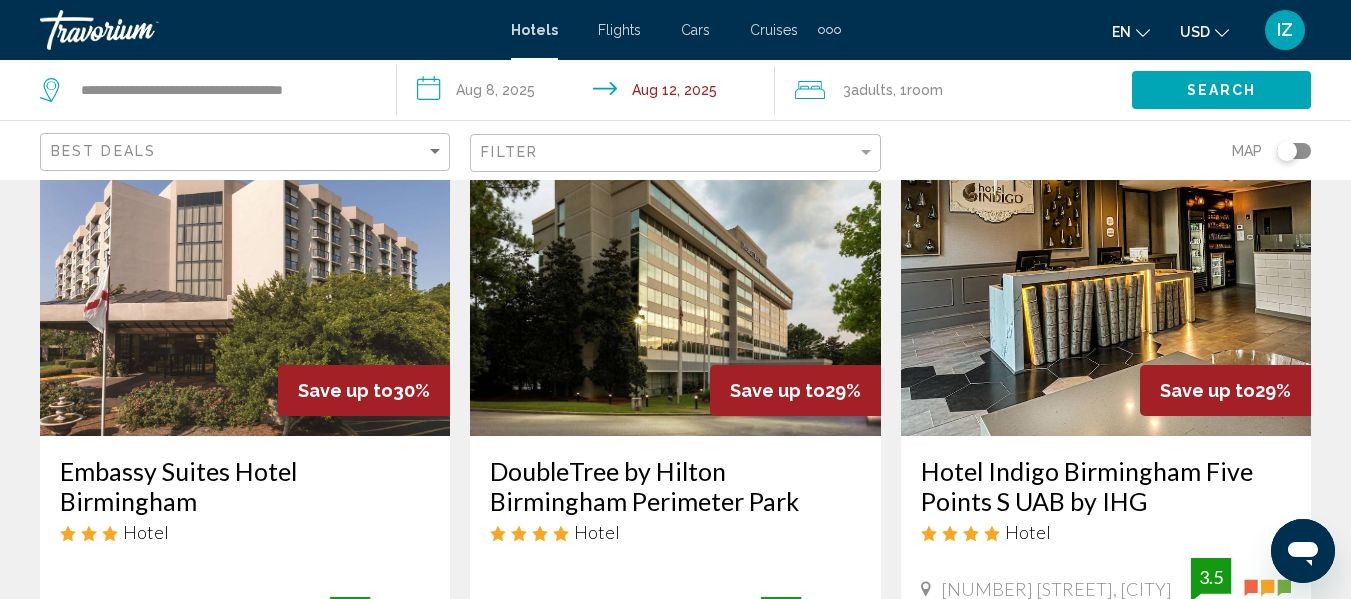 scroll, scrollTop: 100, scrollLeft: 0, axis: vertical 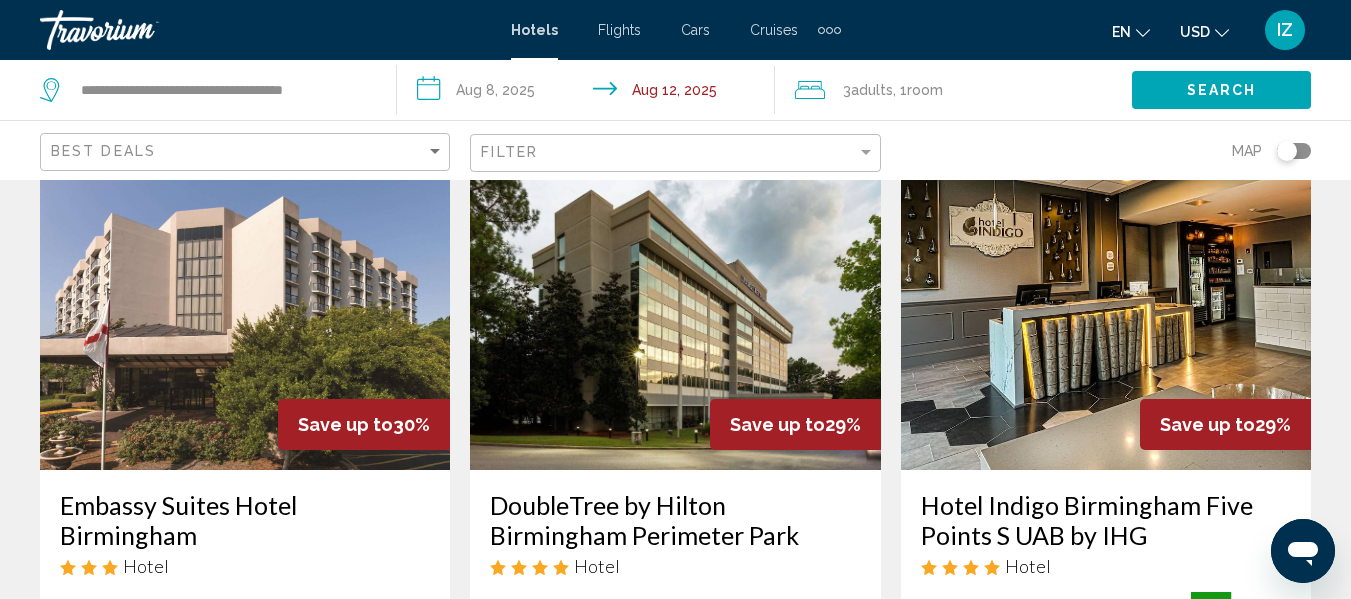 click at bounding box center (1106, 310) 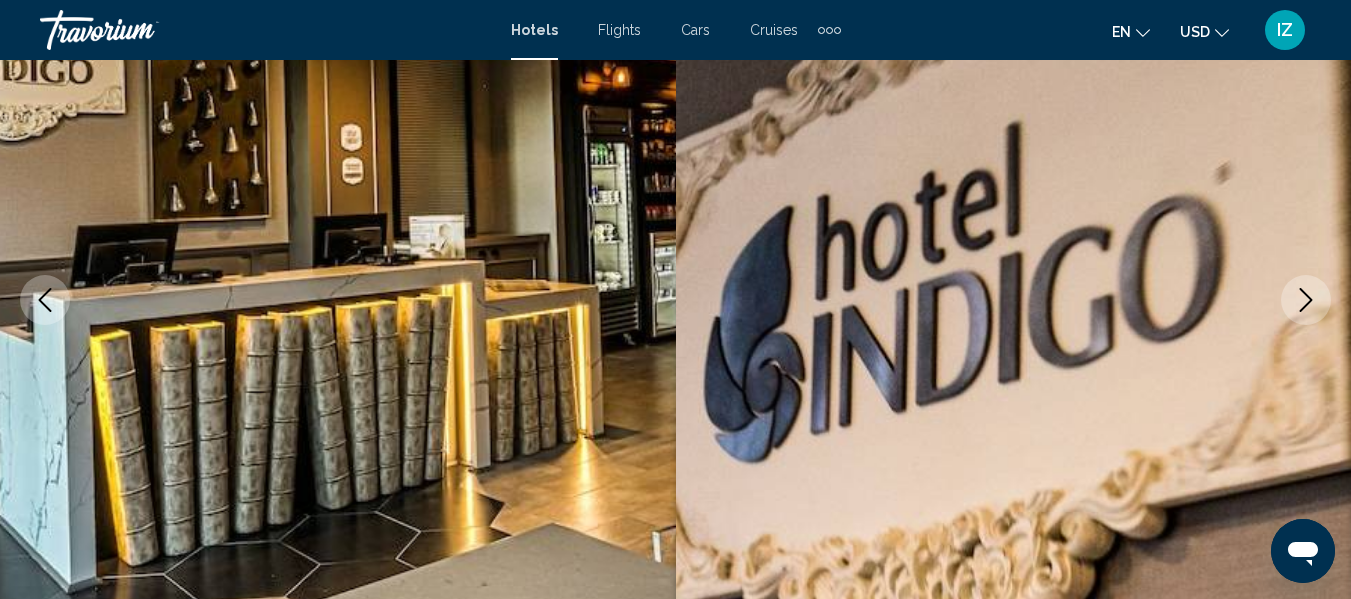 click 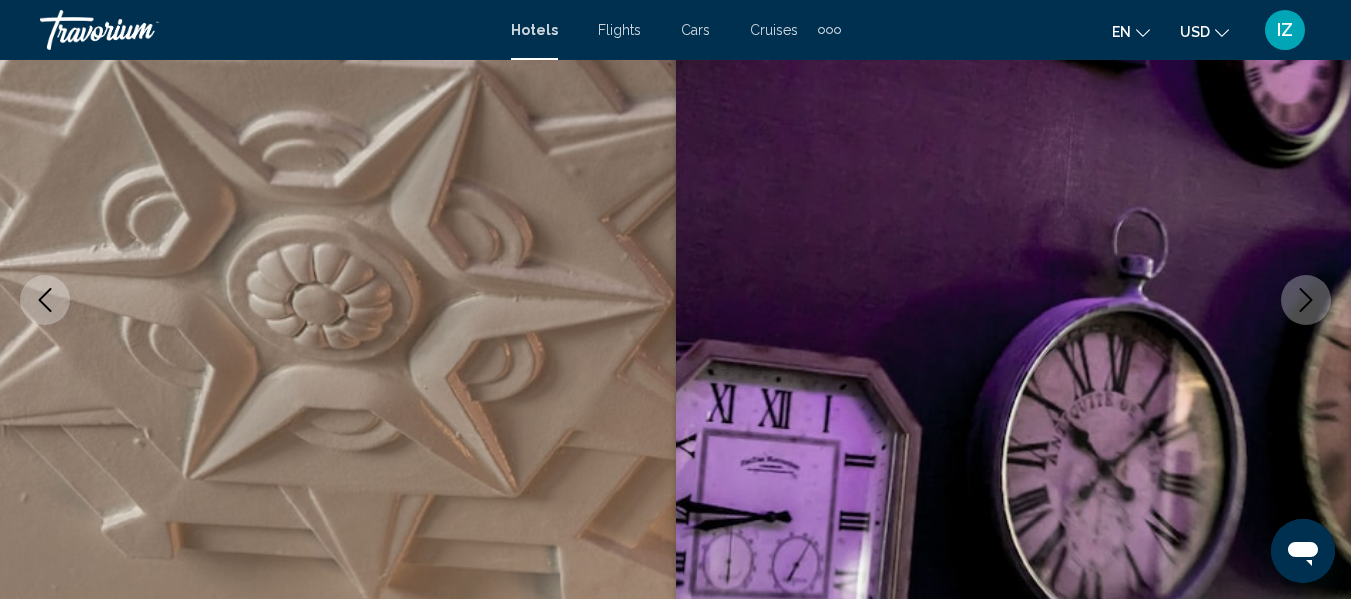 click 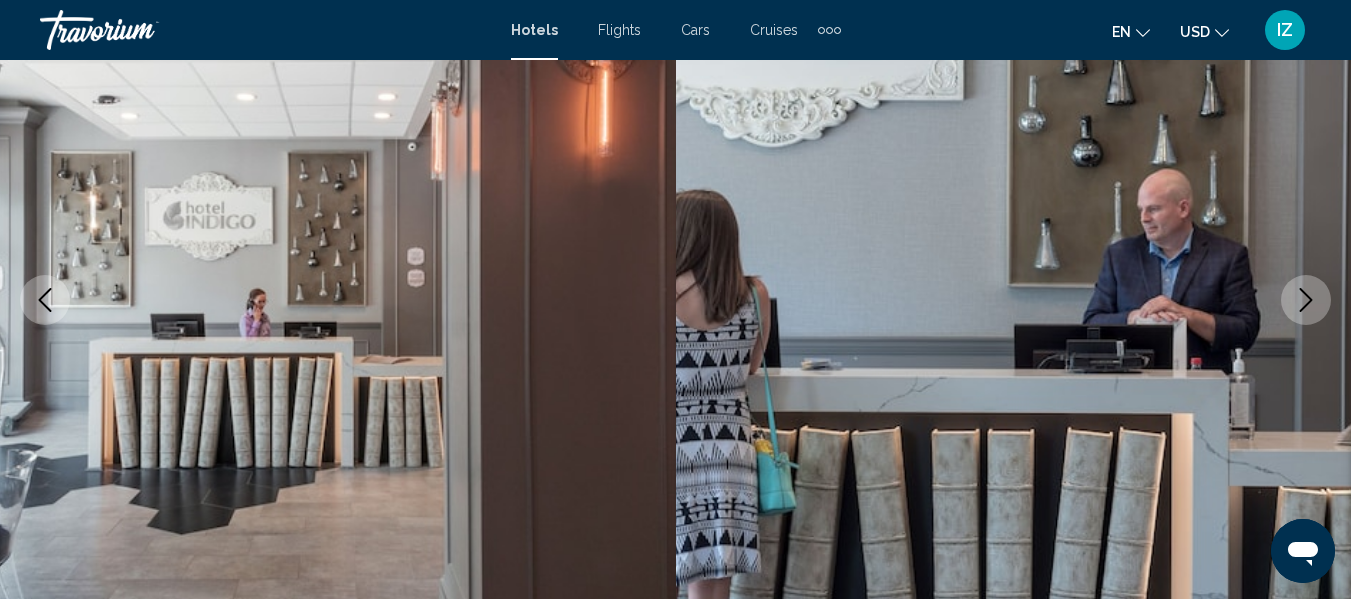 click 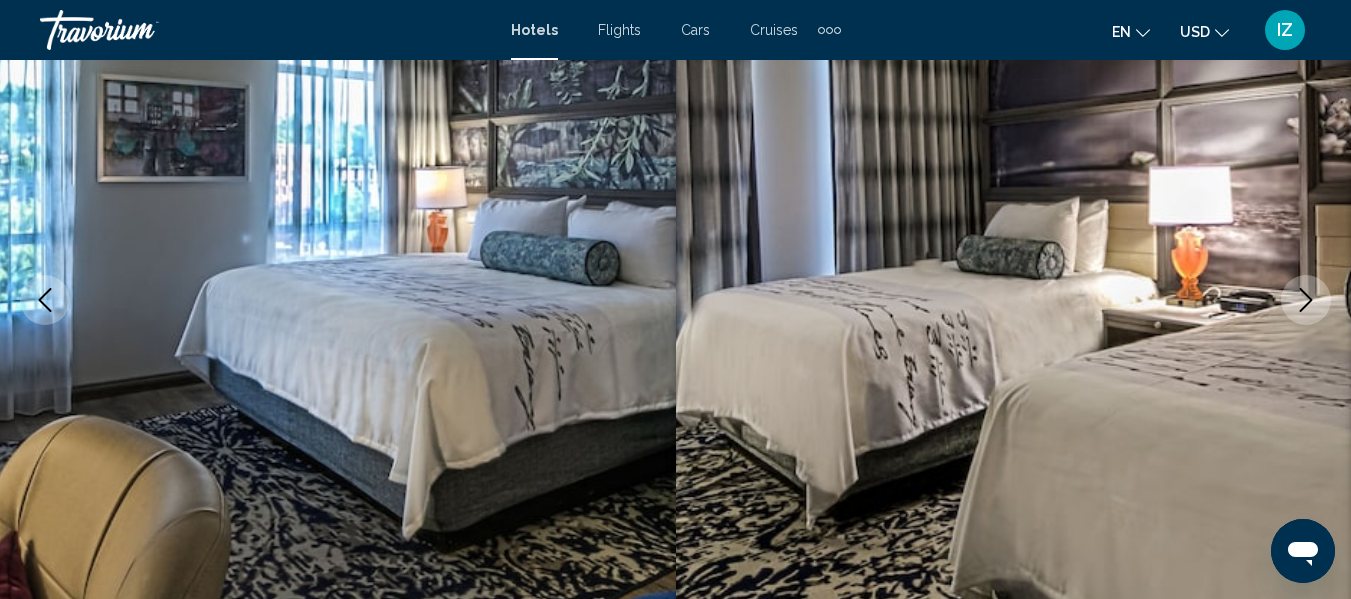 click 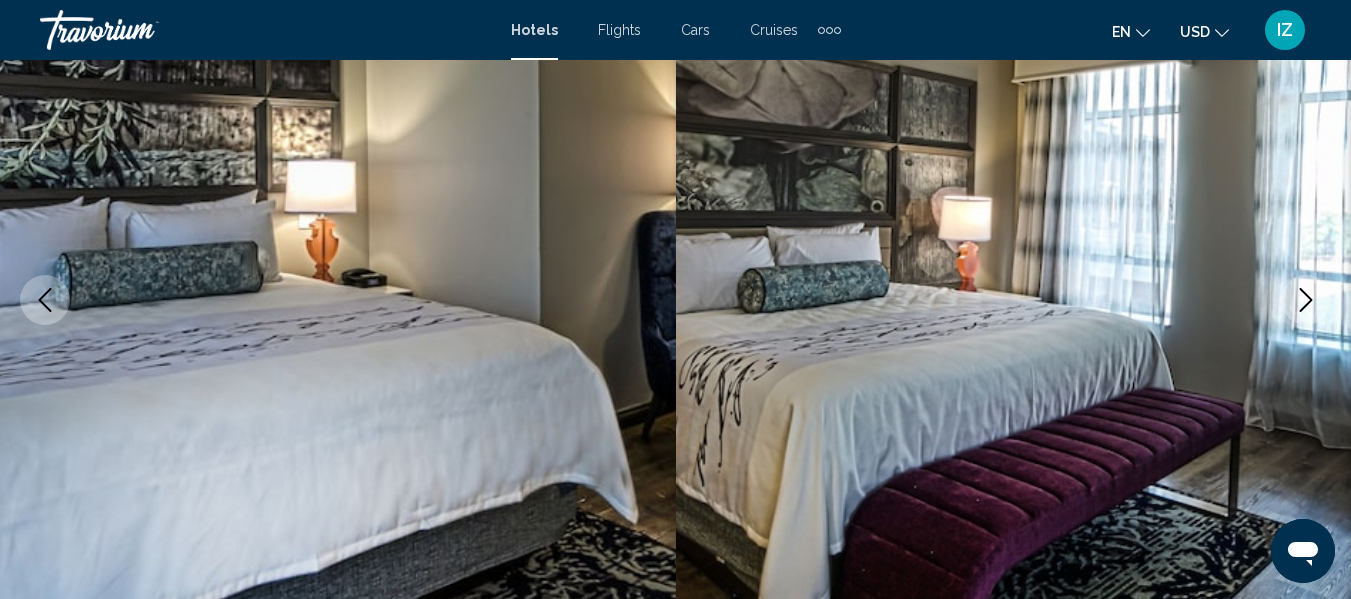 click 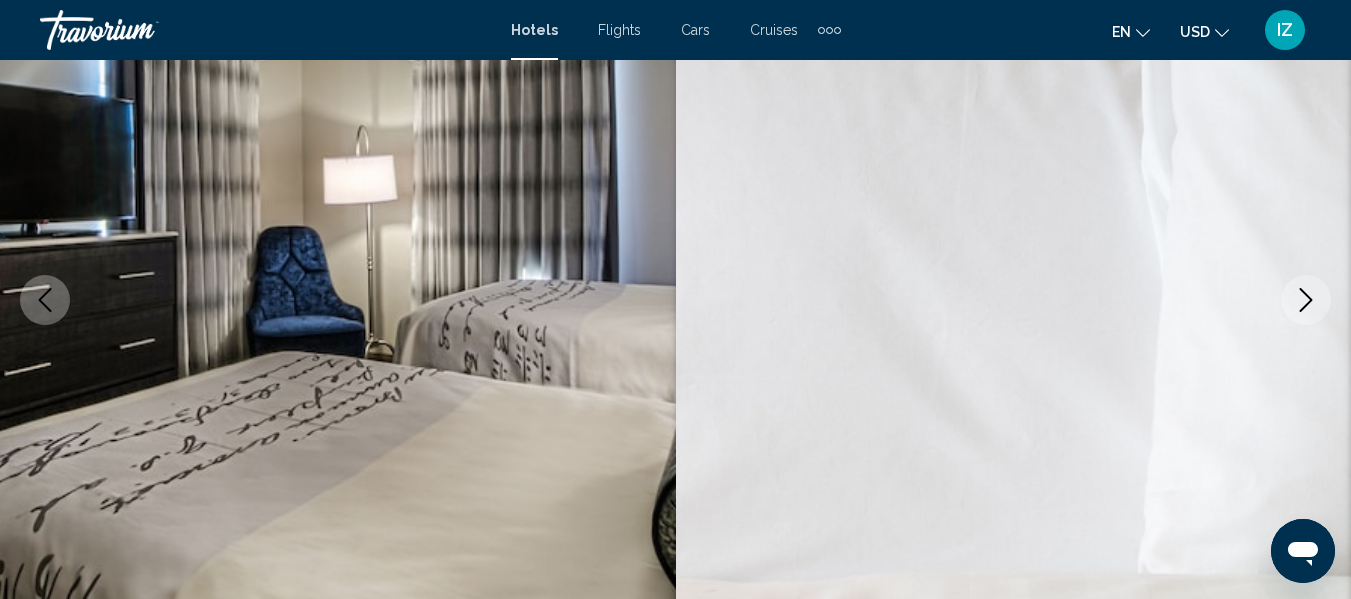 click 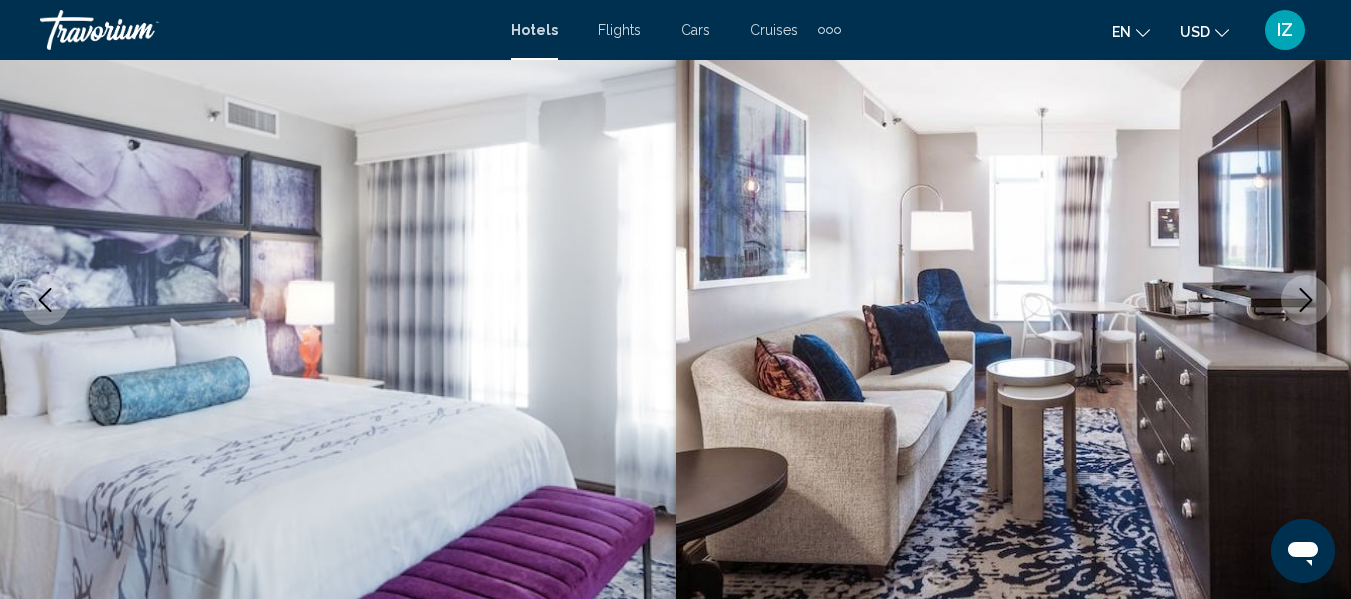 click 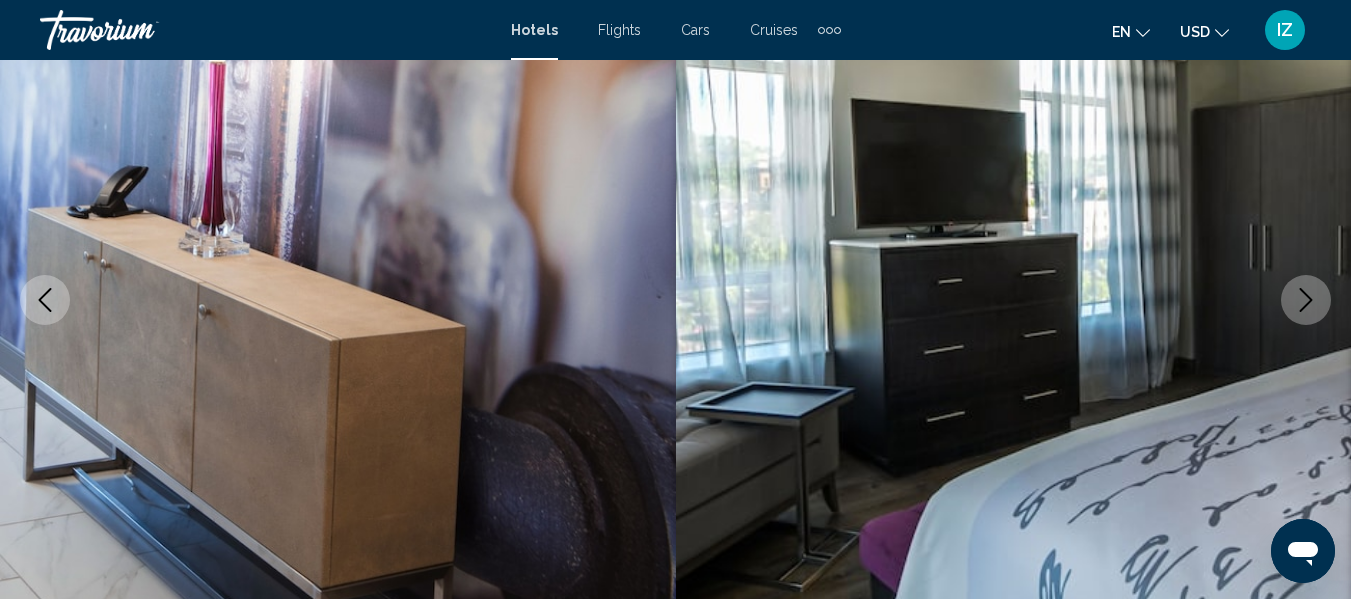 click 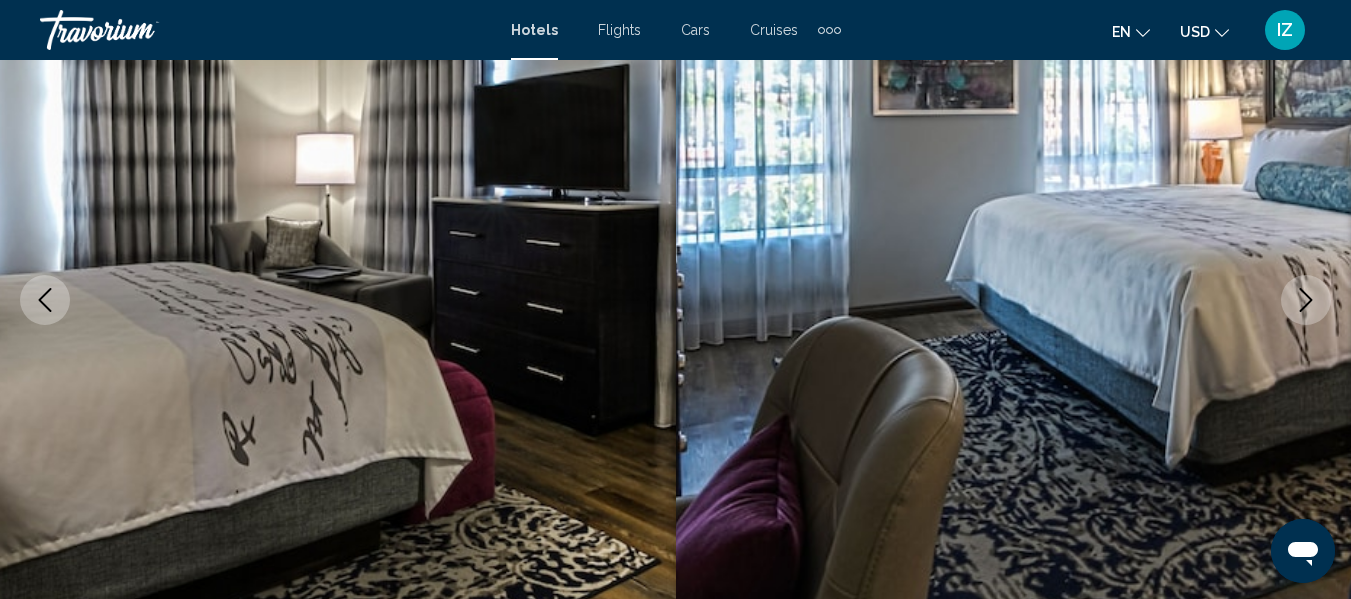 click 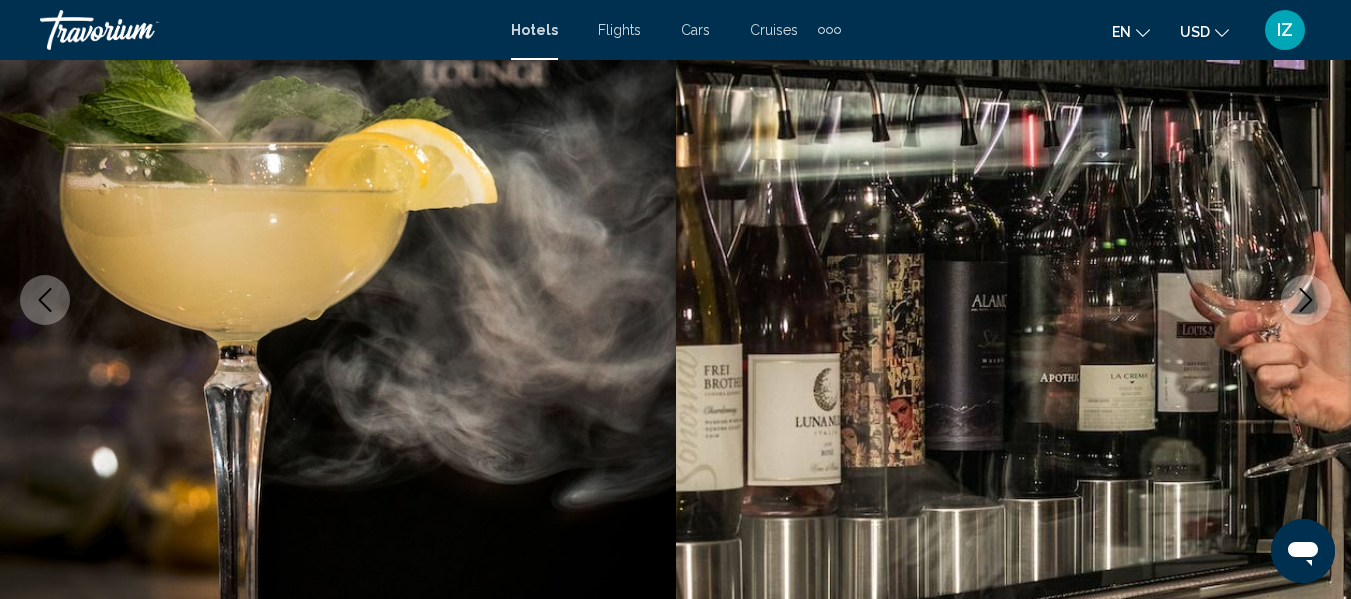 click 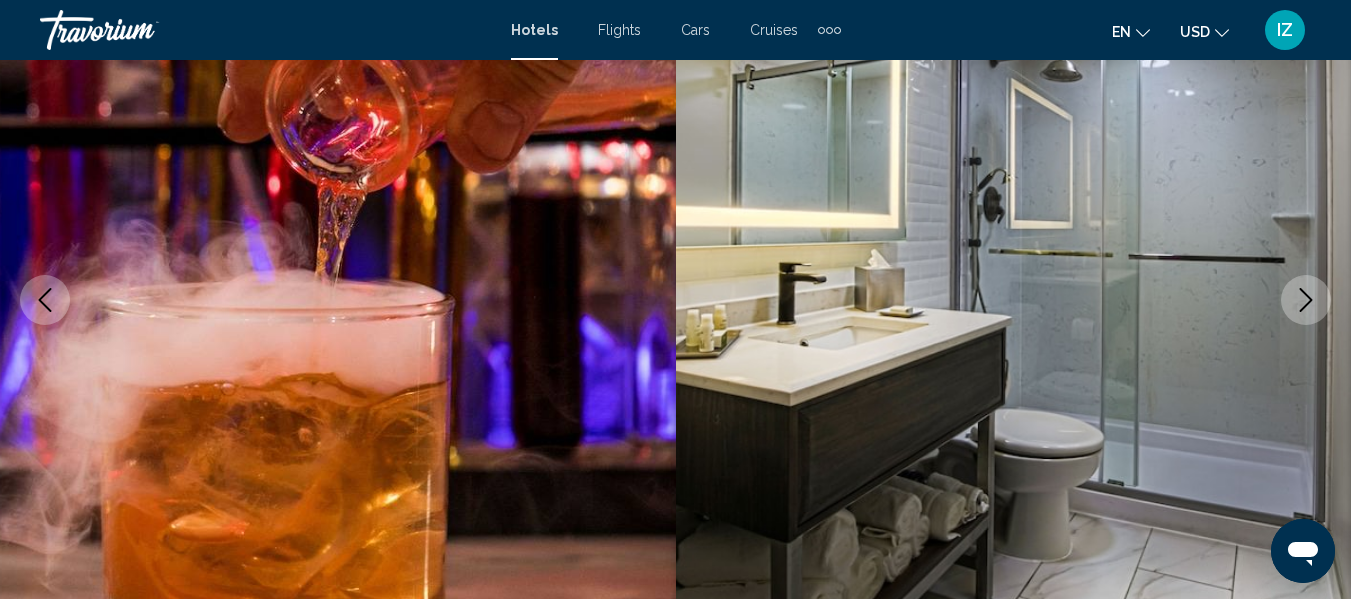 click 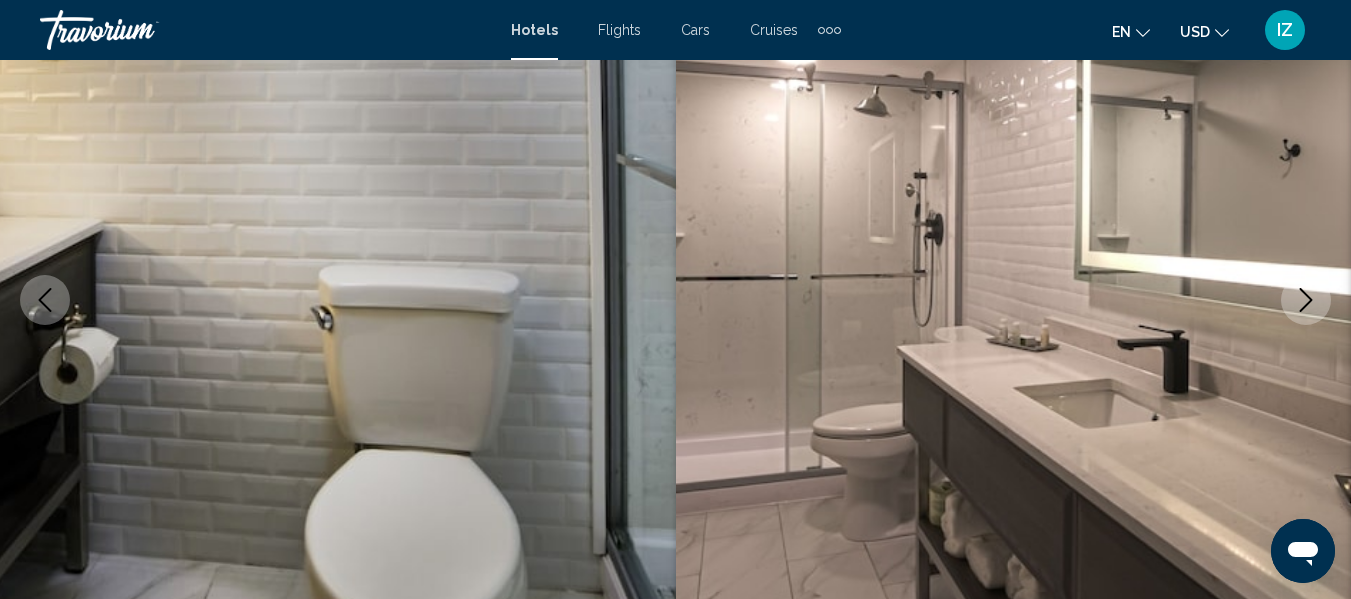 click 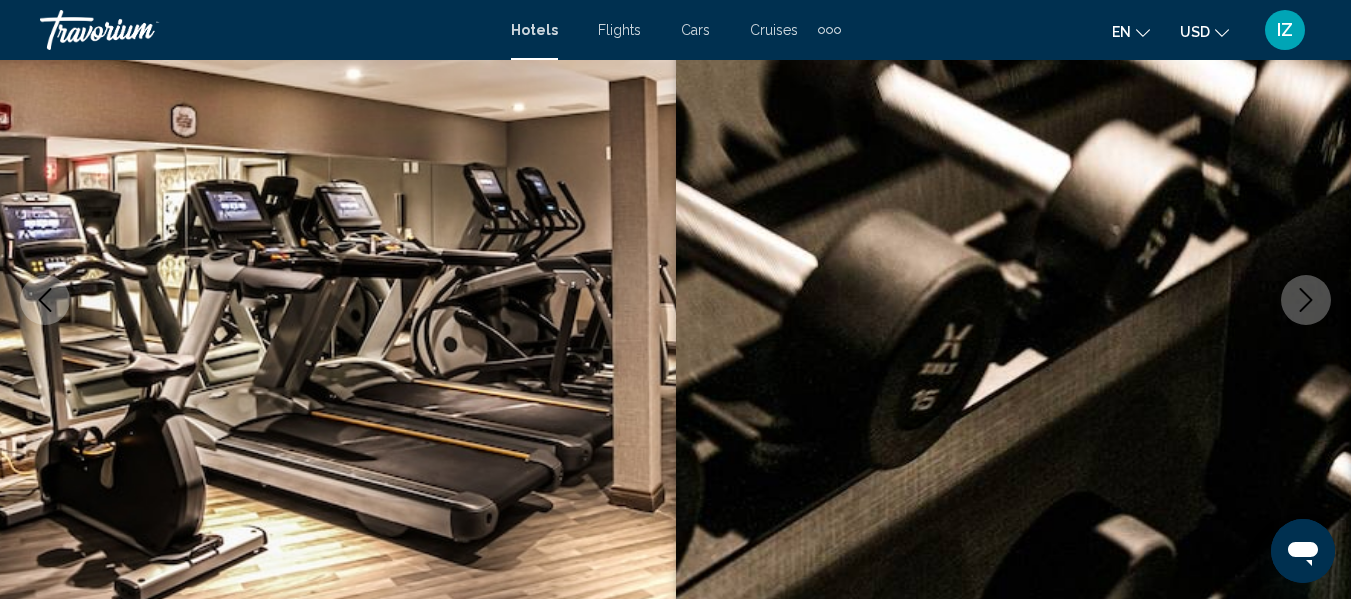 click 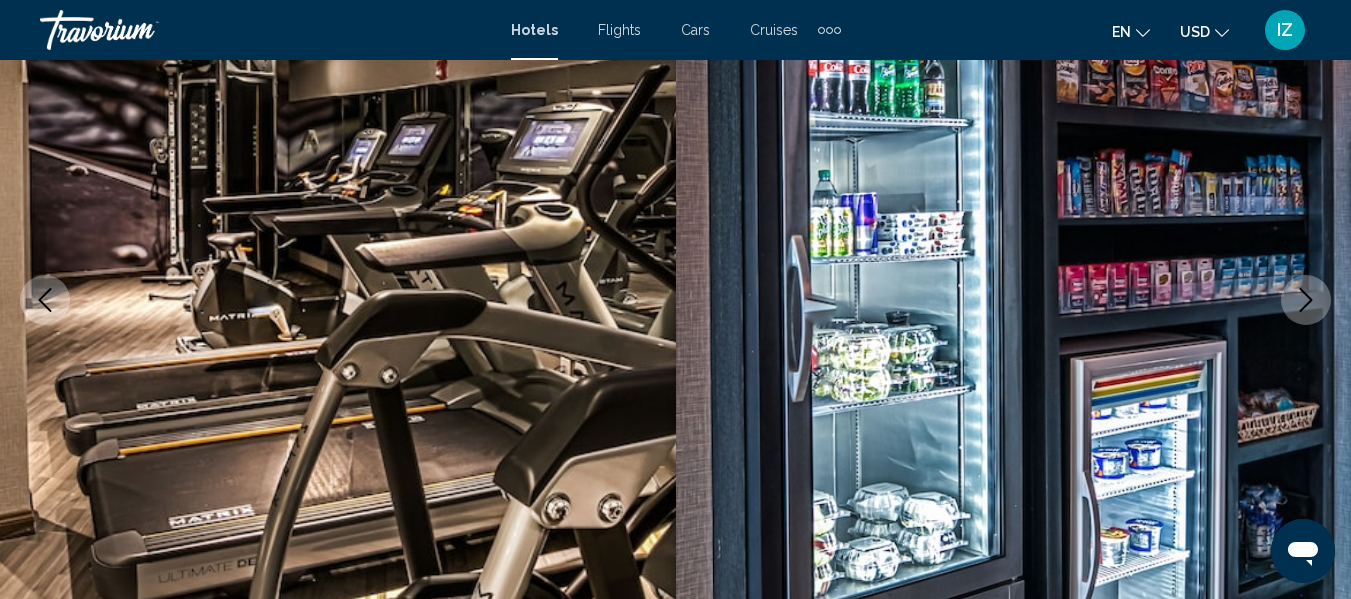 click 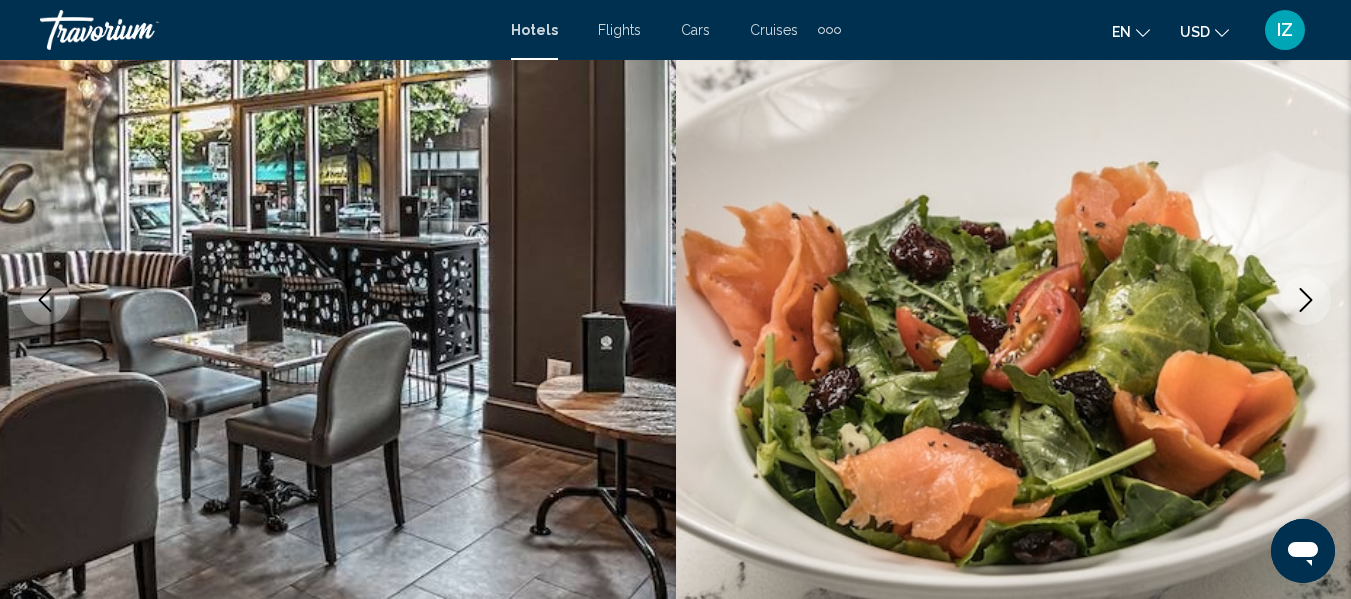click 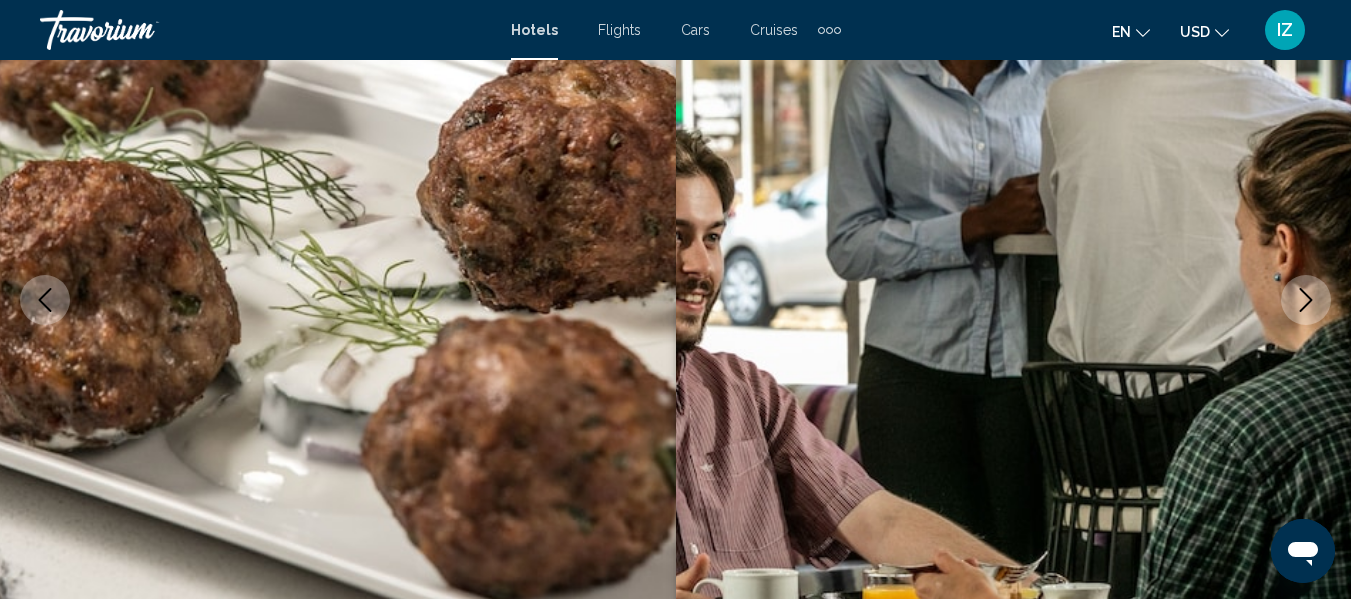 click 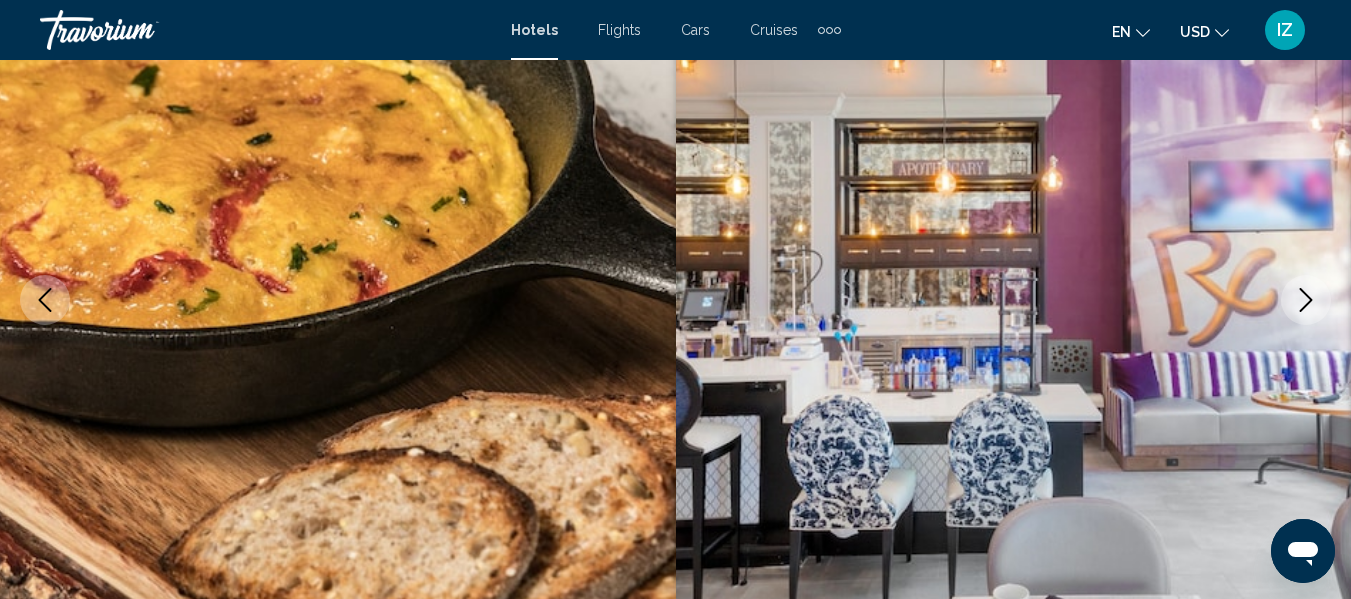 click 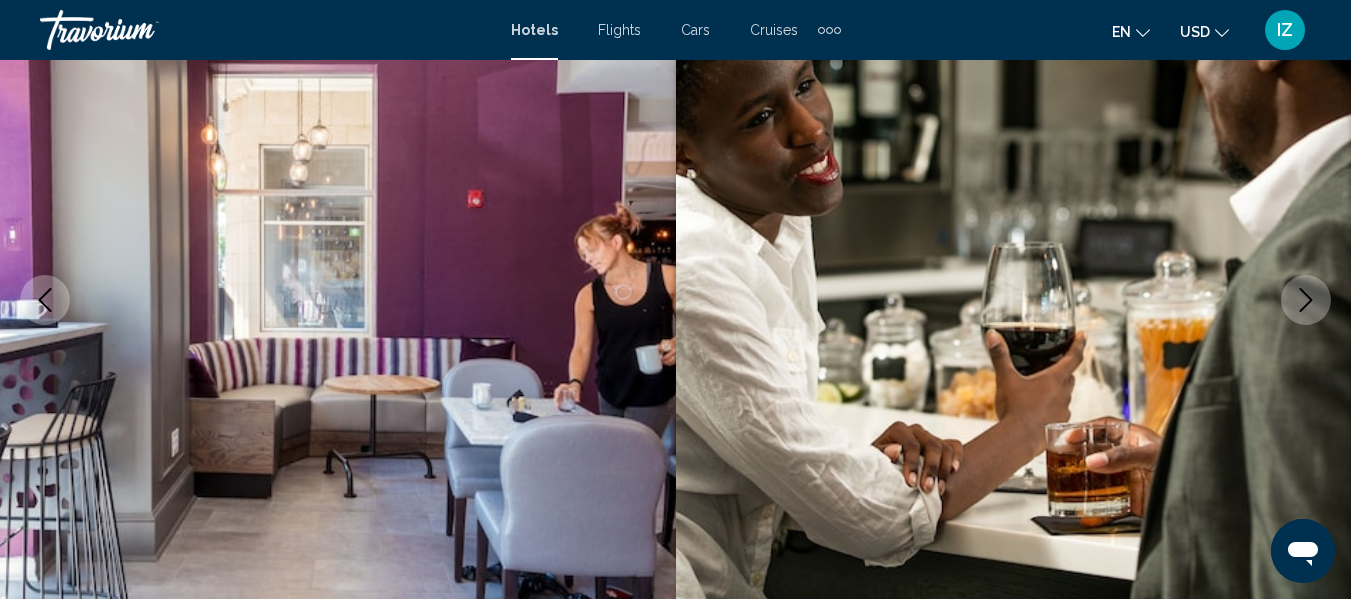 click 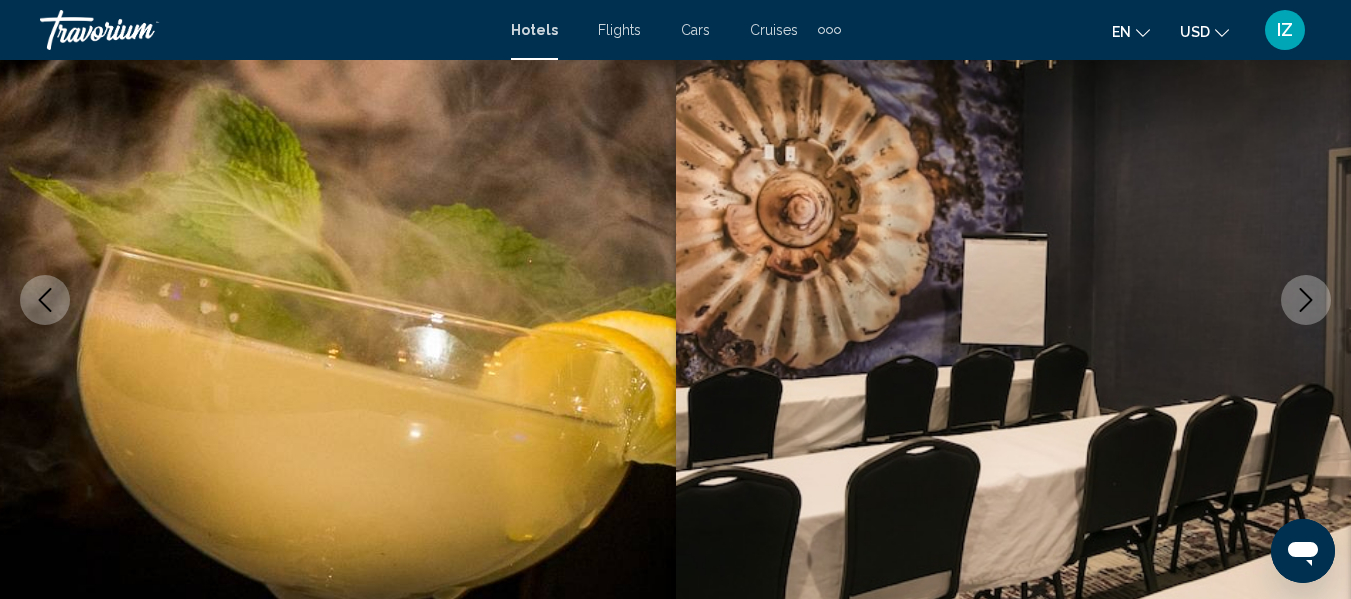 click 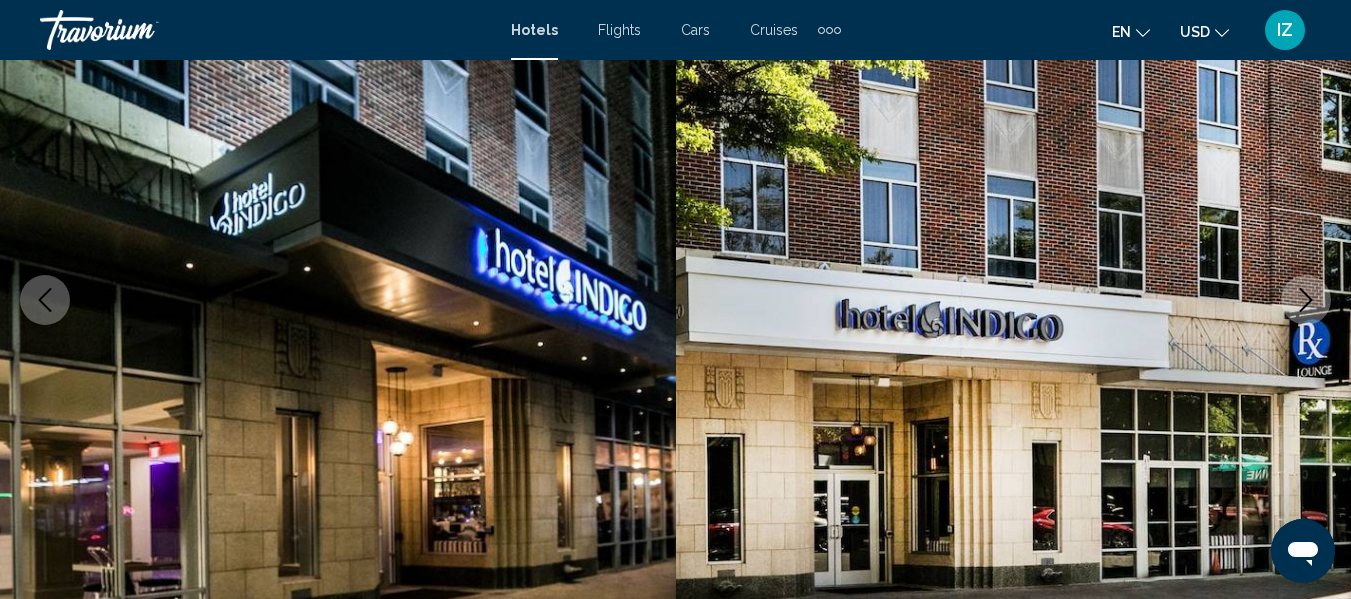 click 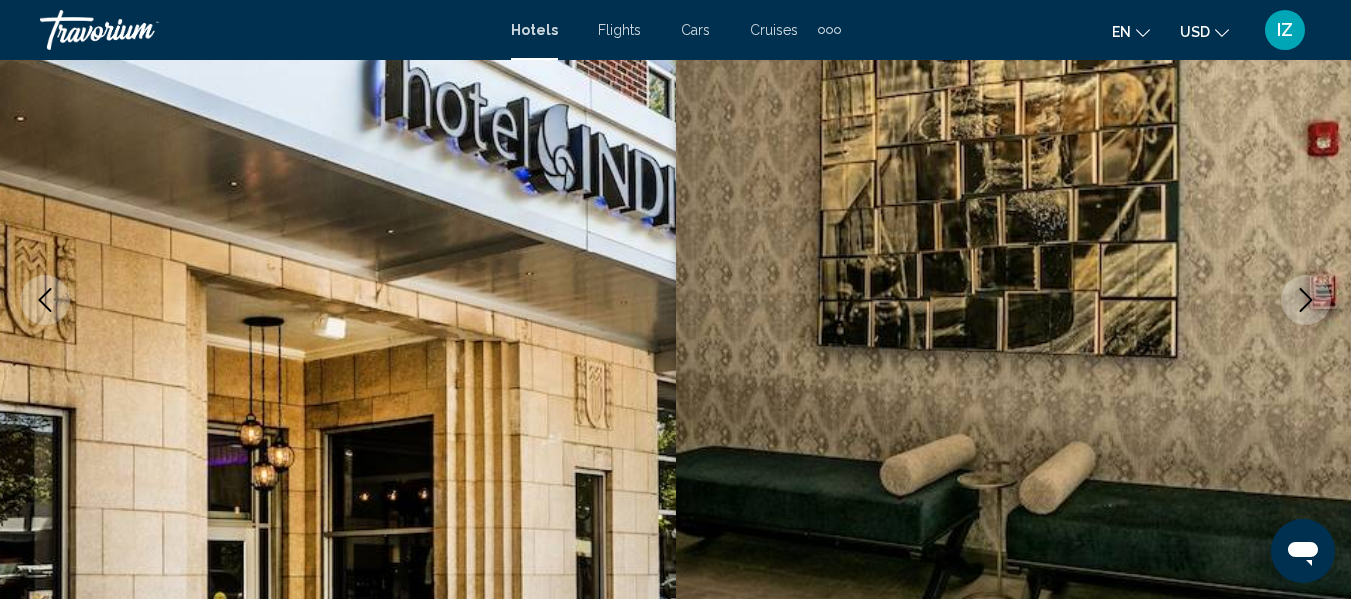 click 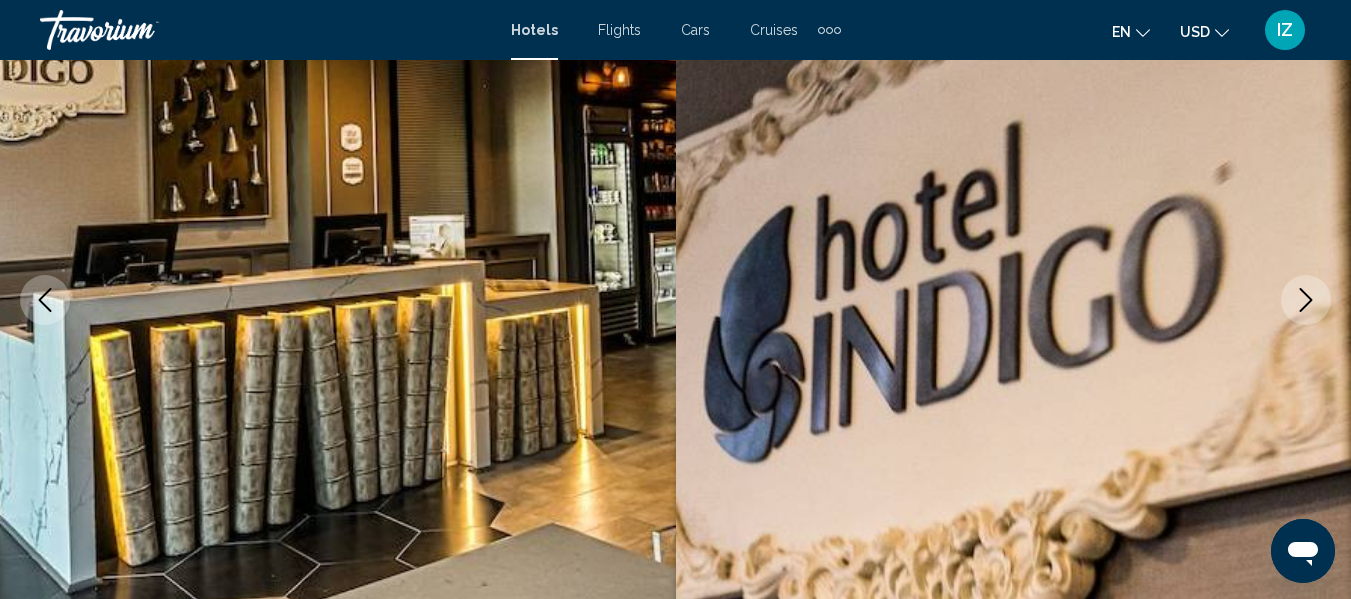 click 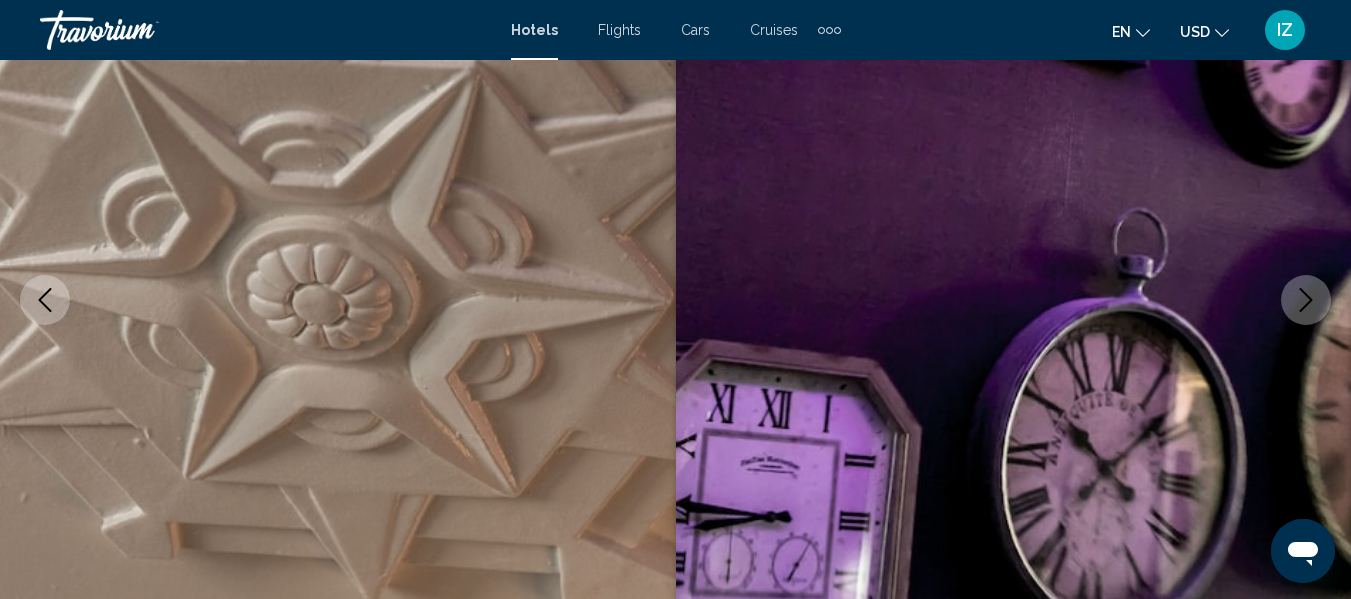 click 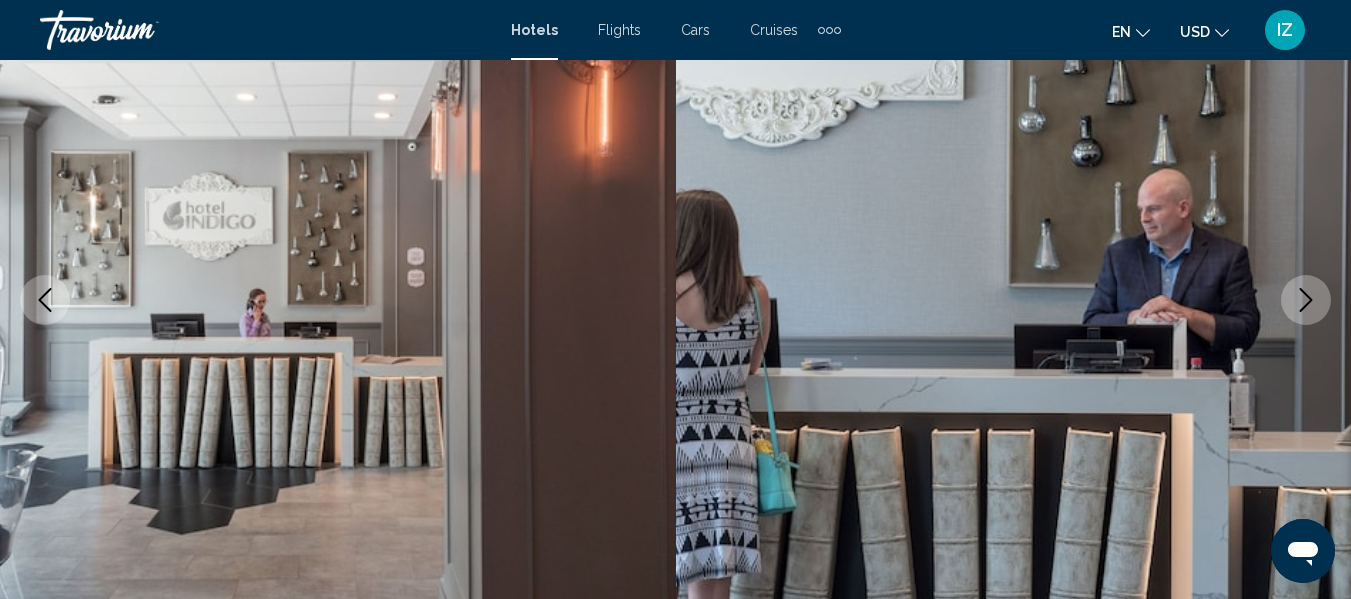 click 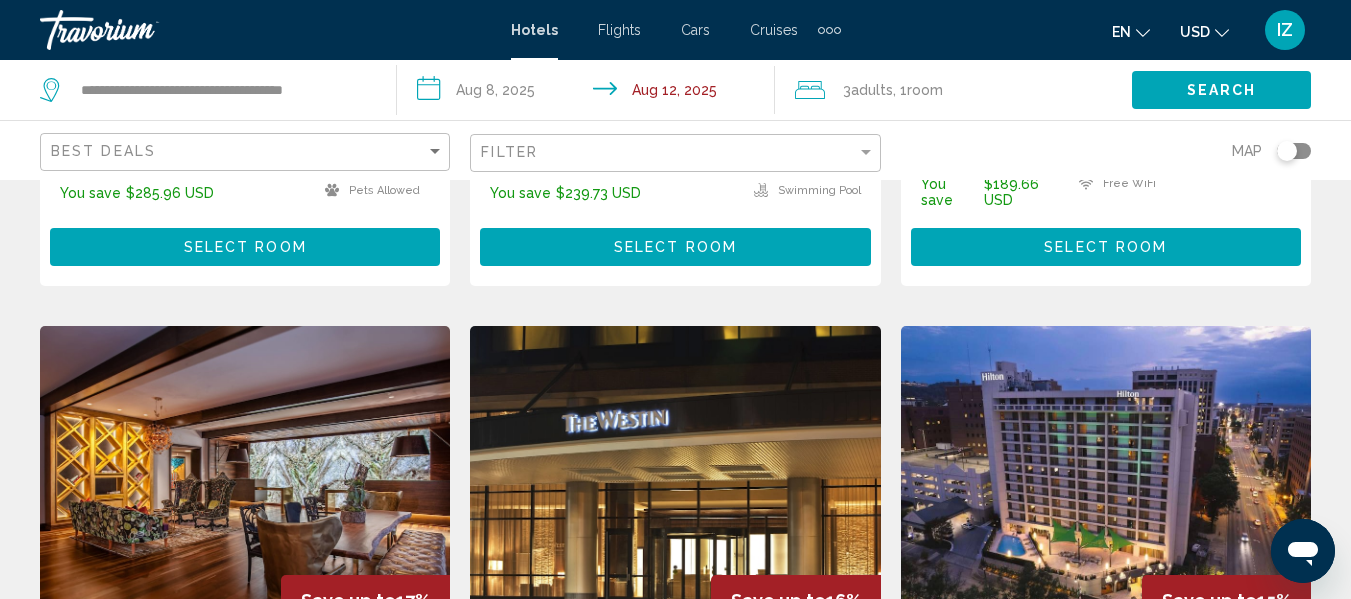 scroll, scrollTop: 700, scrollLeft: 0, axis: vertical 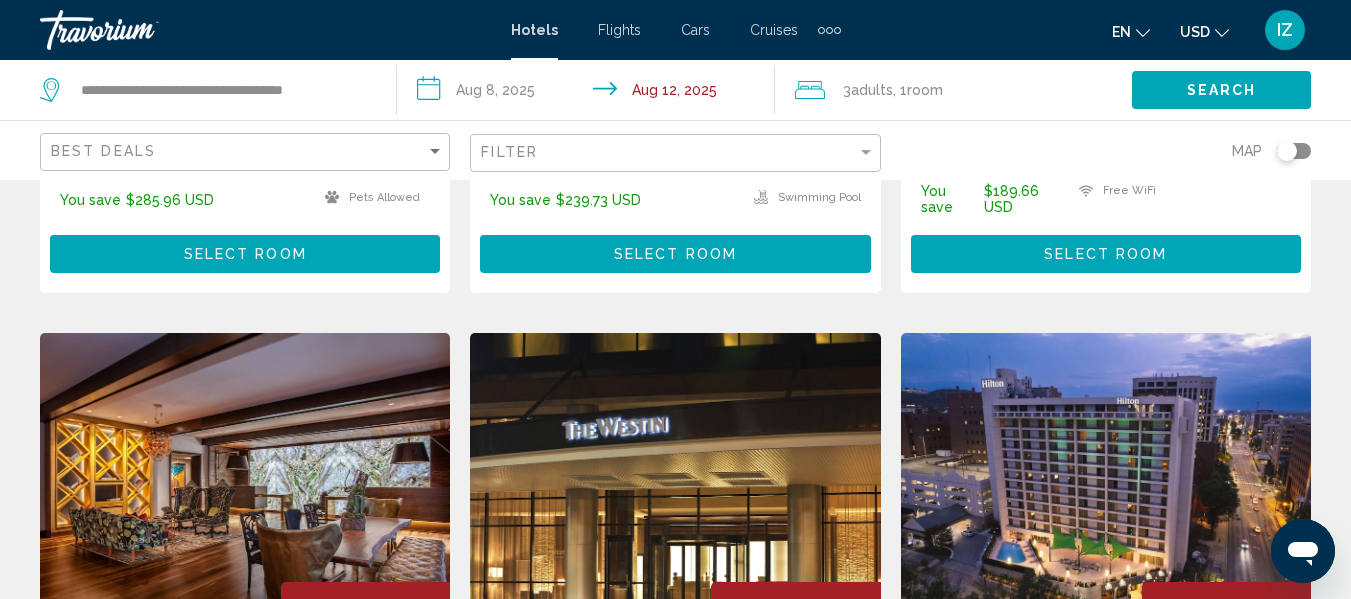 click at bounding box center [675, 493] 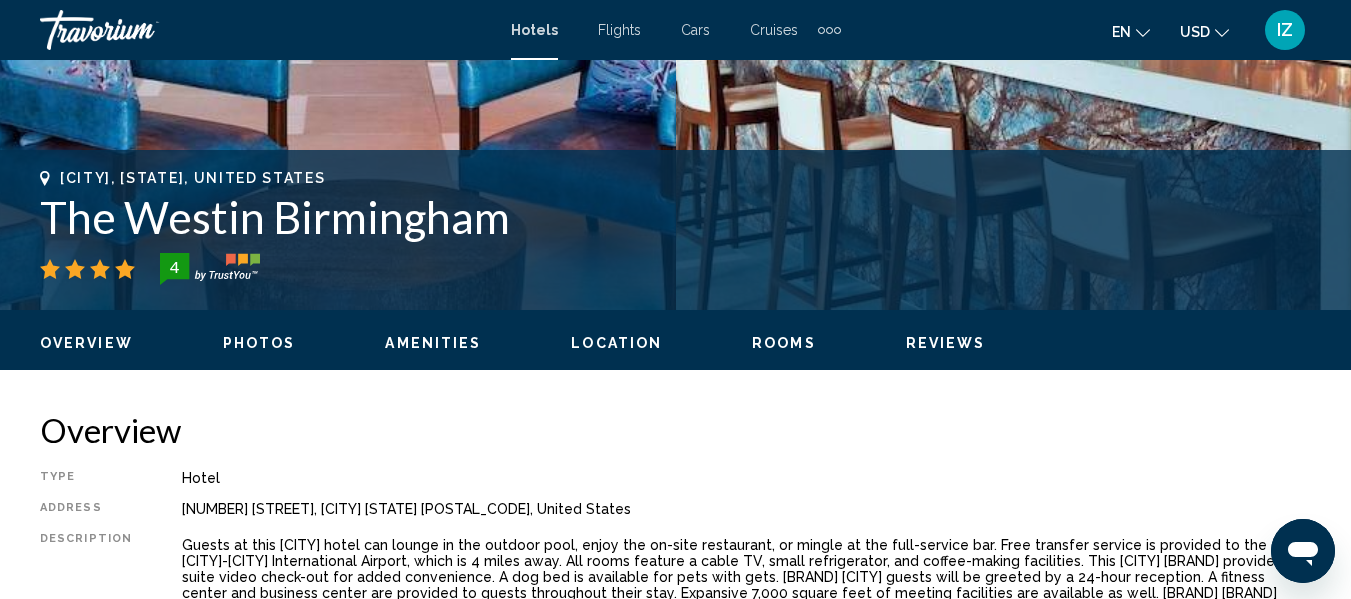 scroll, scrollTop: 235, scrollLeft: 0, axis: vertical 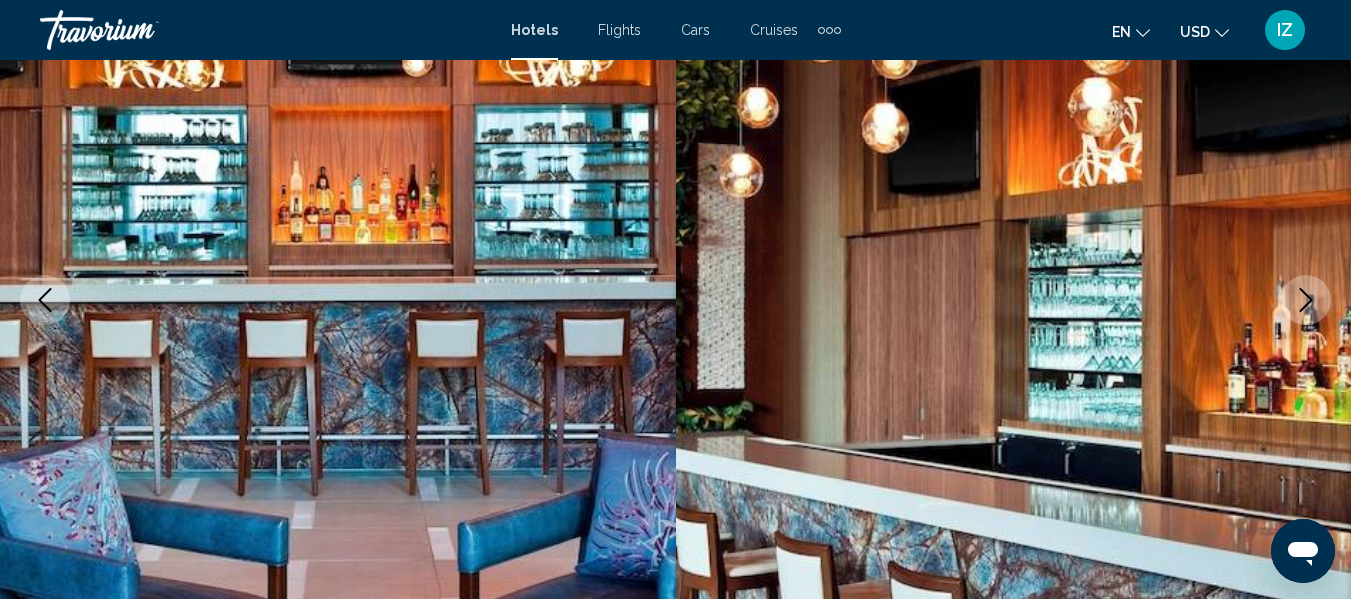 click 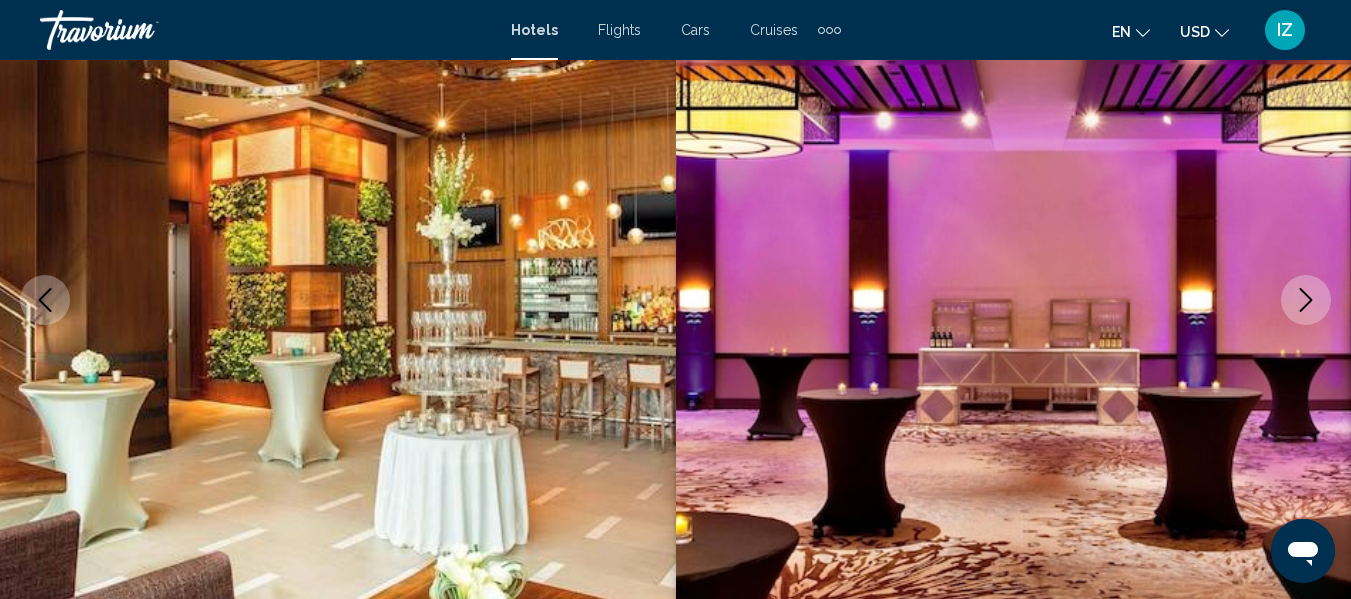click 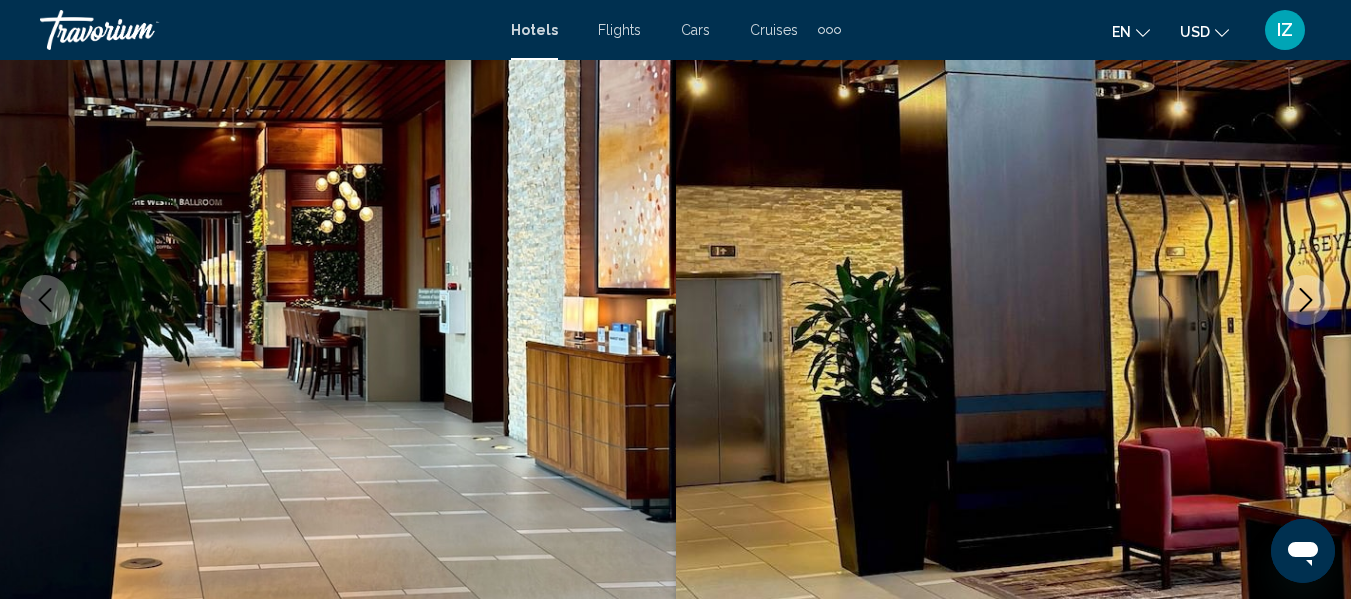 click 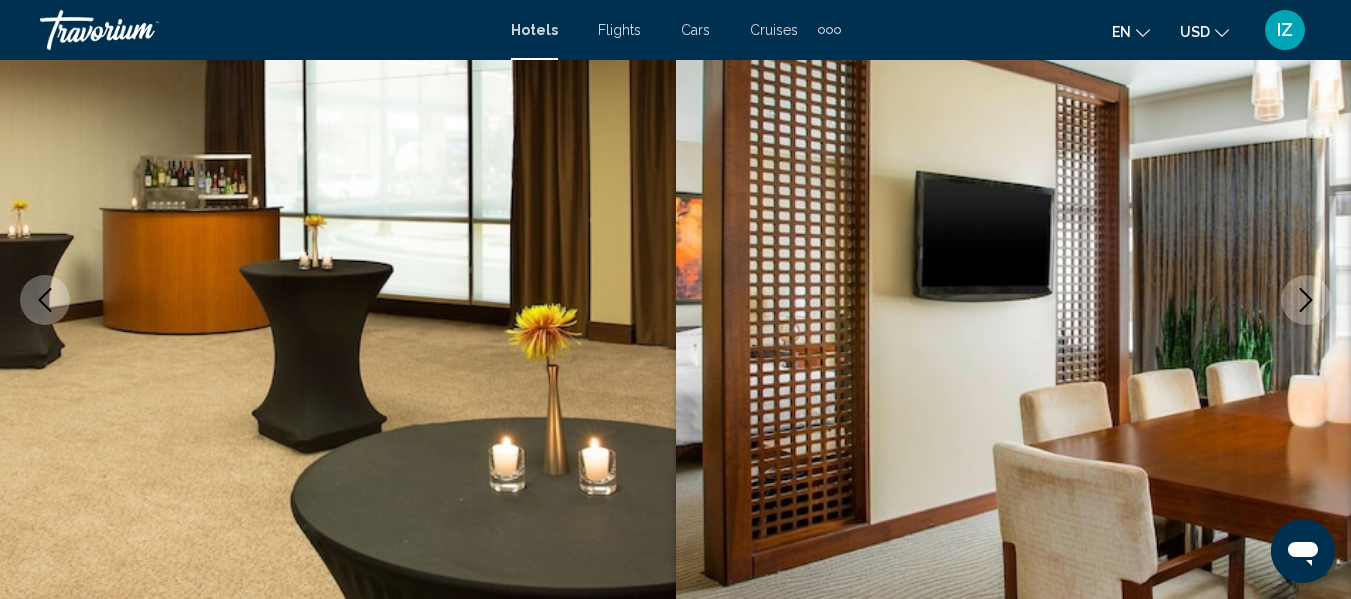 click 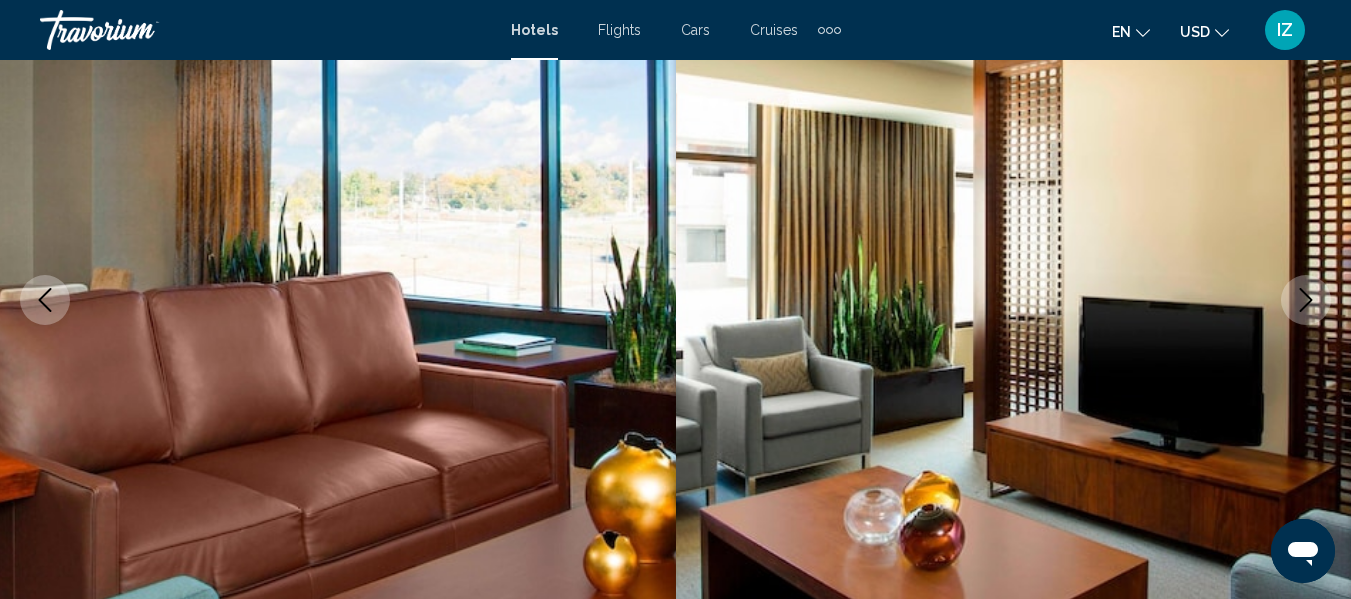 click 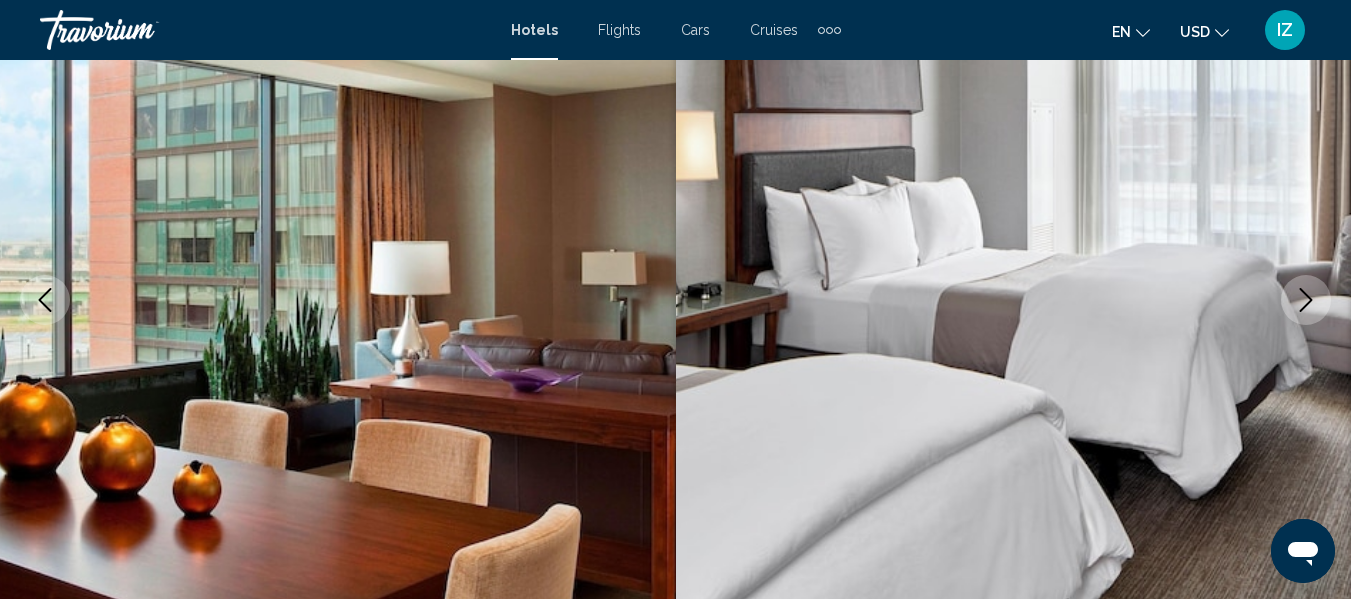click 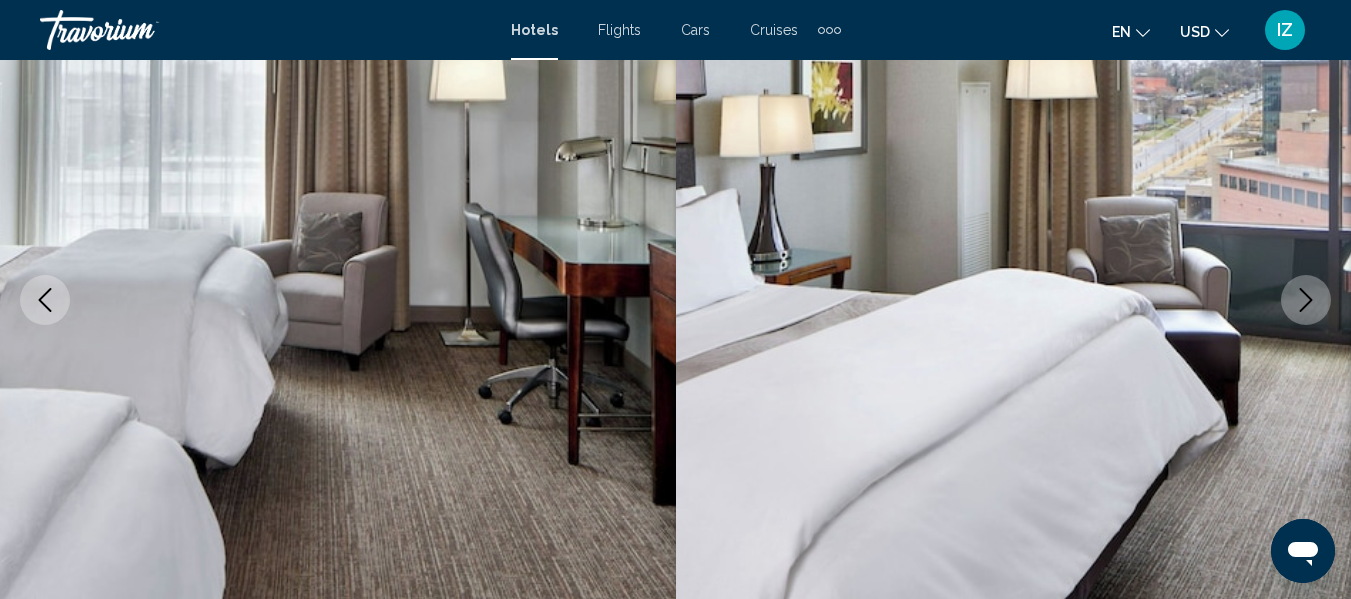 click 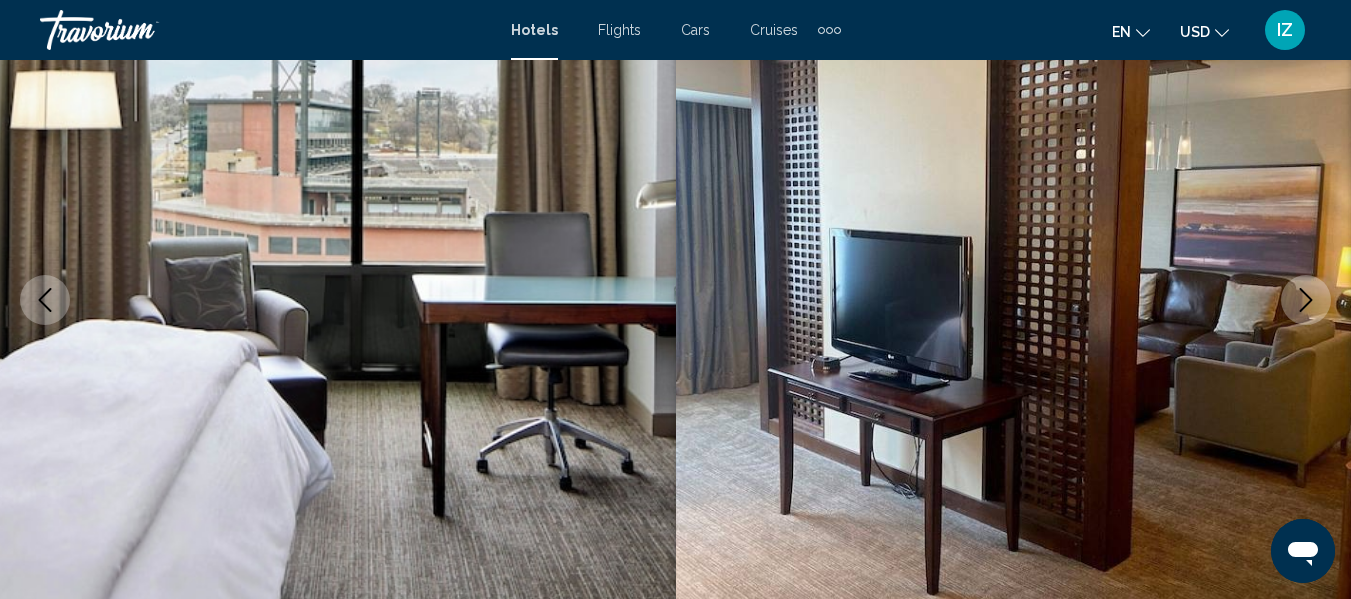 click 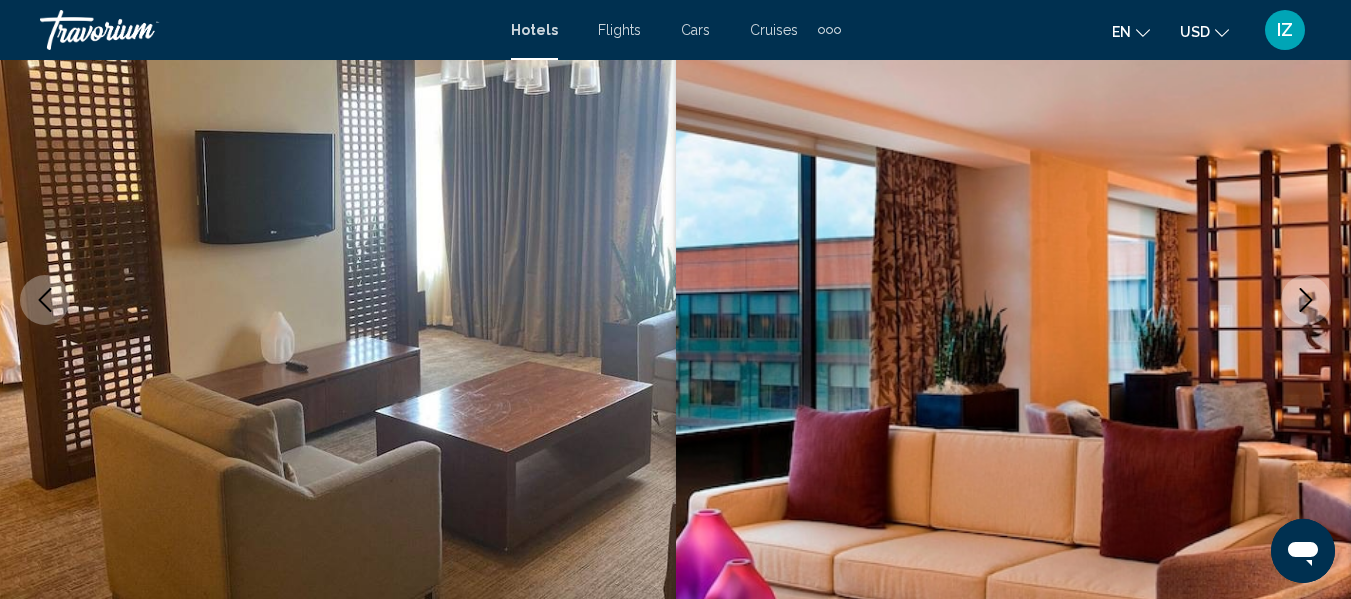 click 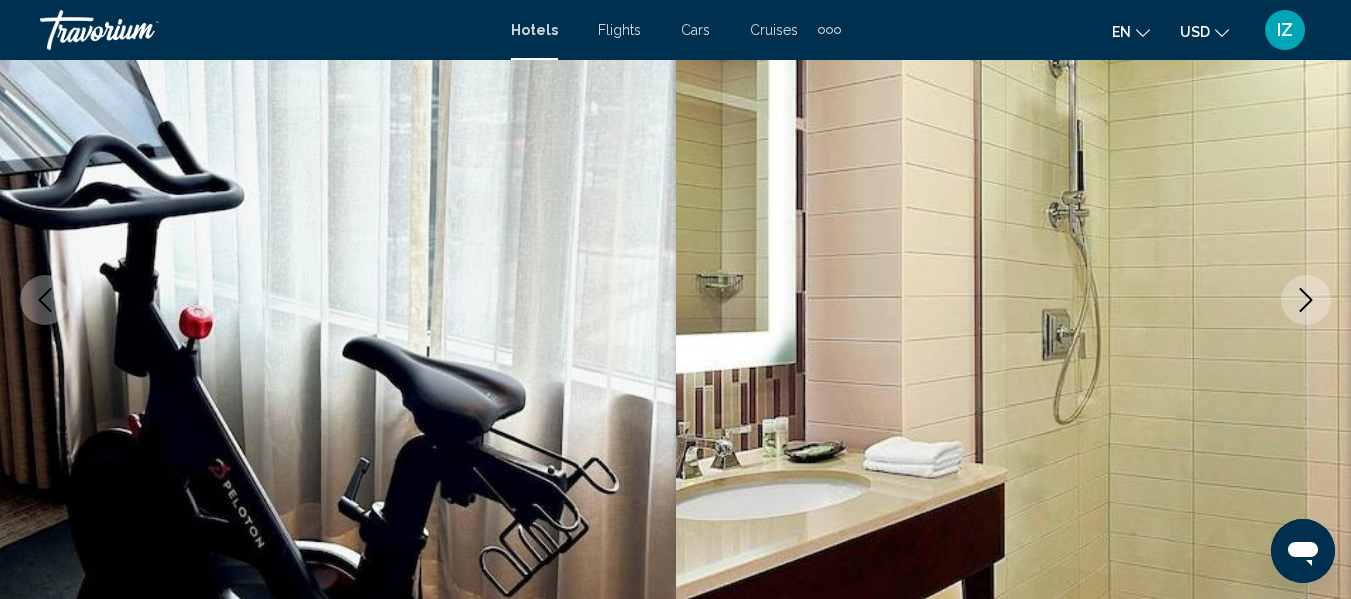 click 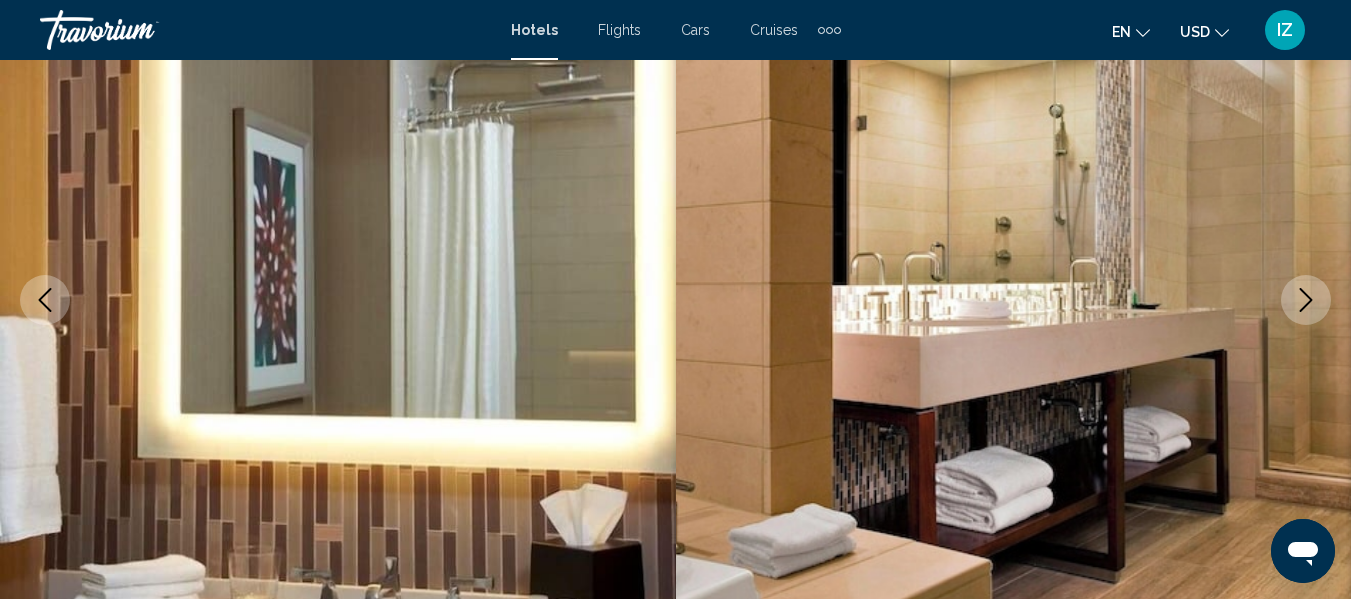 click 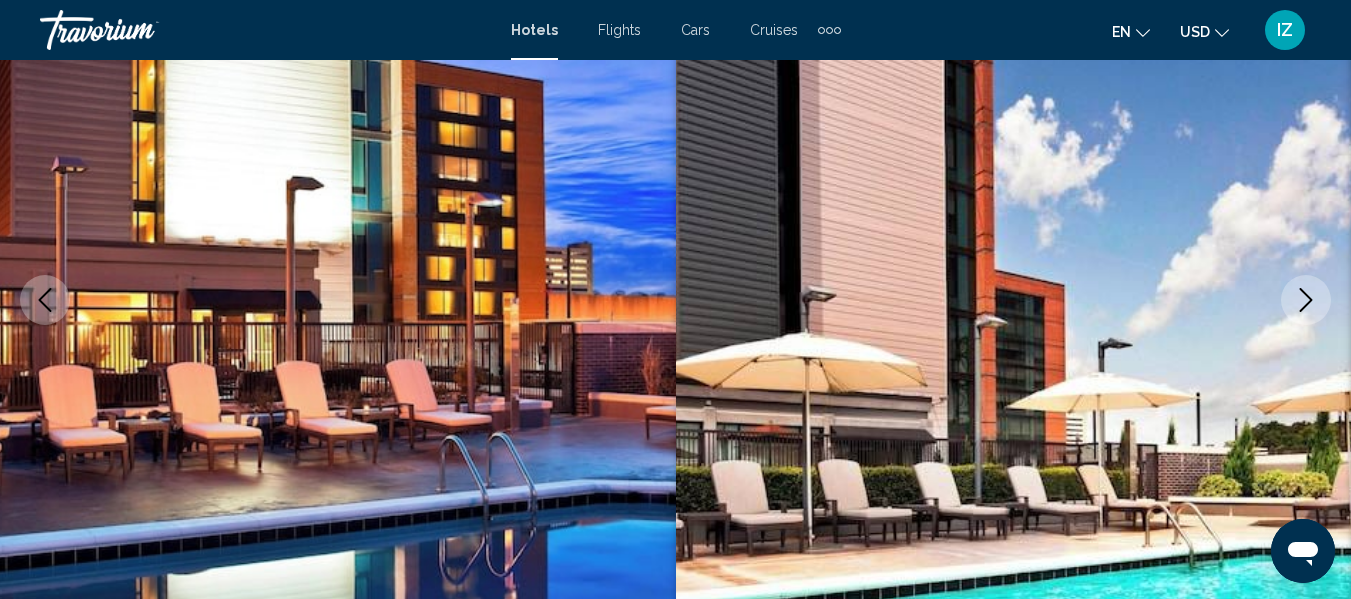 click 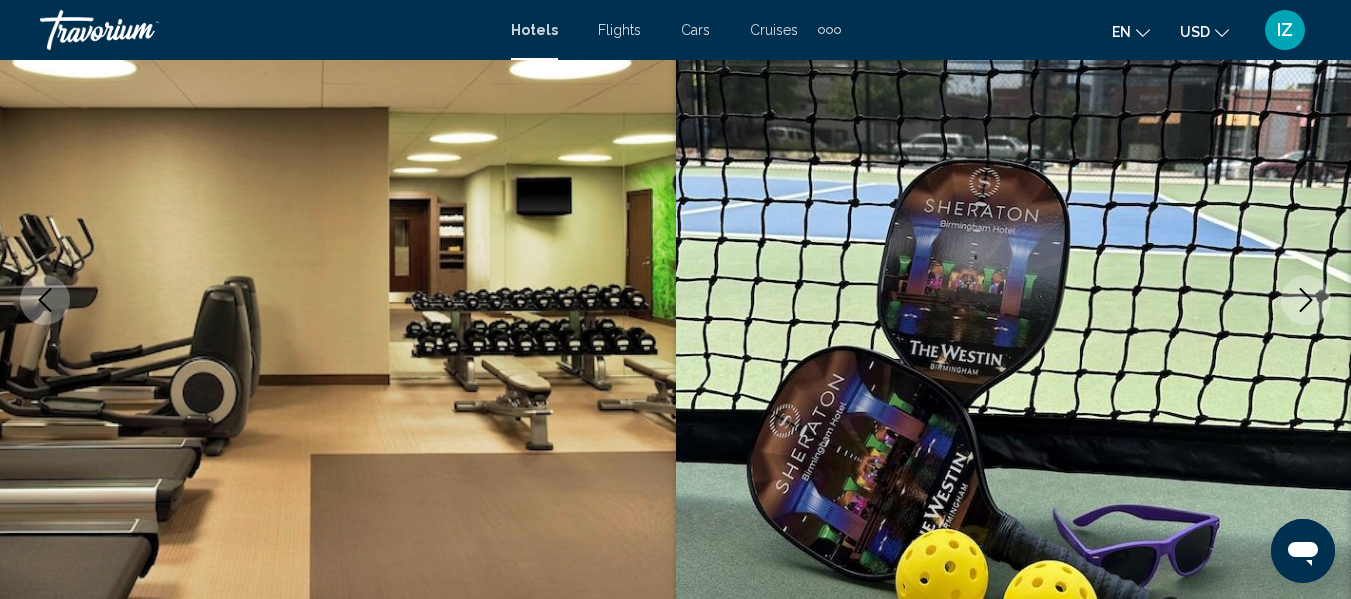 click 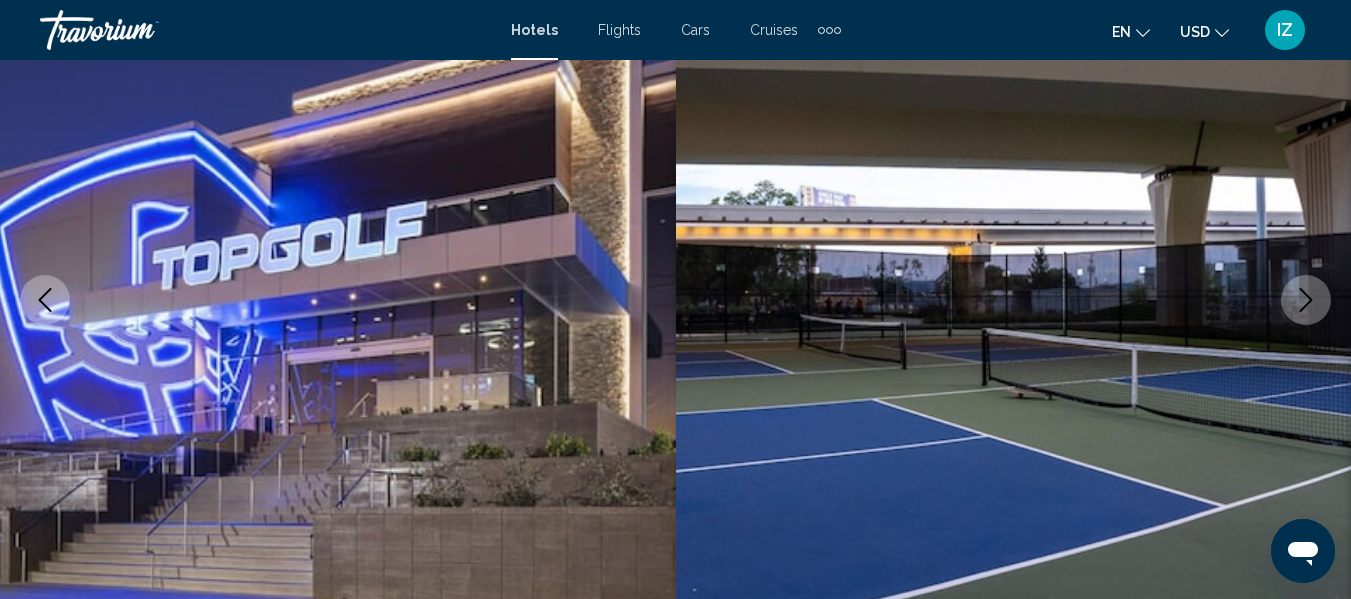 click 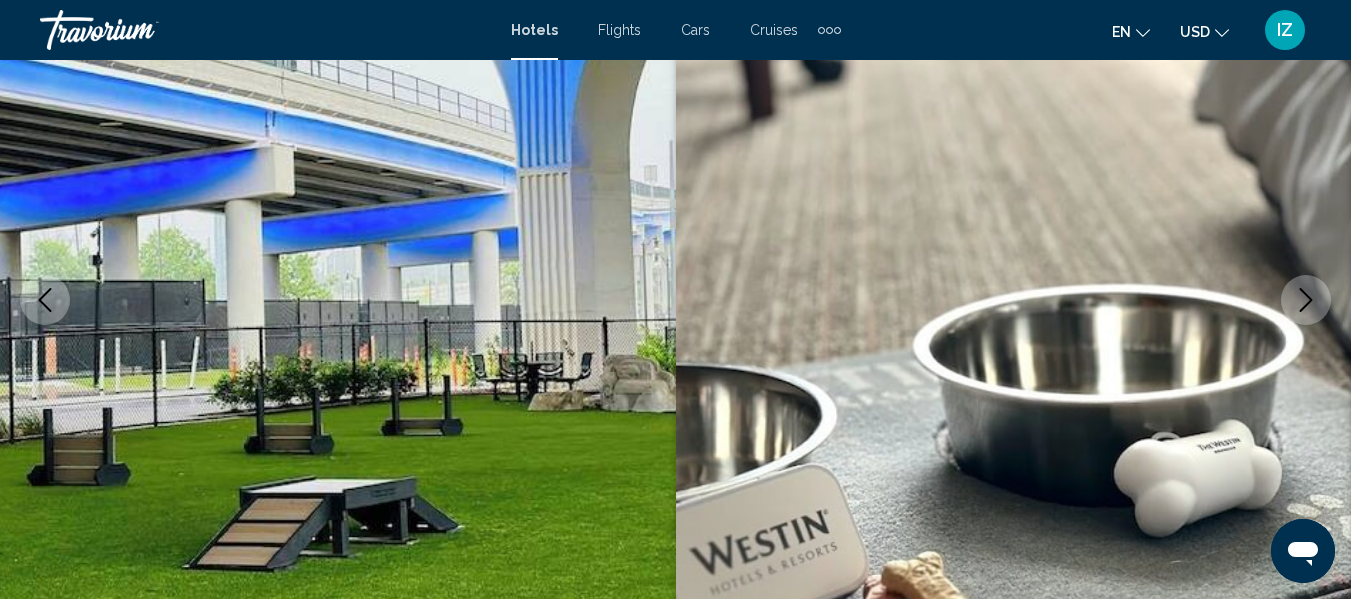 click 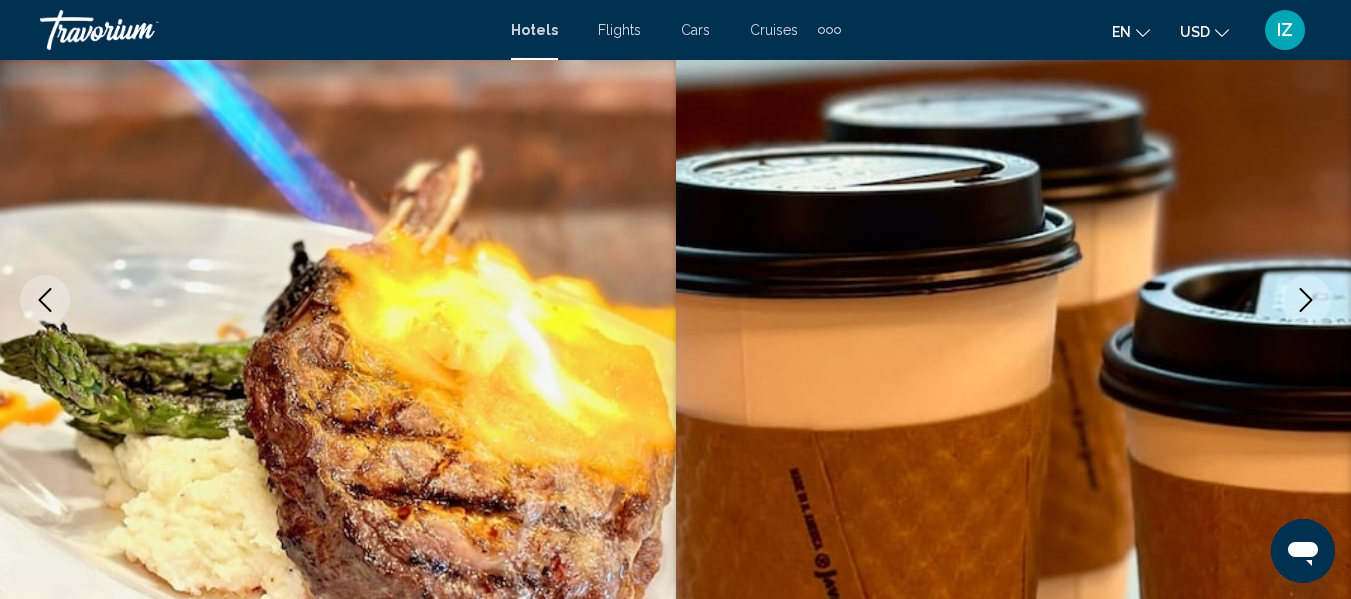 click 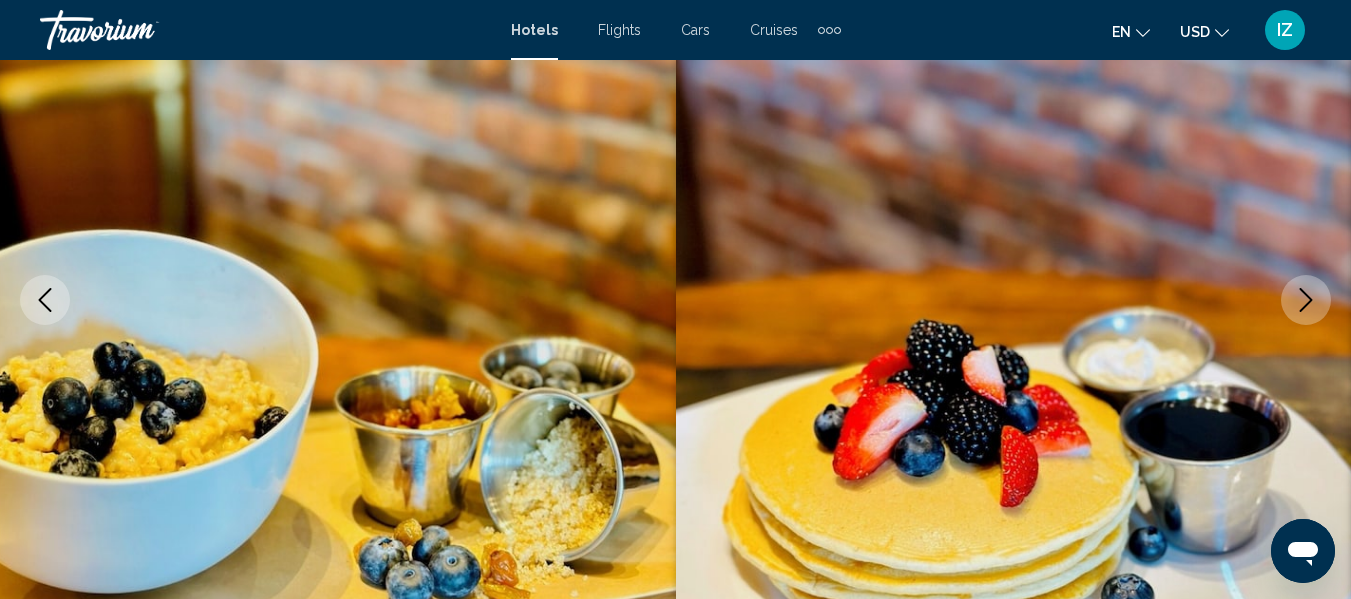 click 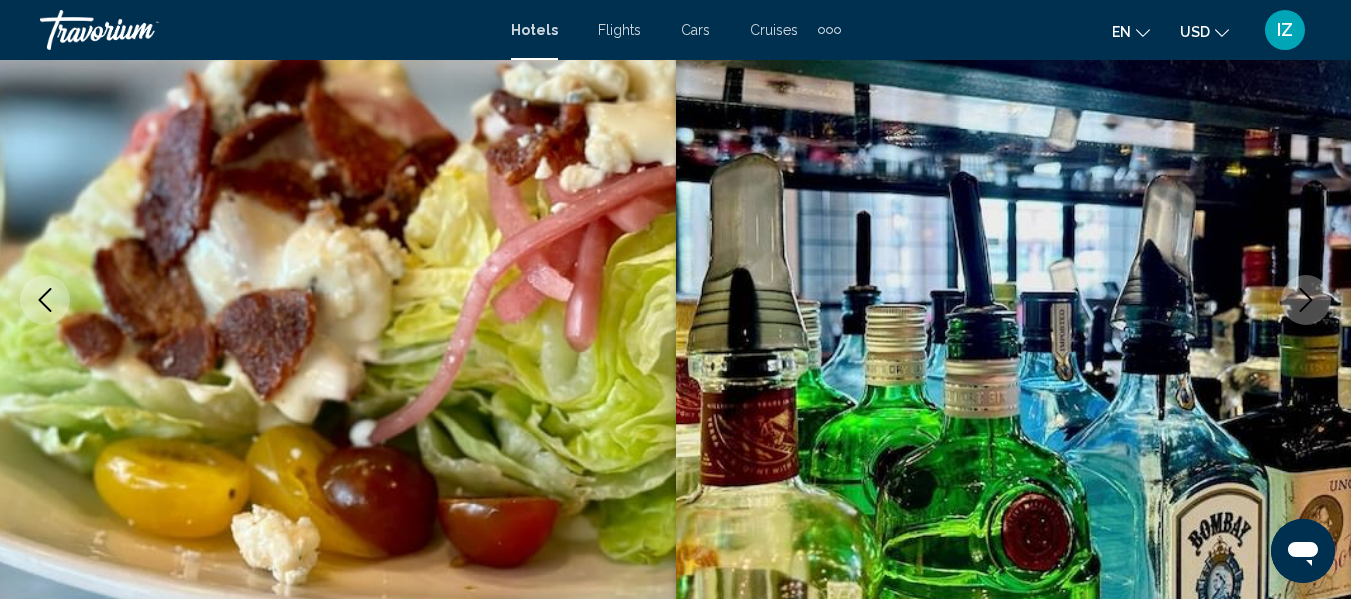 click 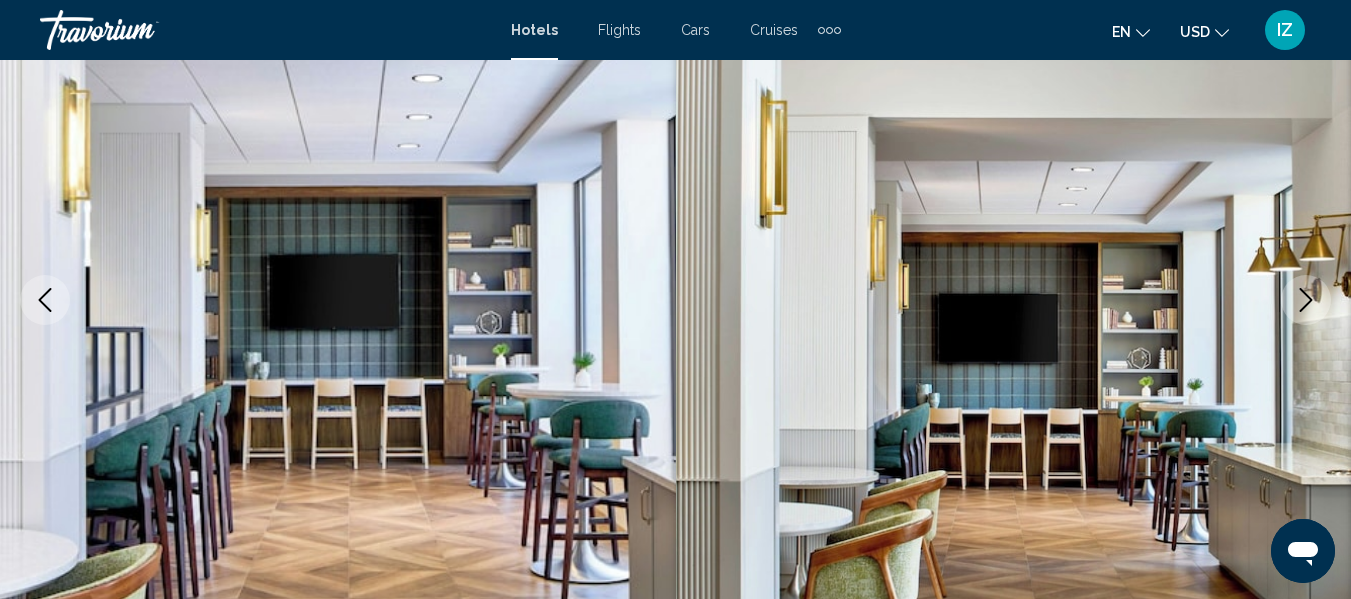 click 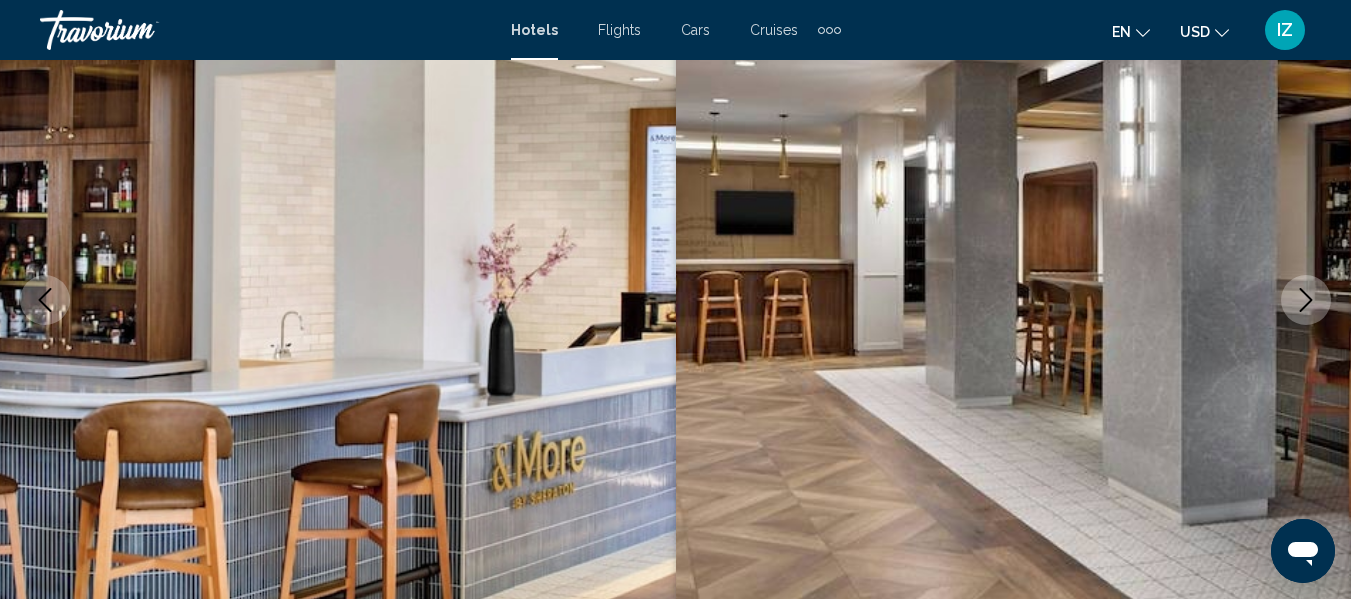 click 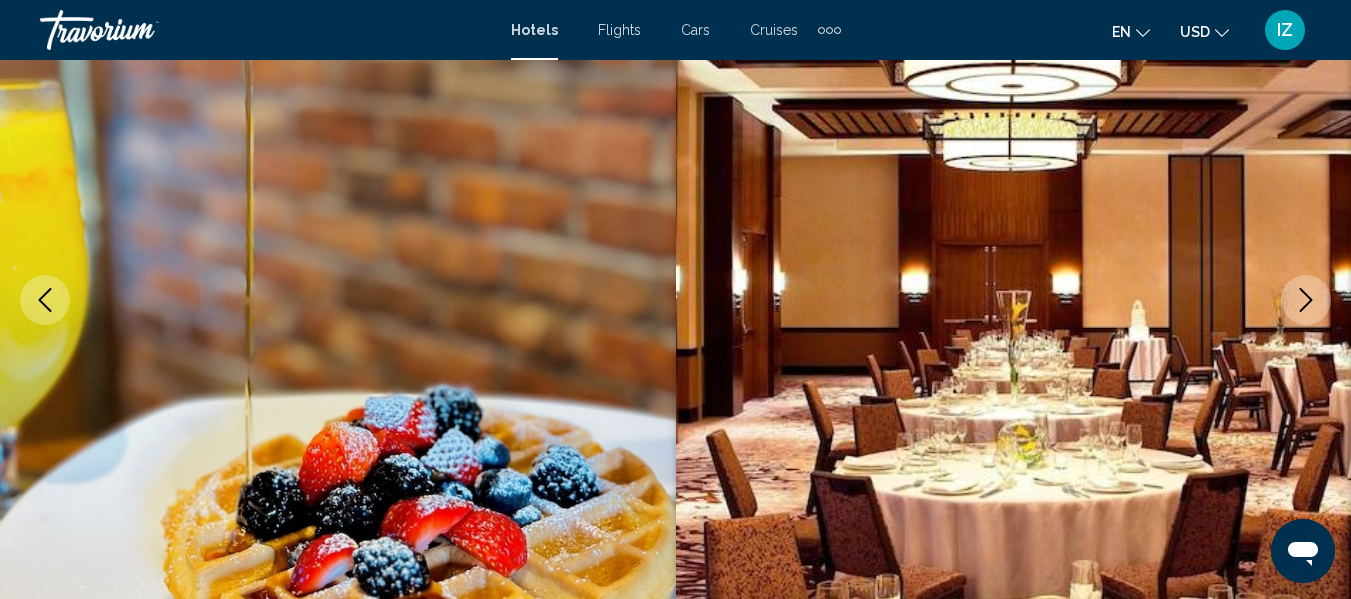 click 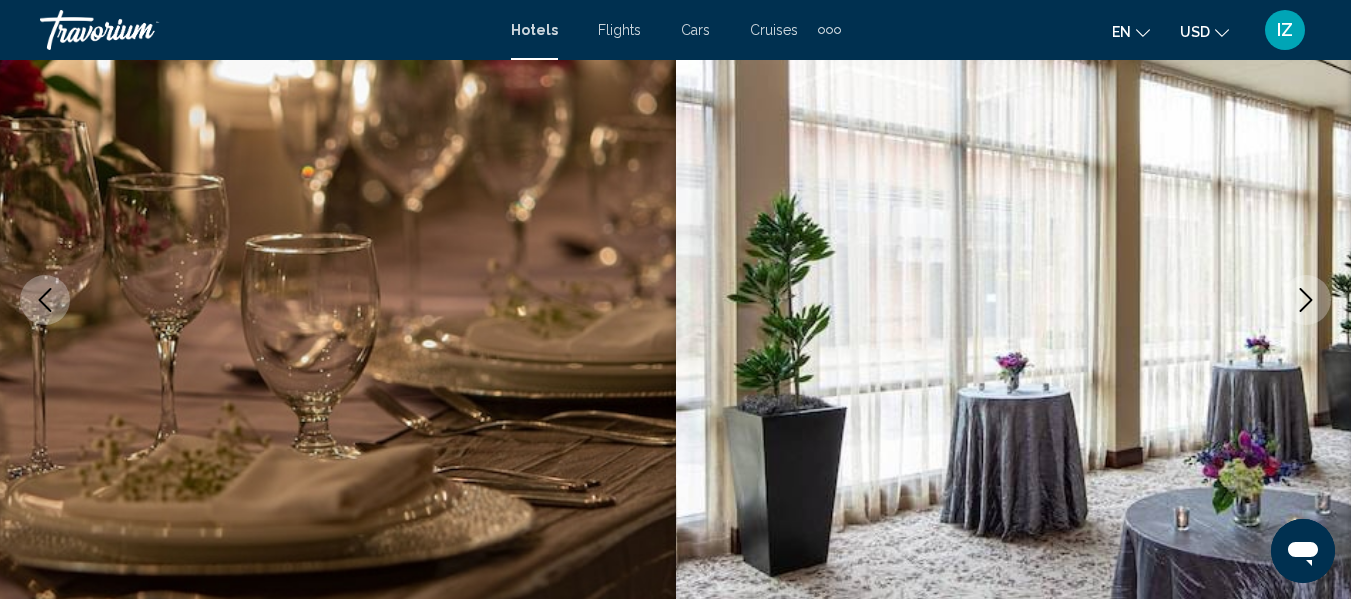 click 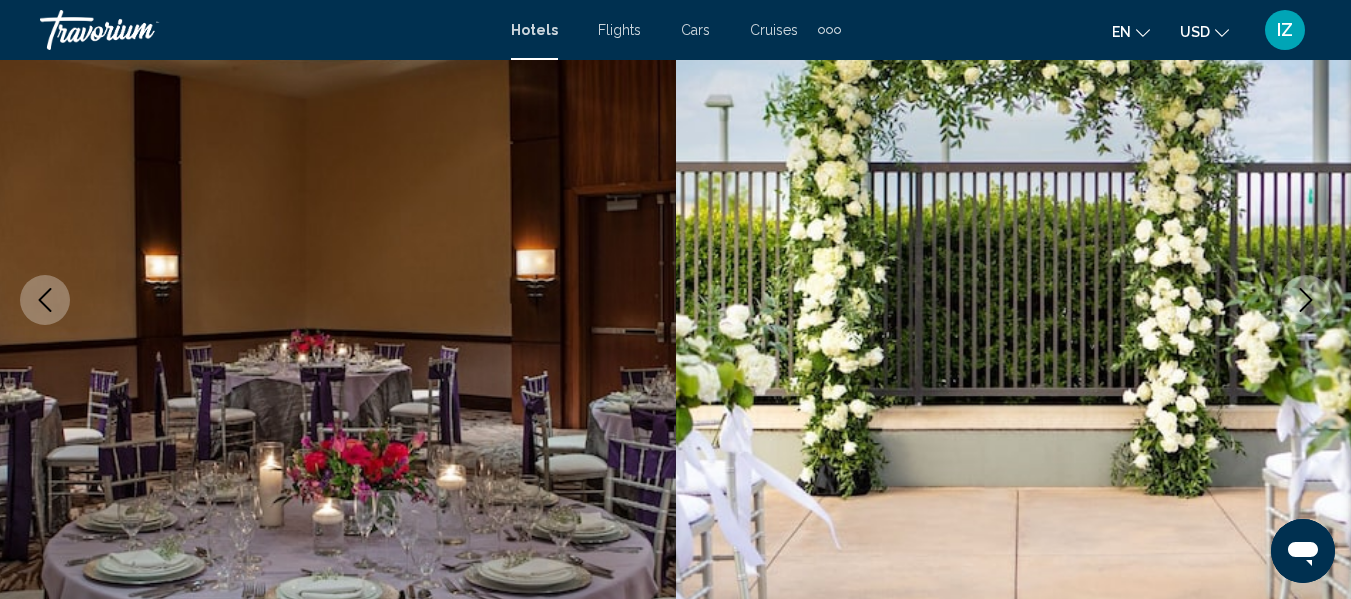click 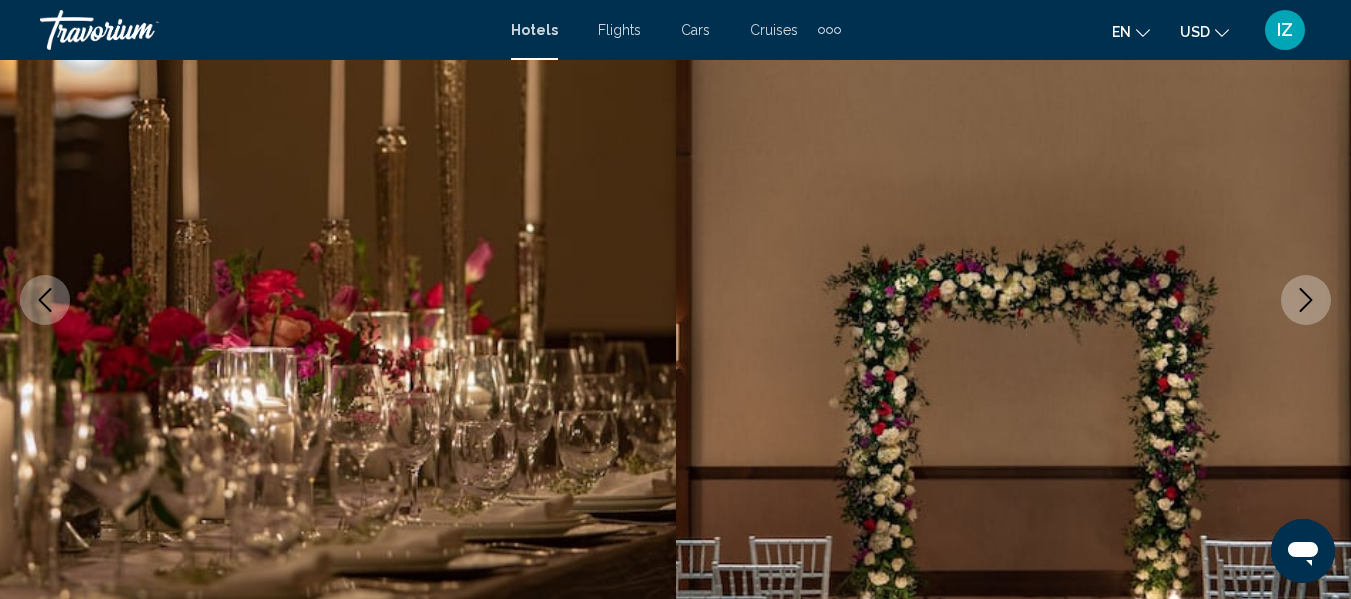 click 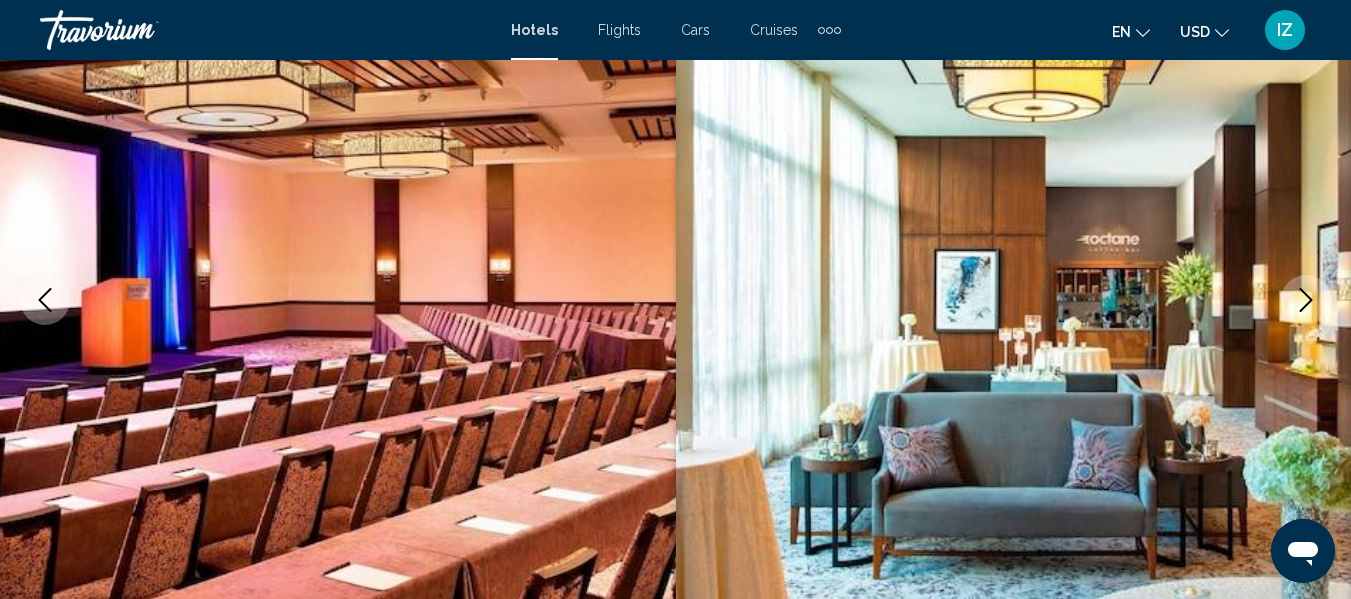 click 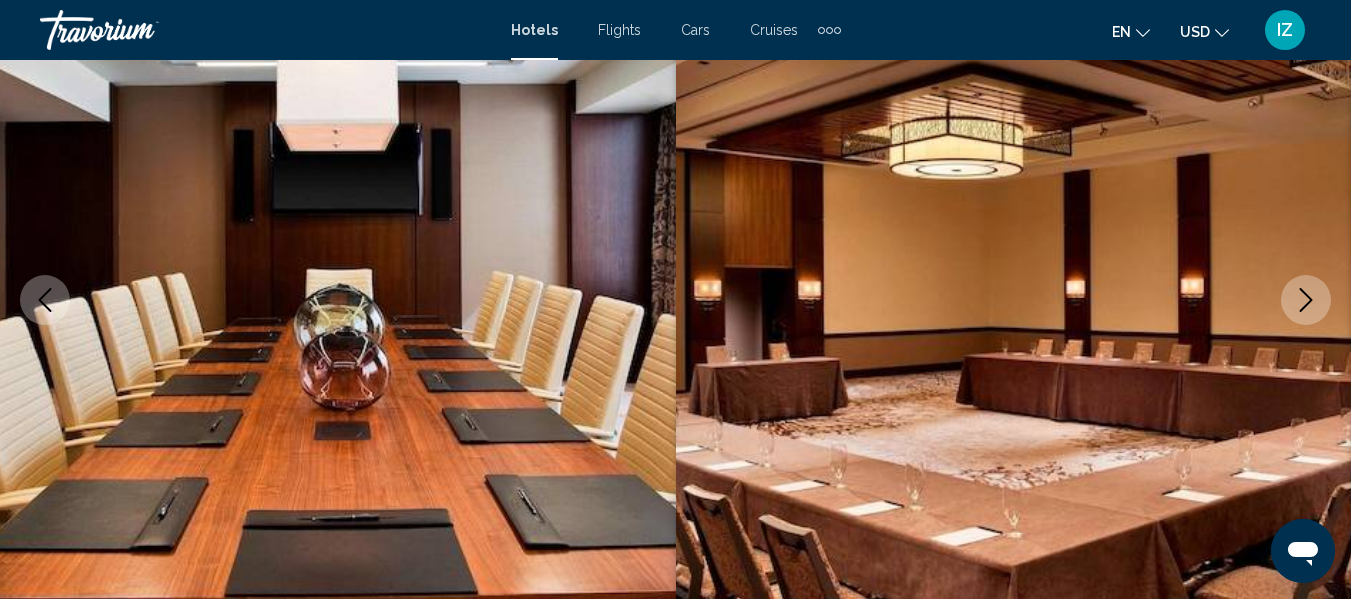 click 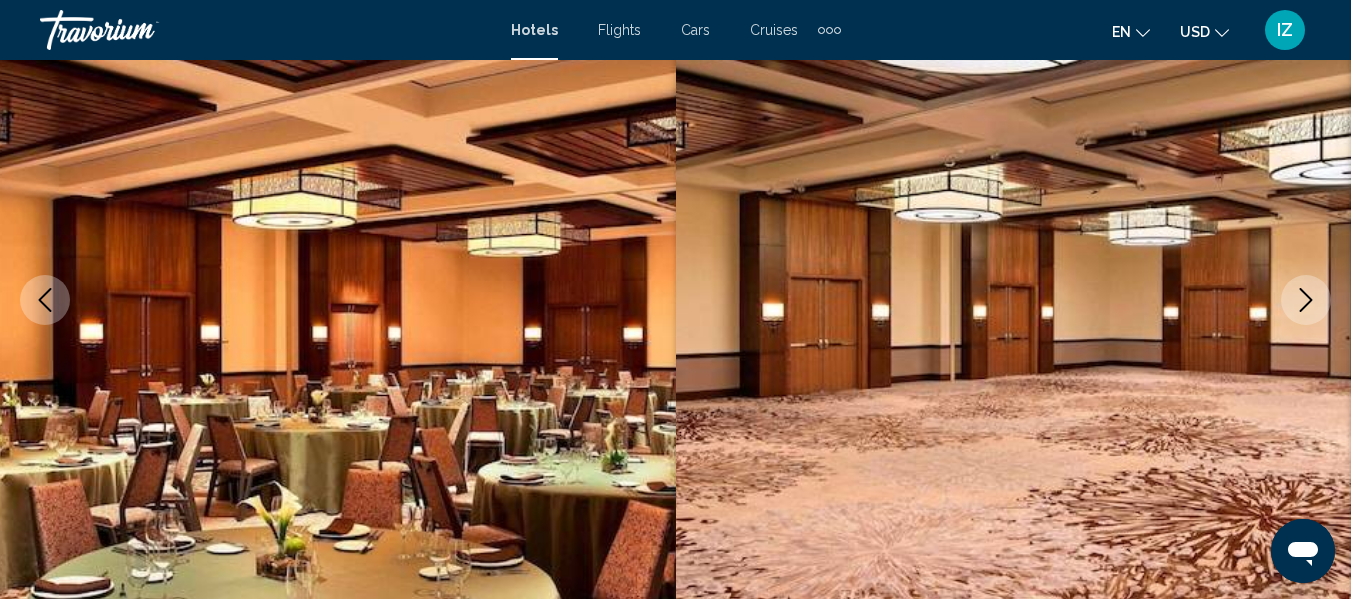 click 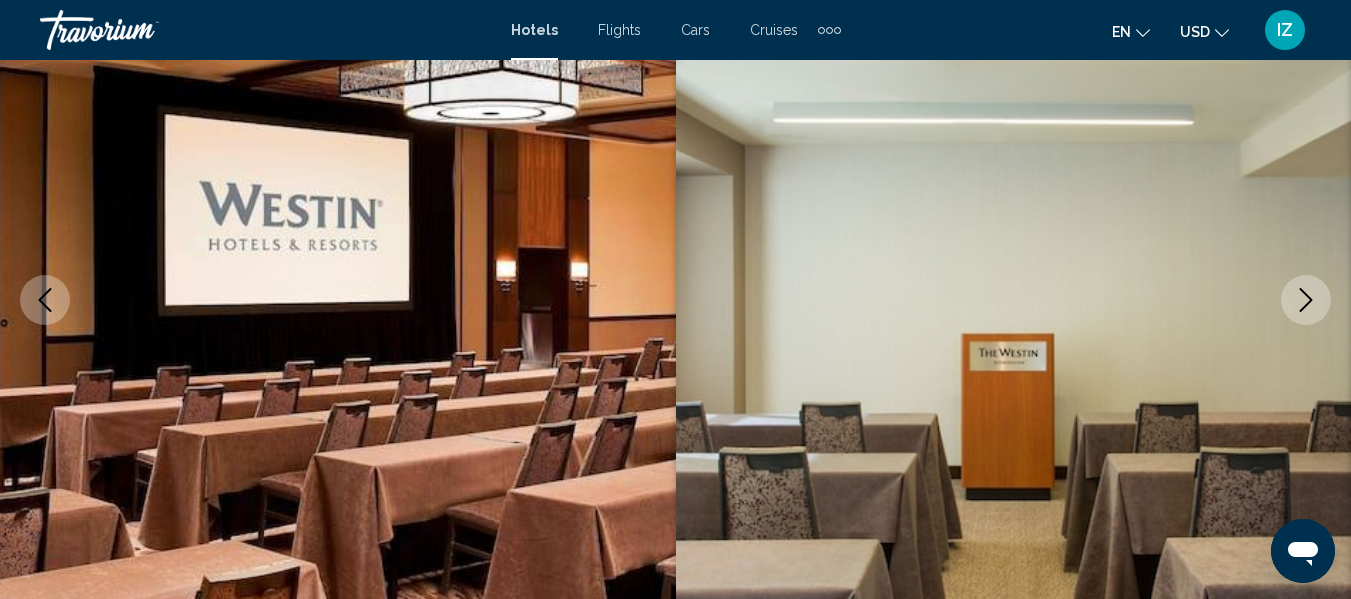 click 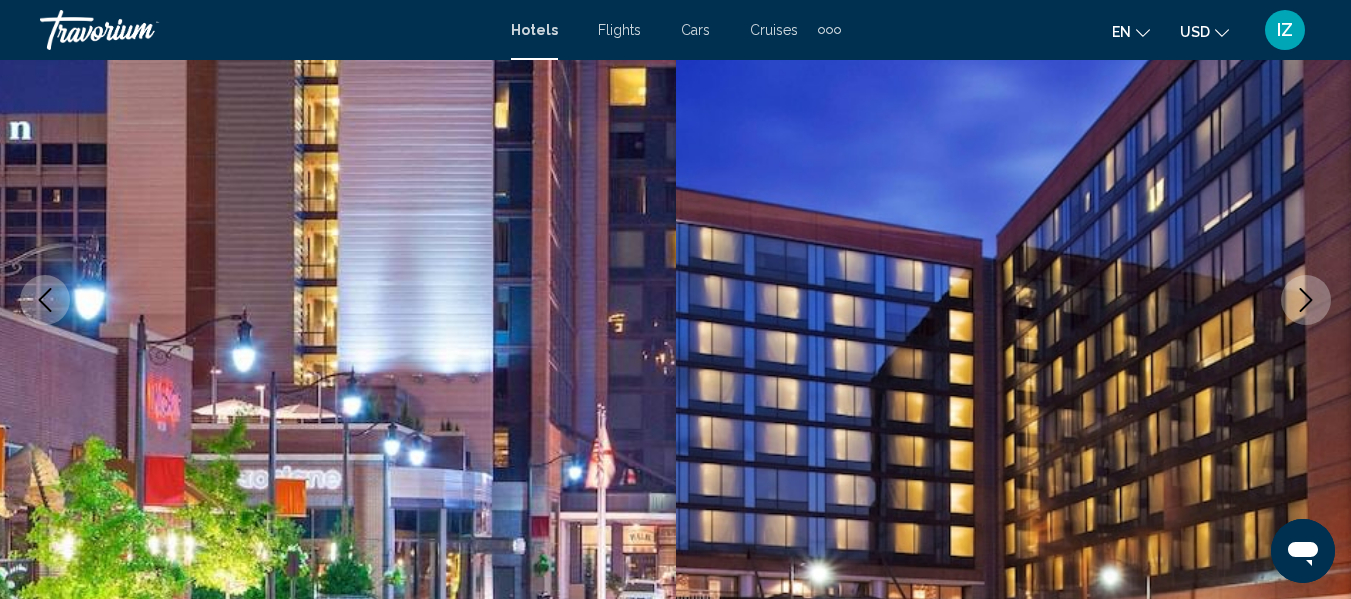 click 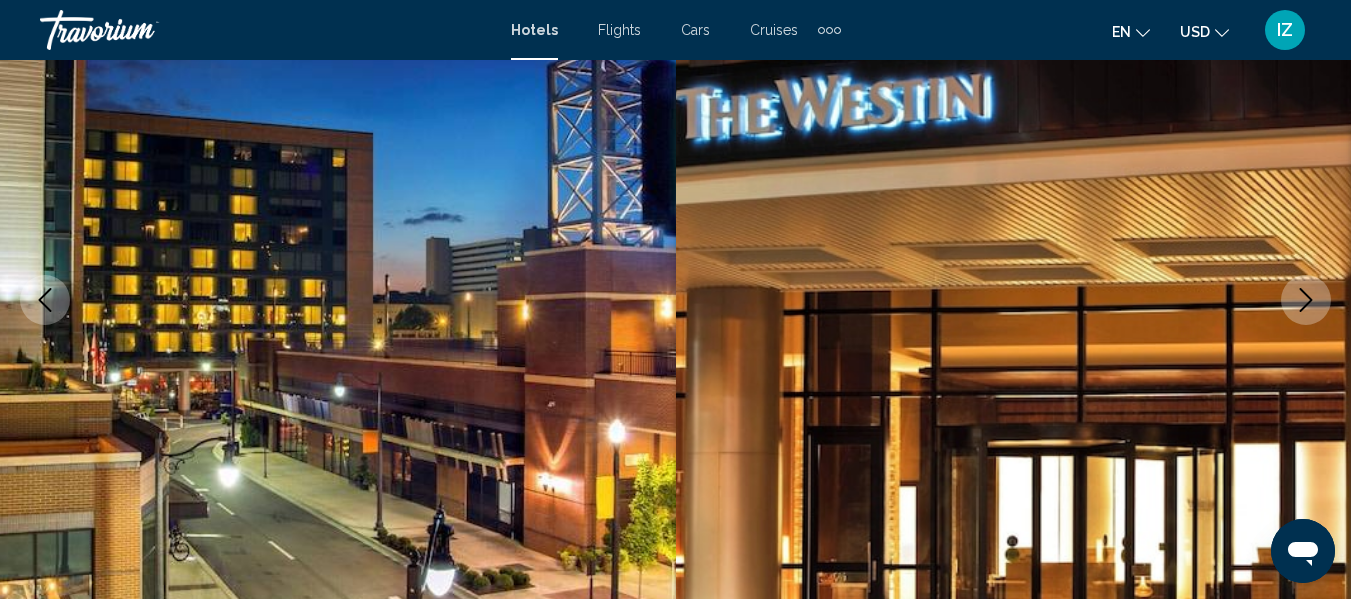 click 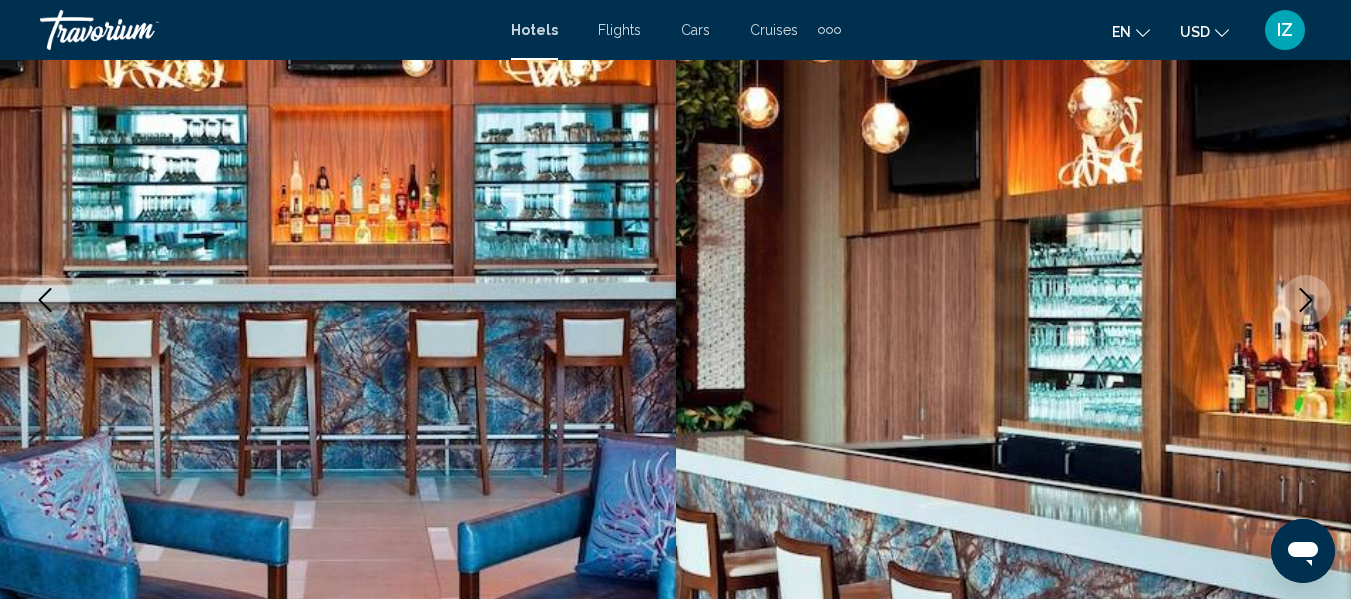 click 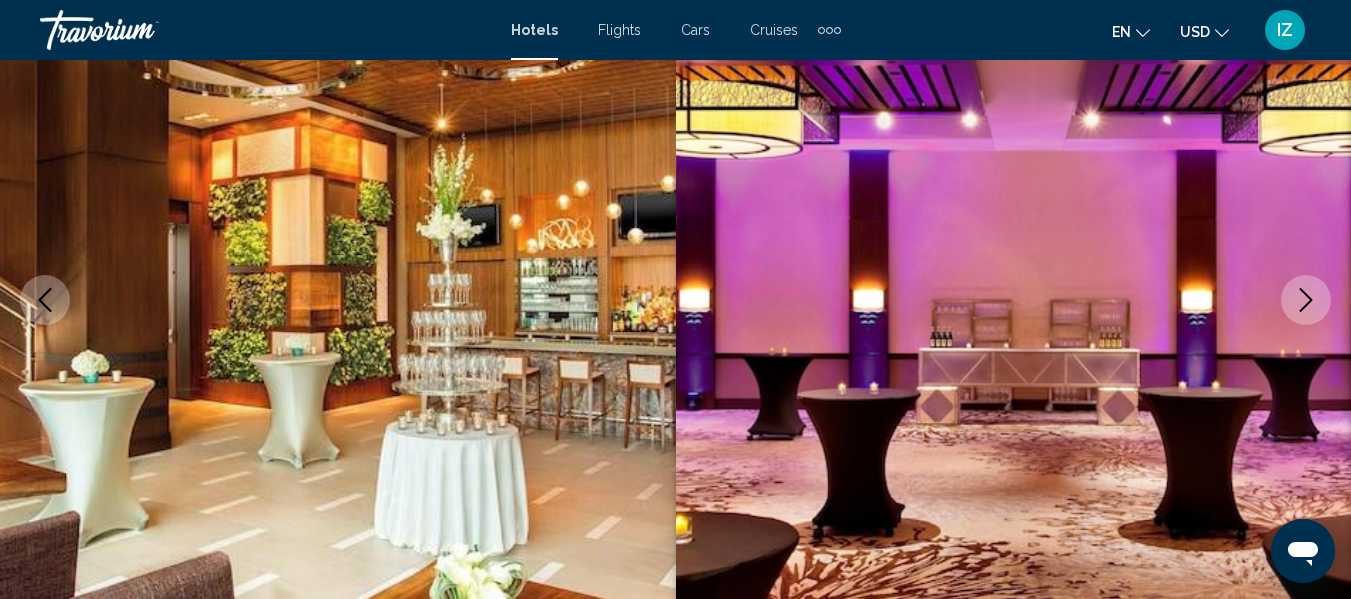 click 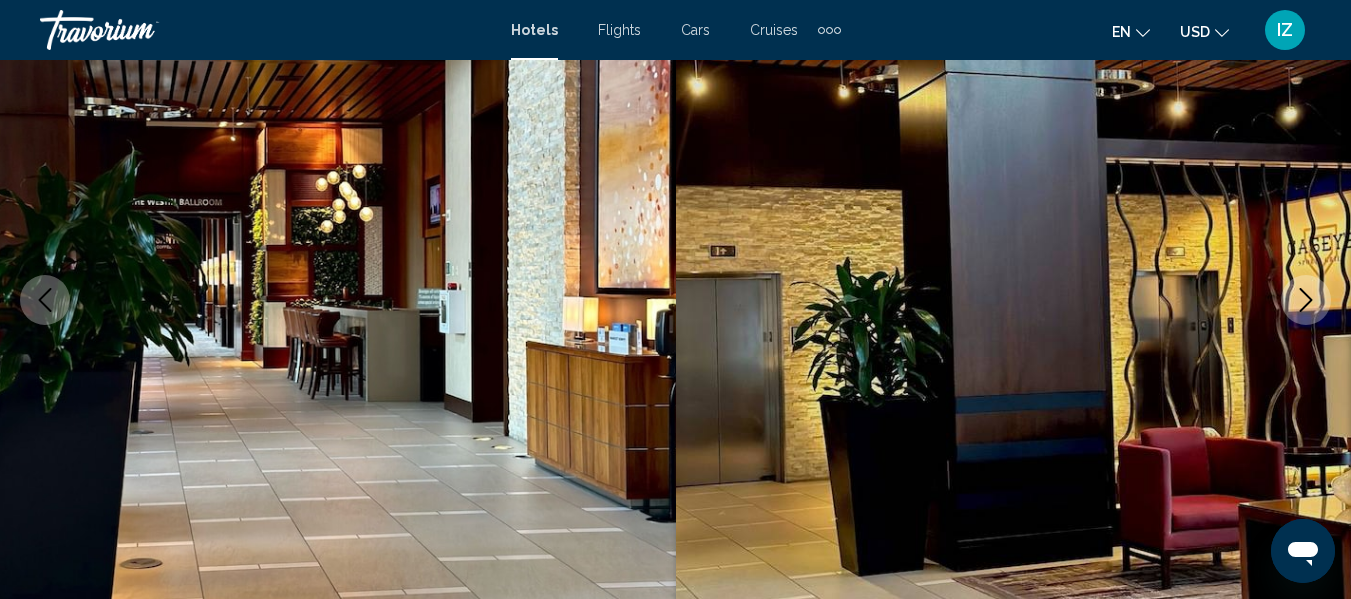 click 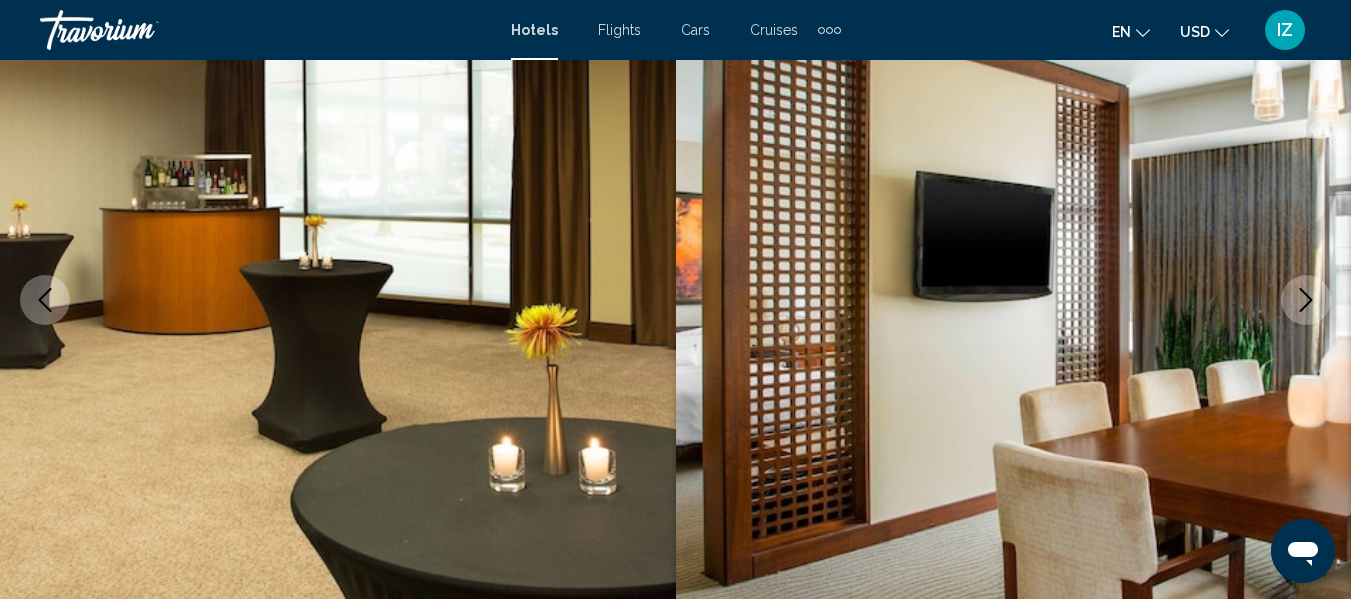 click at bounding box center [1306, 300] 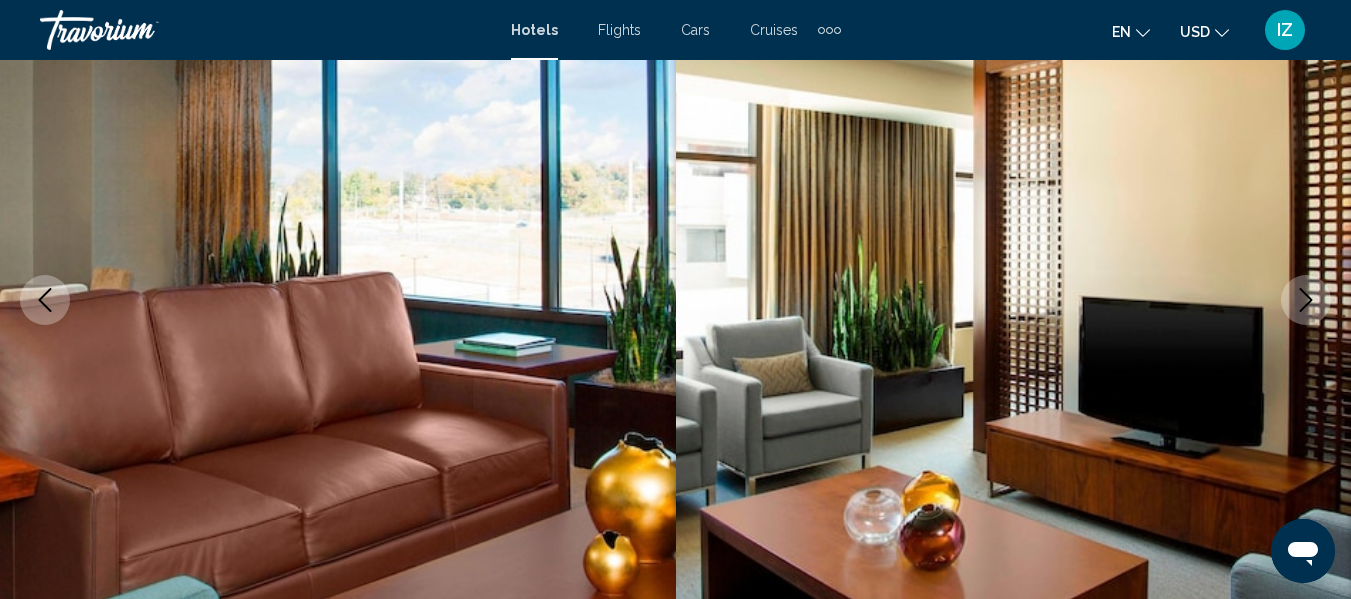 click 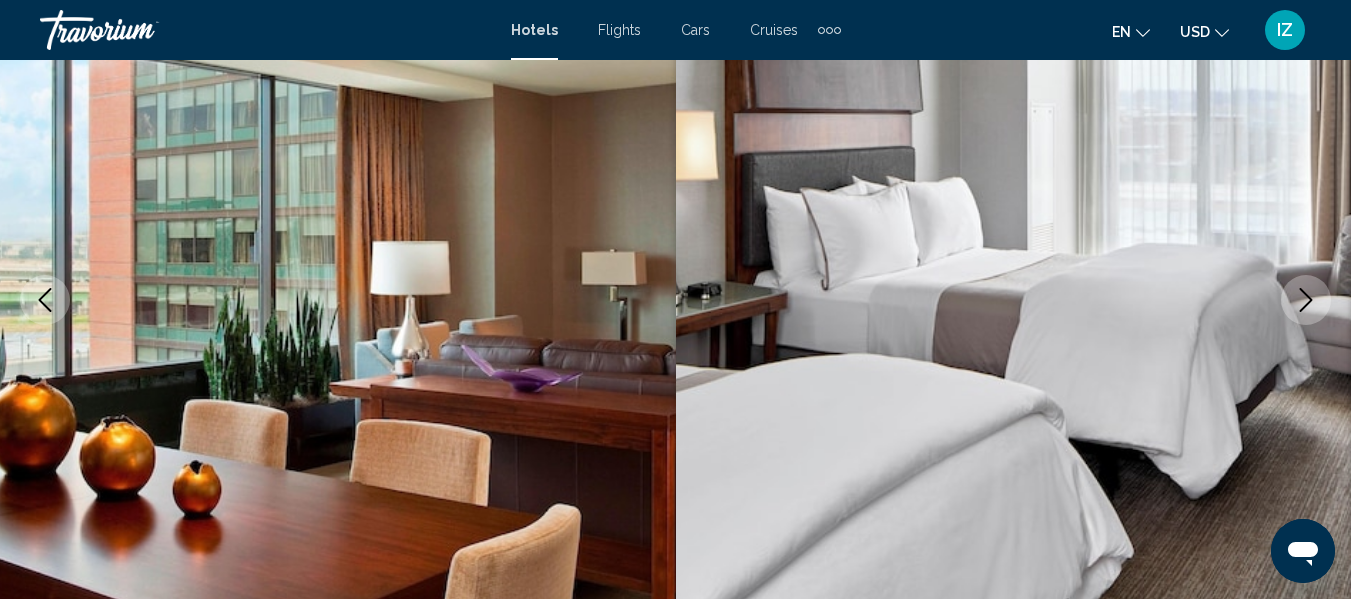 click 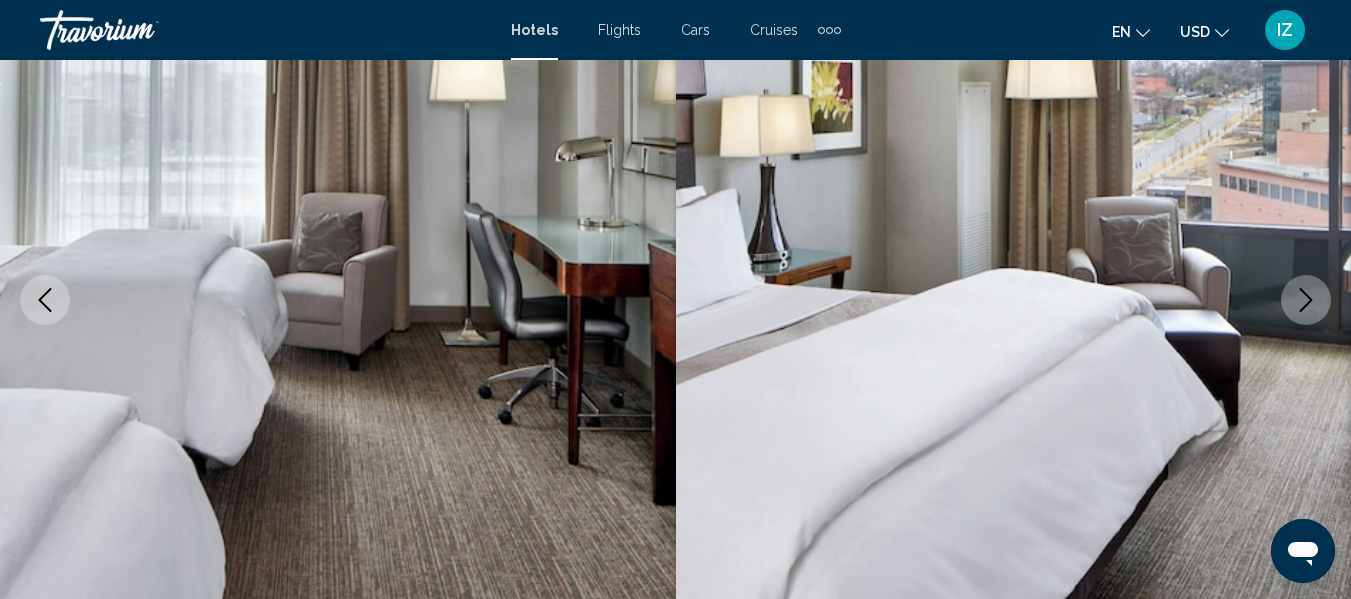 click 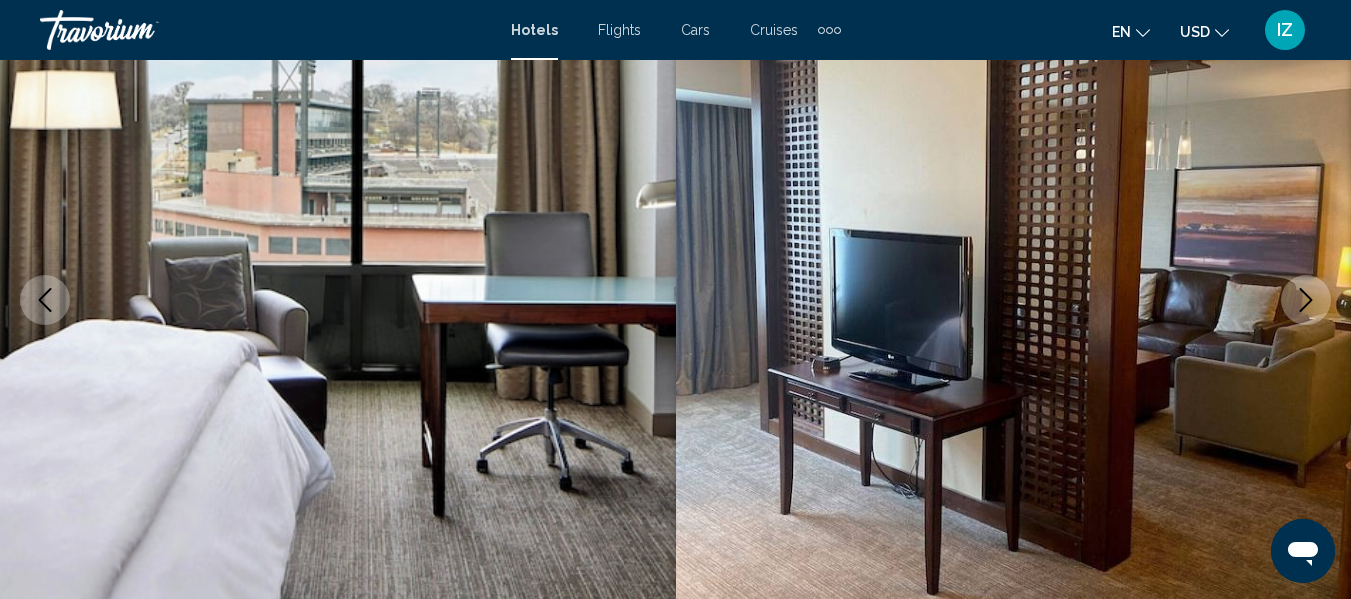 click 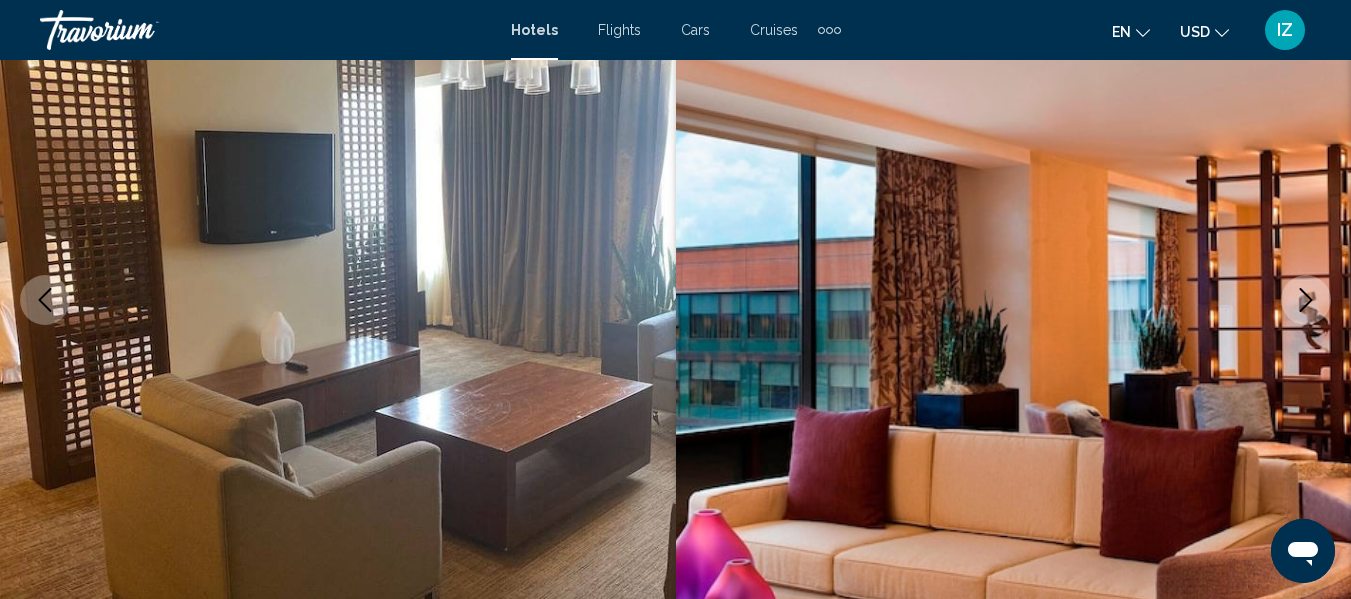 click 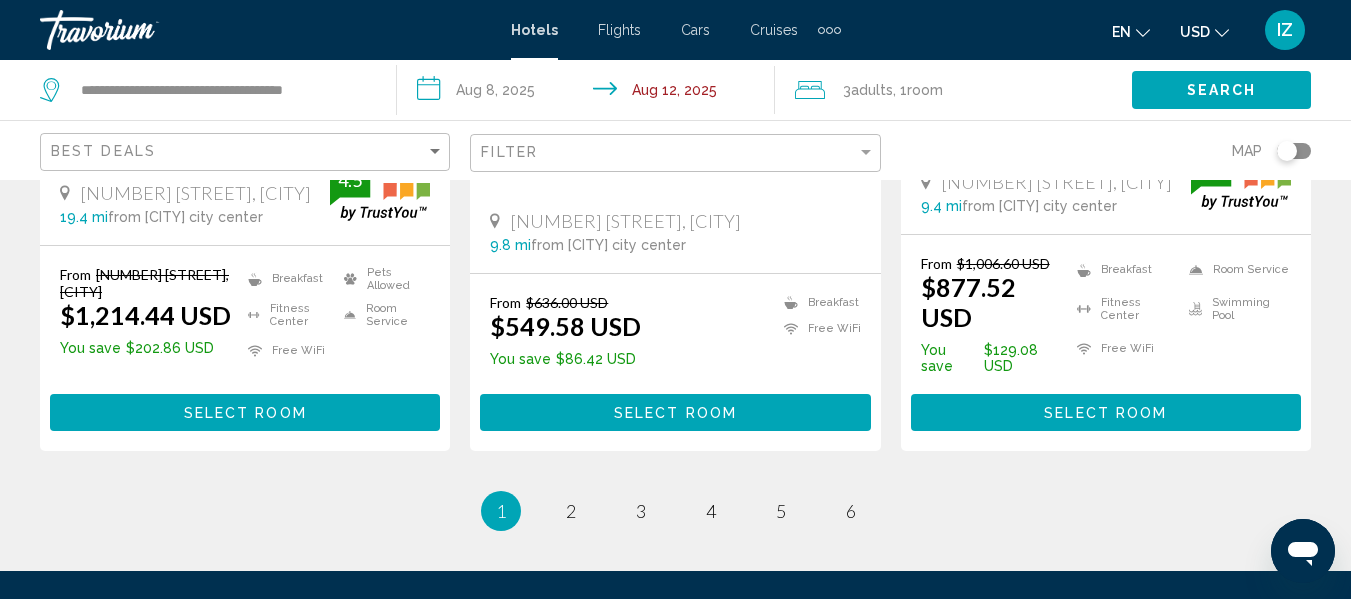 scroll, scrollTop: 2900, scrollLeft: 0, axis: vertical 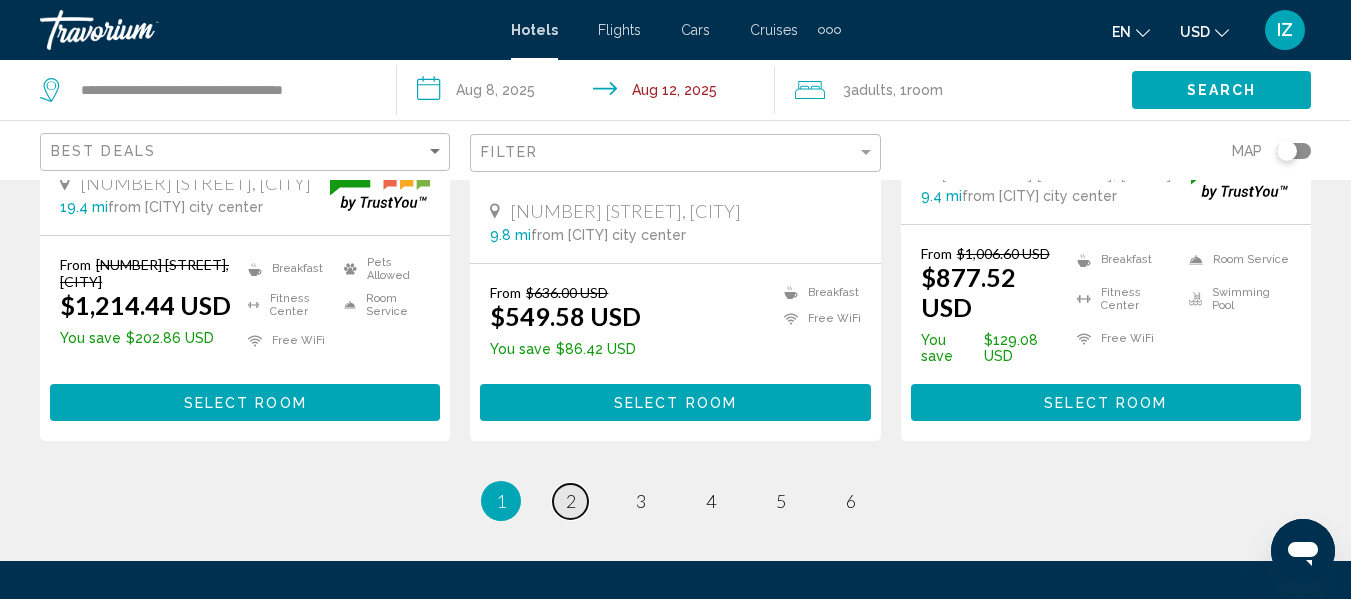 click on "page  2" at bounding box center [570, 501] 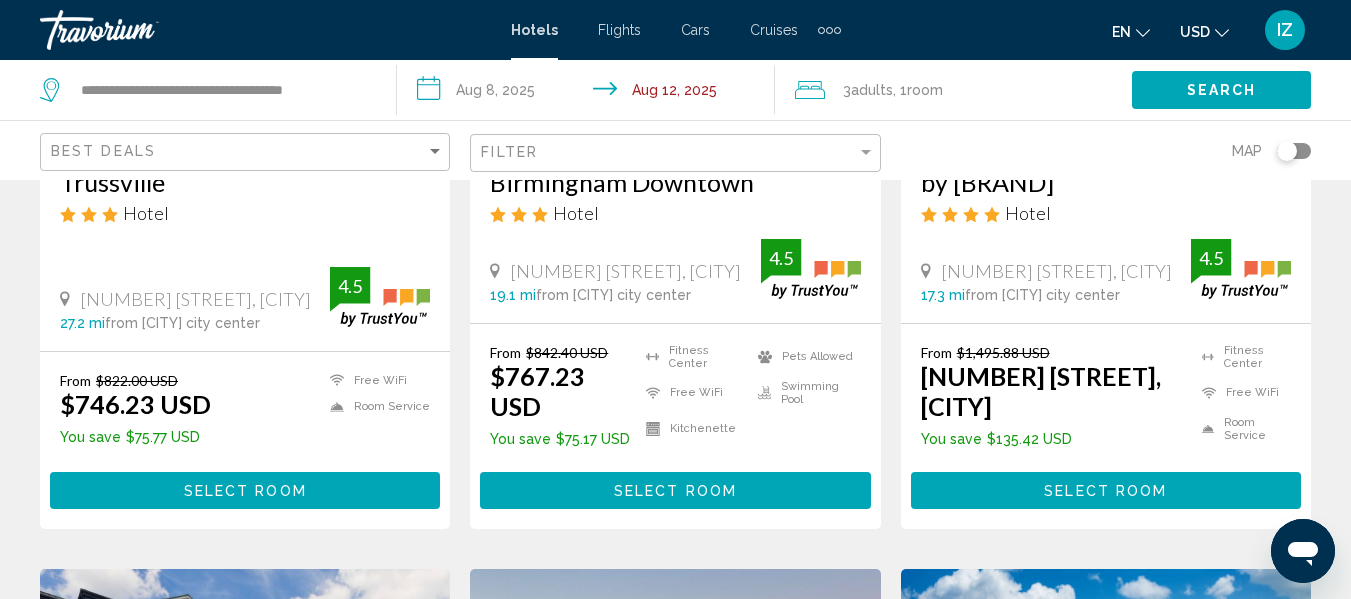 scroll, scrollTop: 1300, scrollLeft: 0, axis: vertical 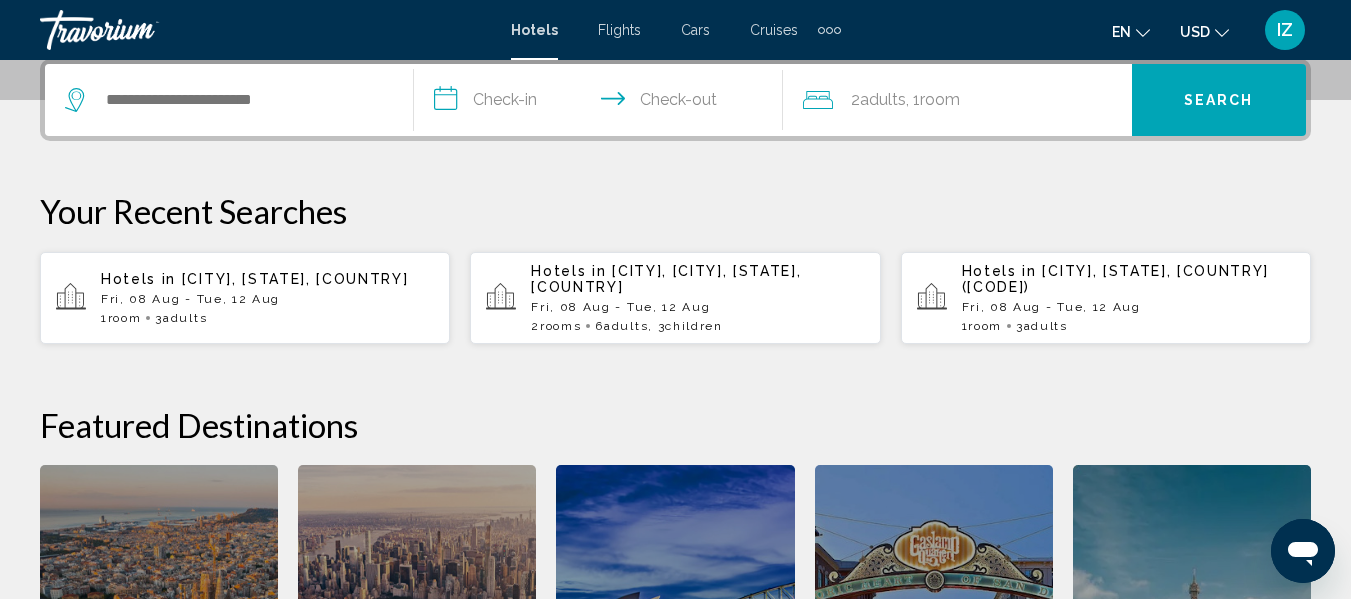 click on "Hotels in    Hilton Head Island, Hilton Head, SC, United States  Fri, 08 Aug - Tue, 12 Aug  2  Room rooms 6  Adult Adults , 3  Child Children" at bounding box center (697, 298) 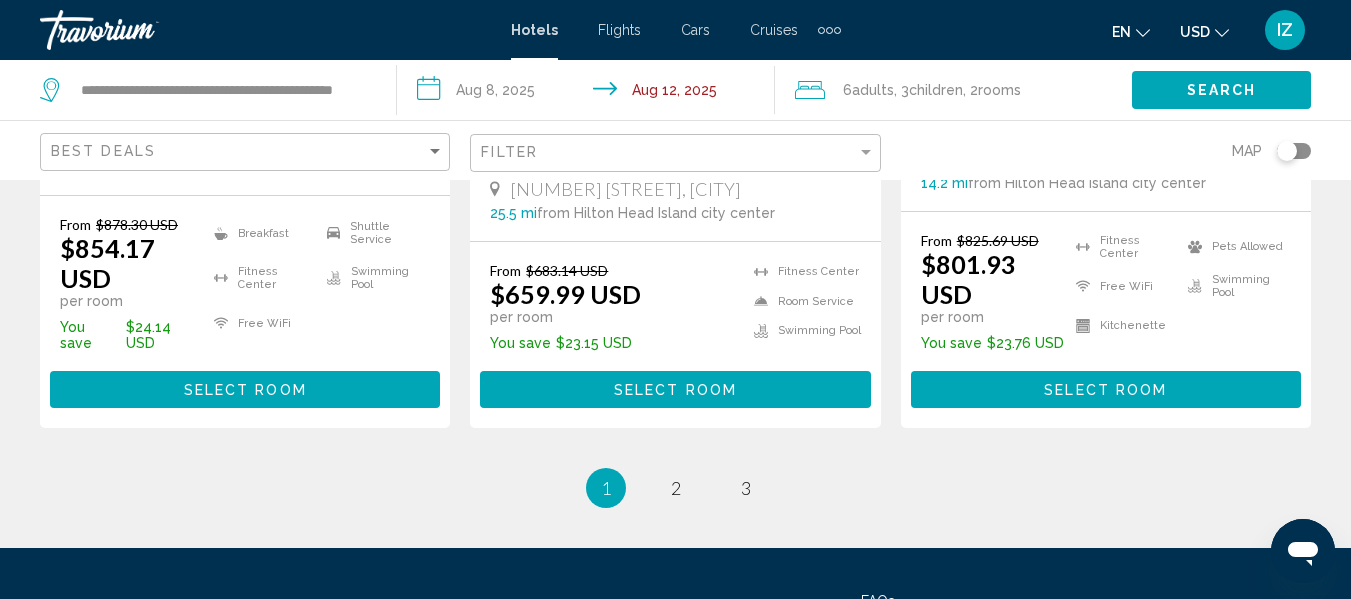 scroll, scrollTop: 3000, scrollLeft: 0, axis: vertical 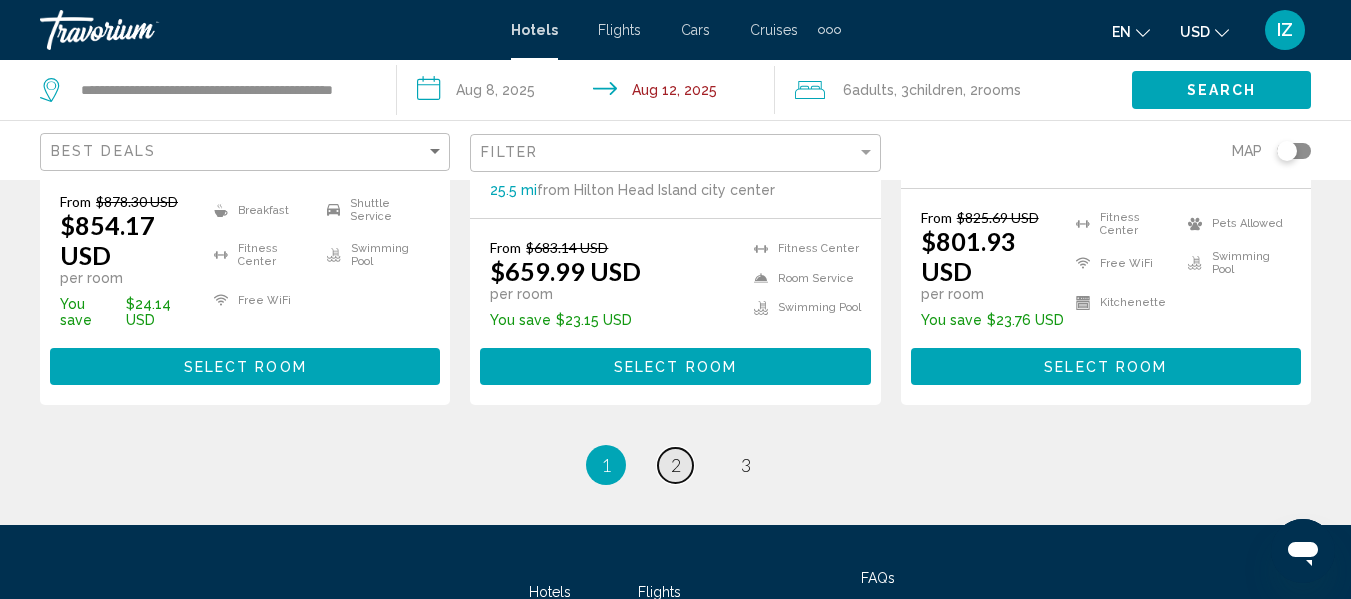 click on "page  2" at bounding box center [675, 465] 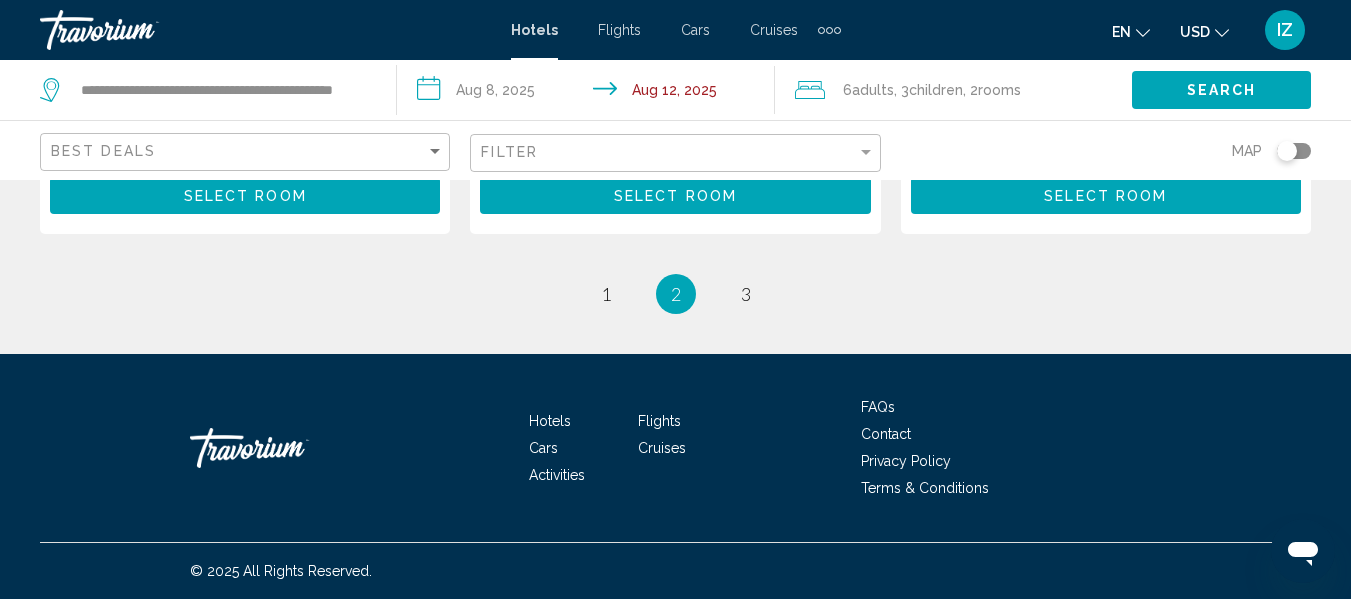 scroll, scrollTop: 3070, scrollLeft: 0, axis: vertical 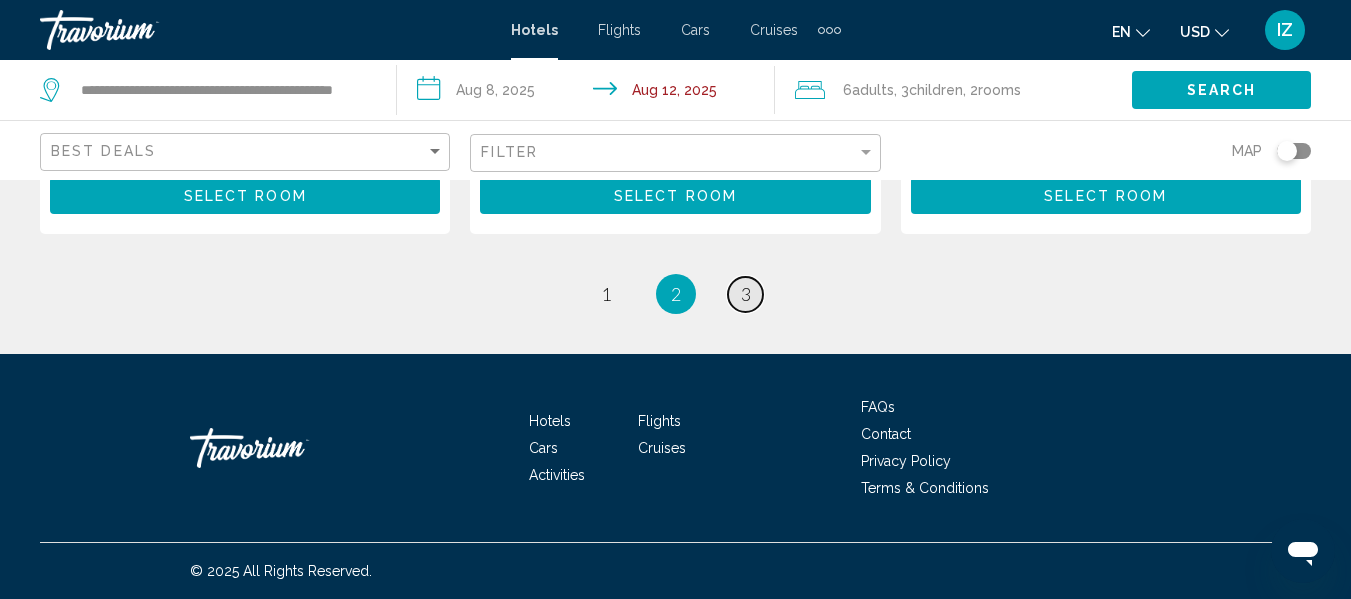 click on "3" at bounding box center [746, 294] 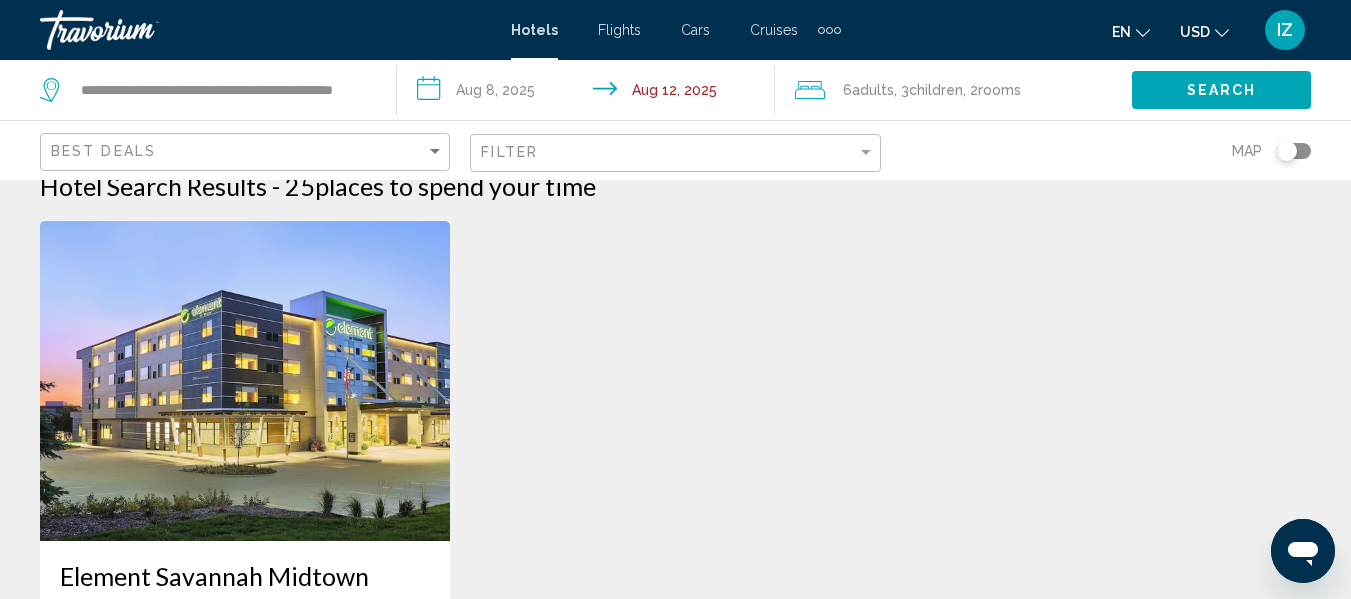 scroll, scrollTop: 0, scrollLeft: 0, axis: both 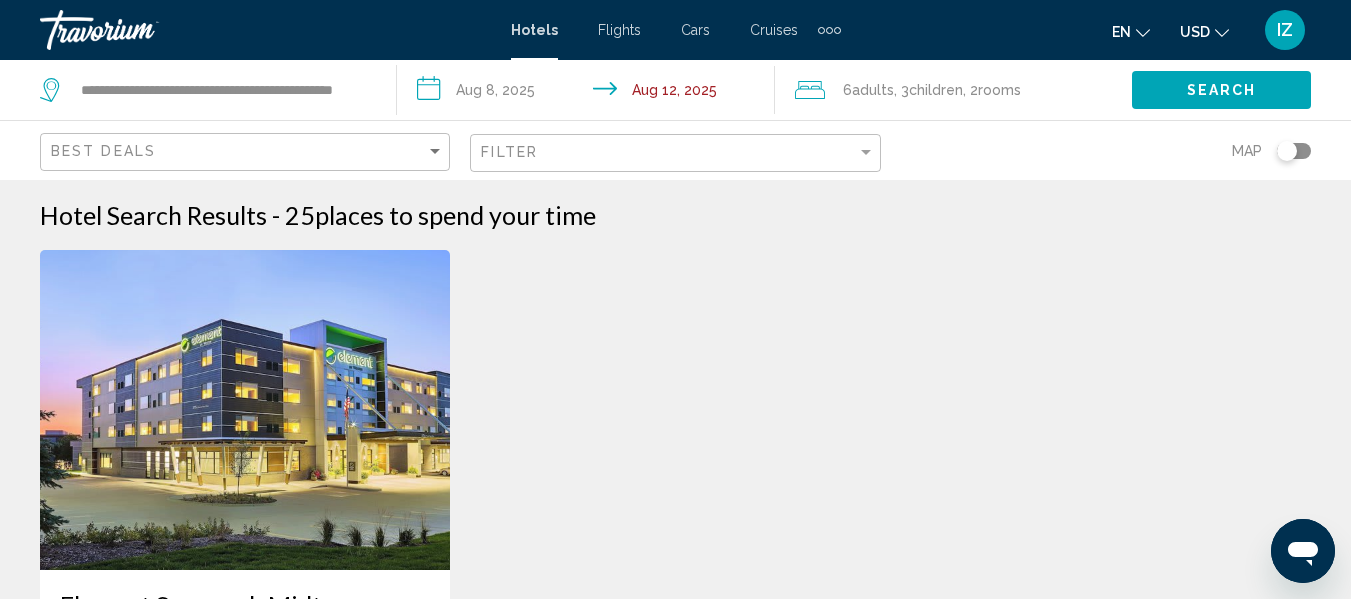 click at bounding box center [245, 410] 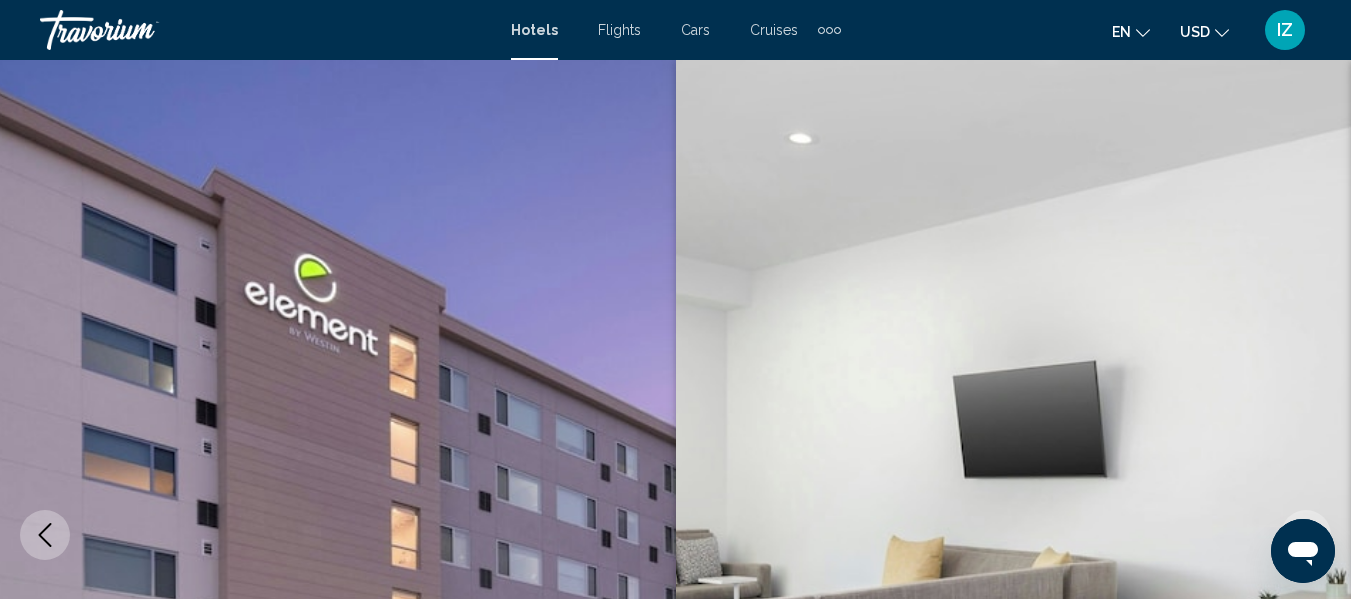 scroll, scrollTop: 236, scrollLeft: 0, axis: vertical 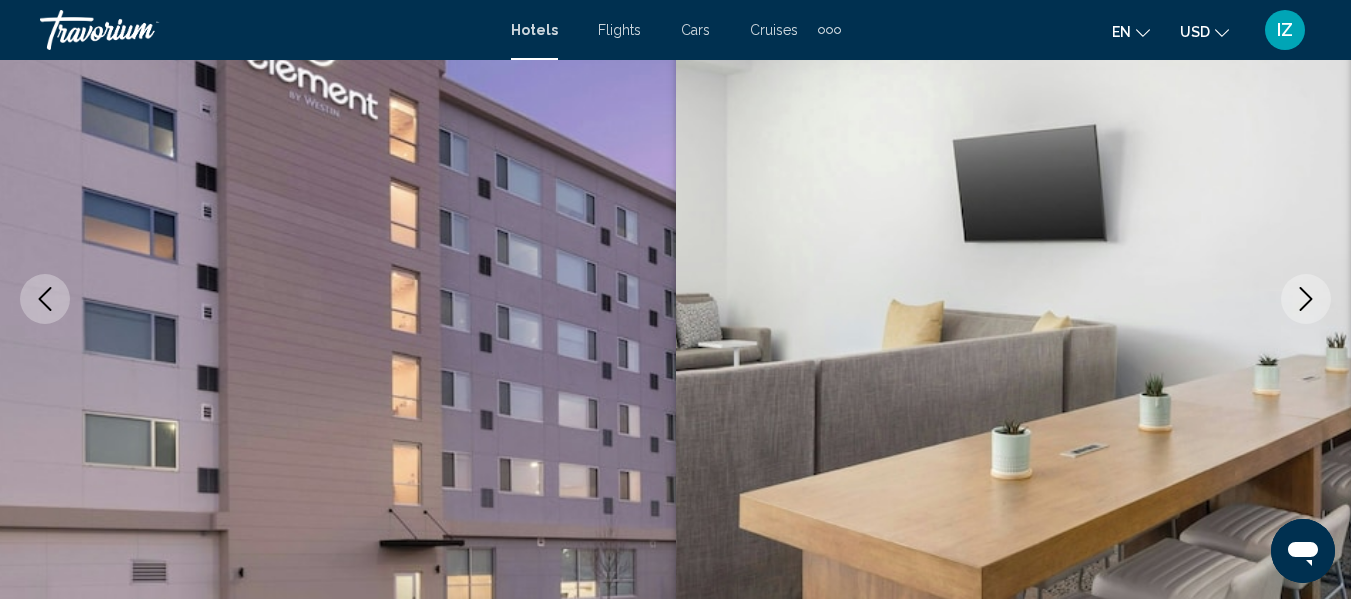 click 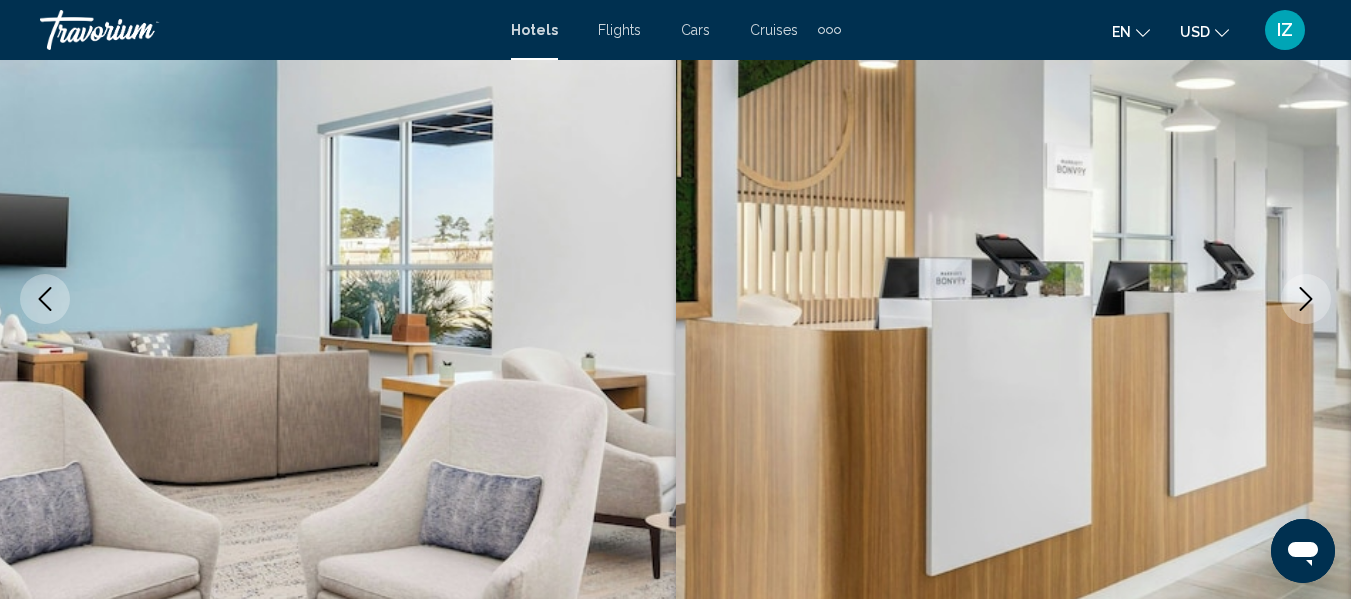 click 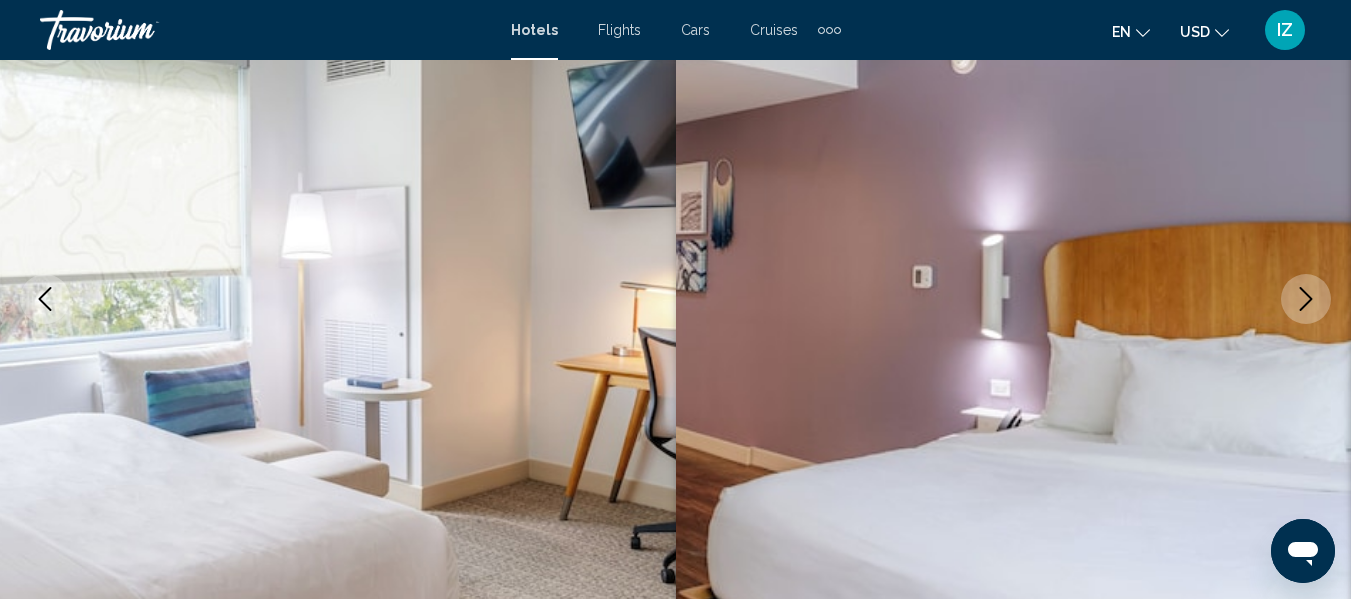 click 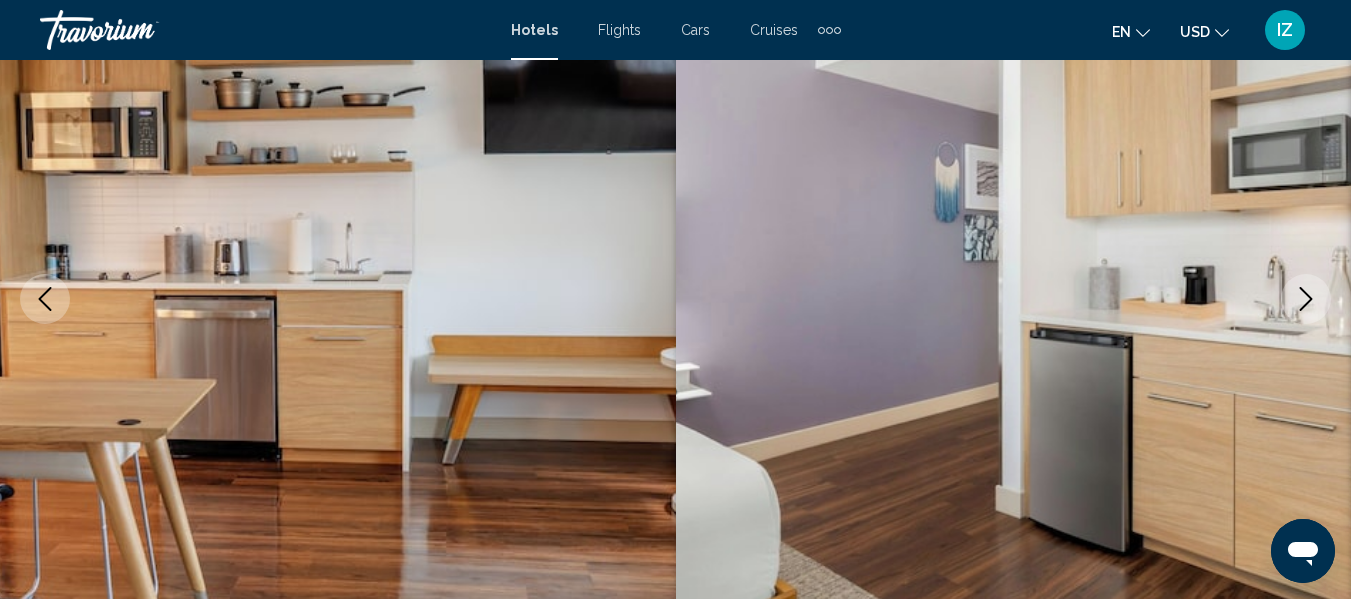 click 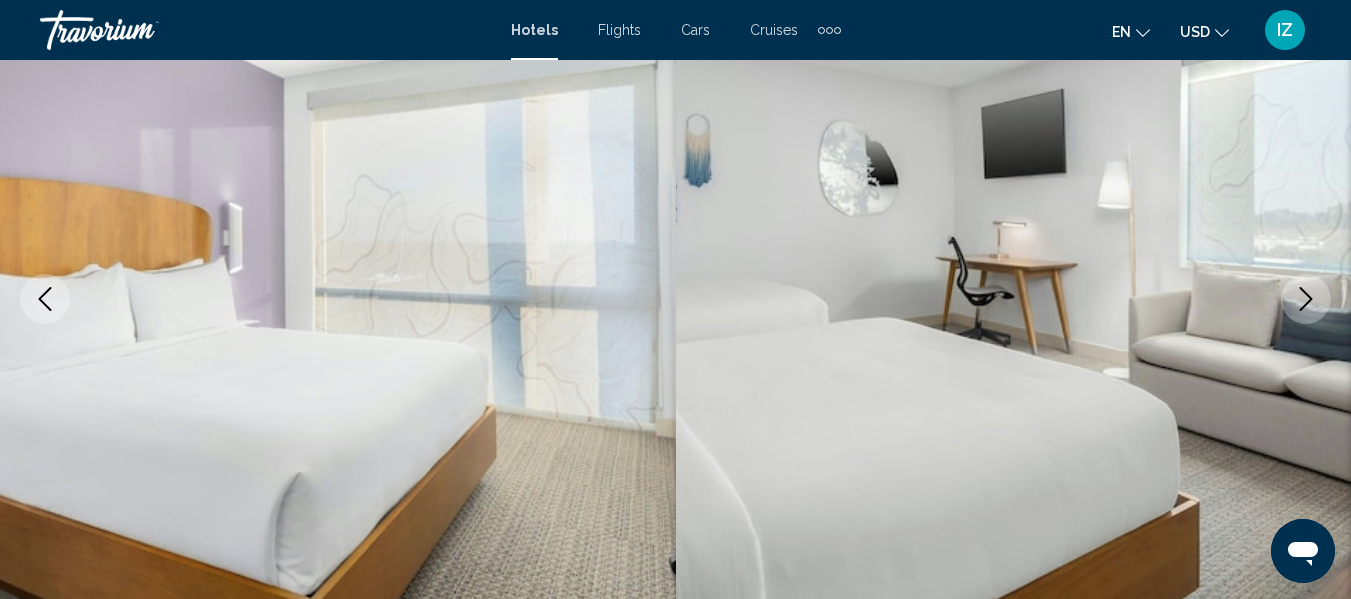 click 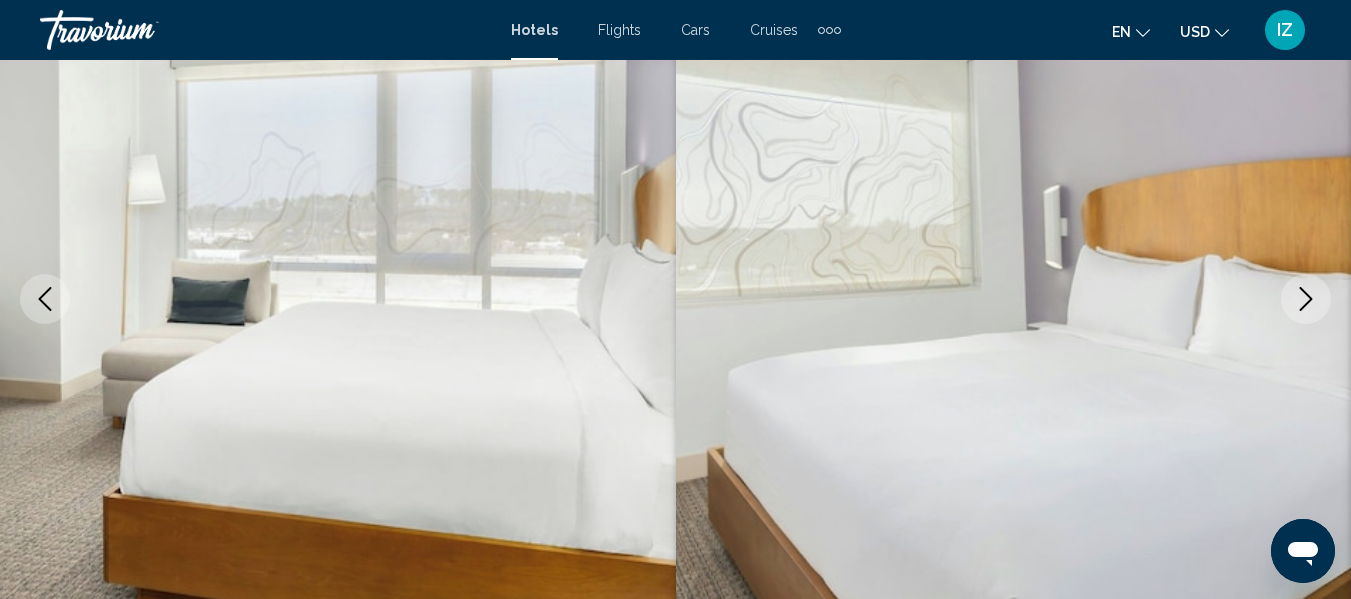 click 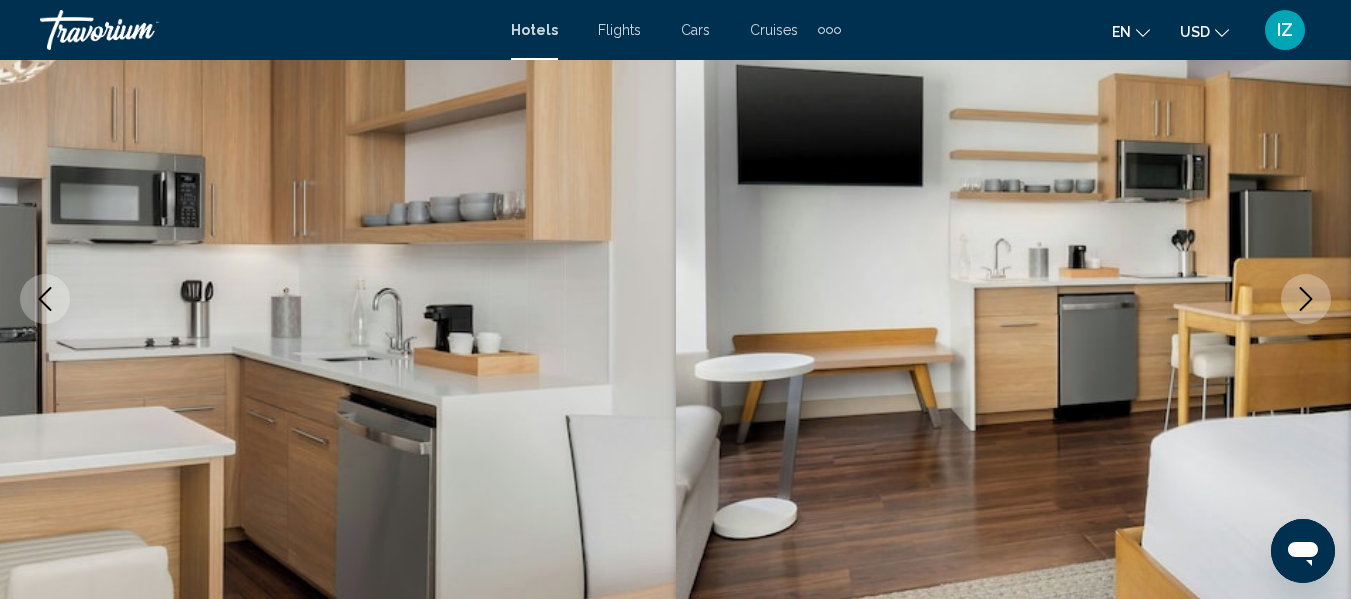 click 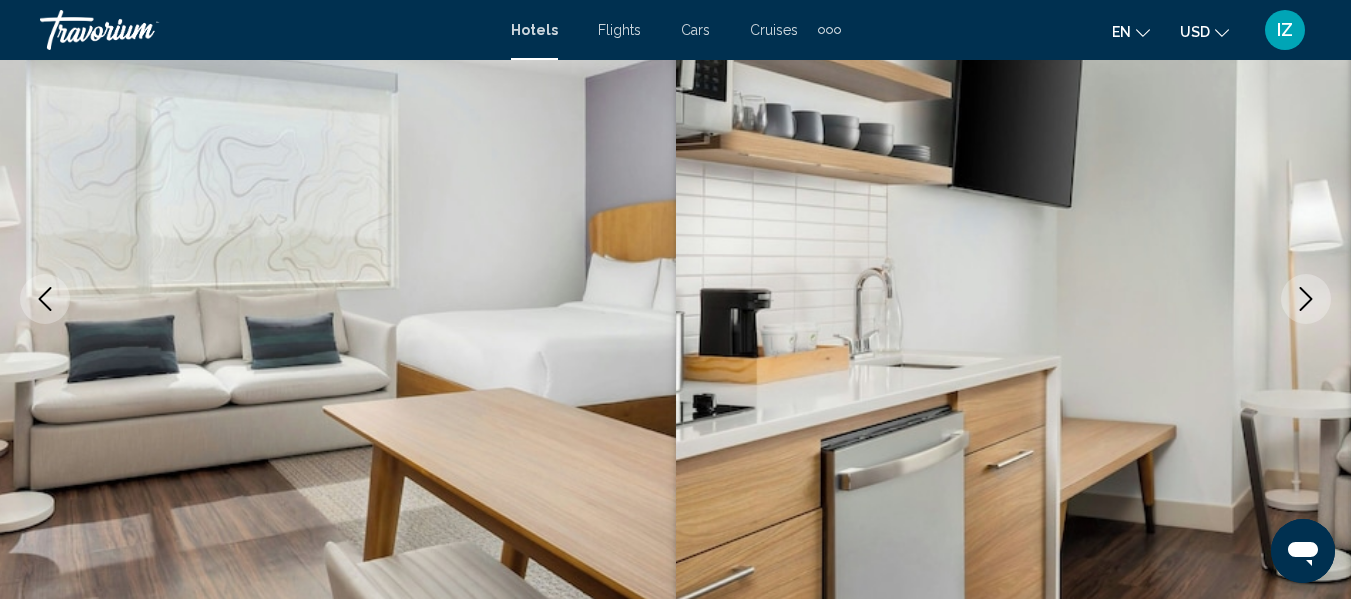 click 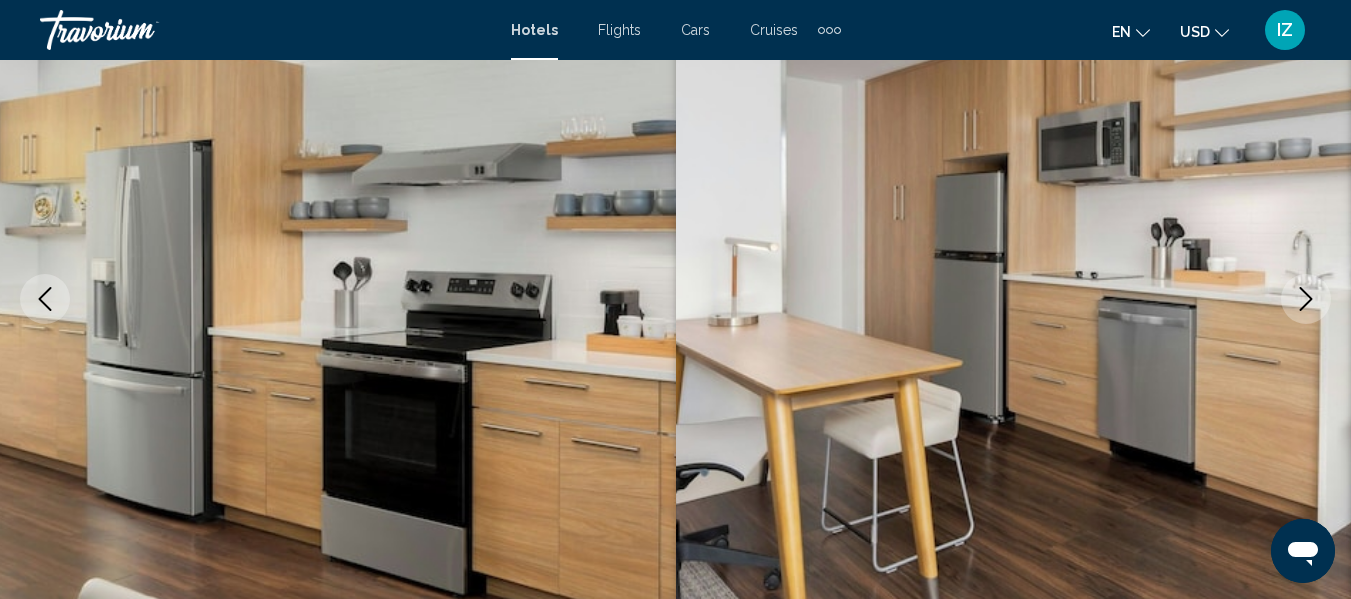 click 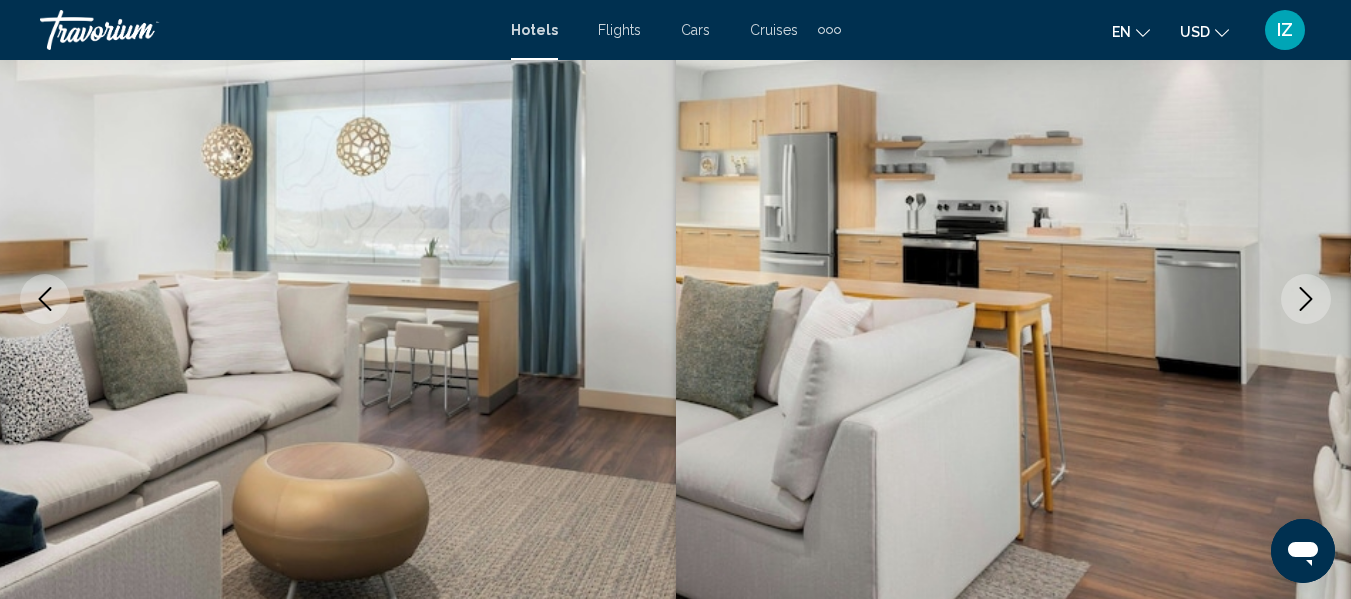 click 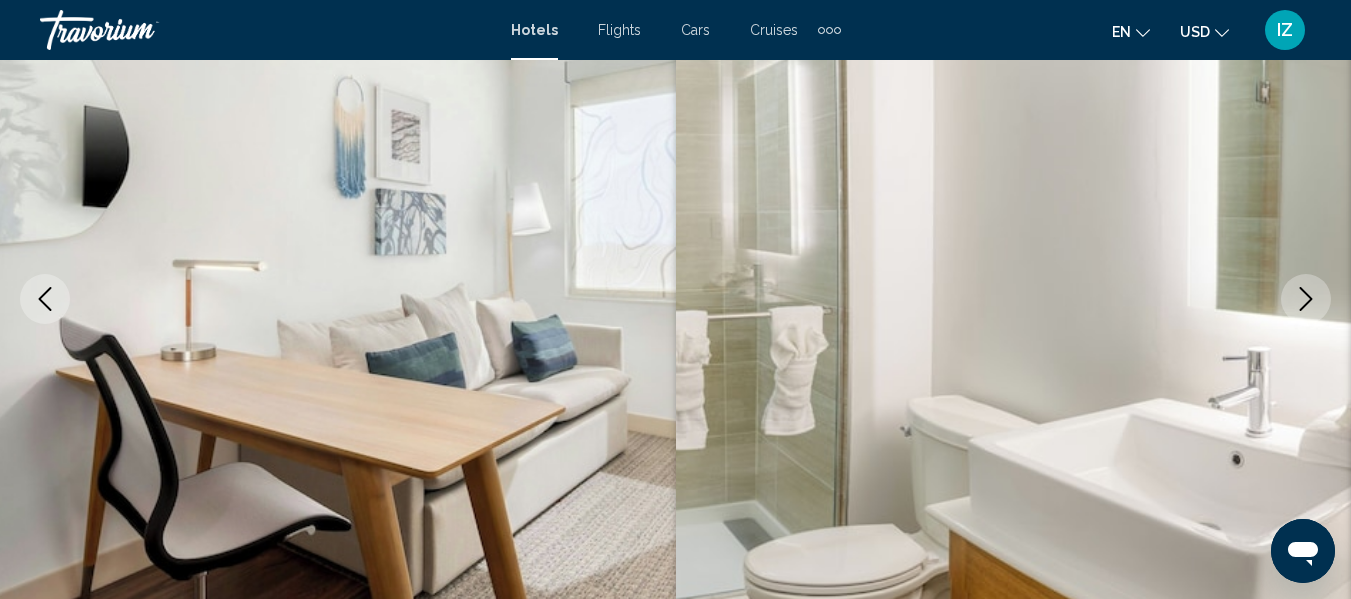 click 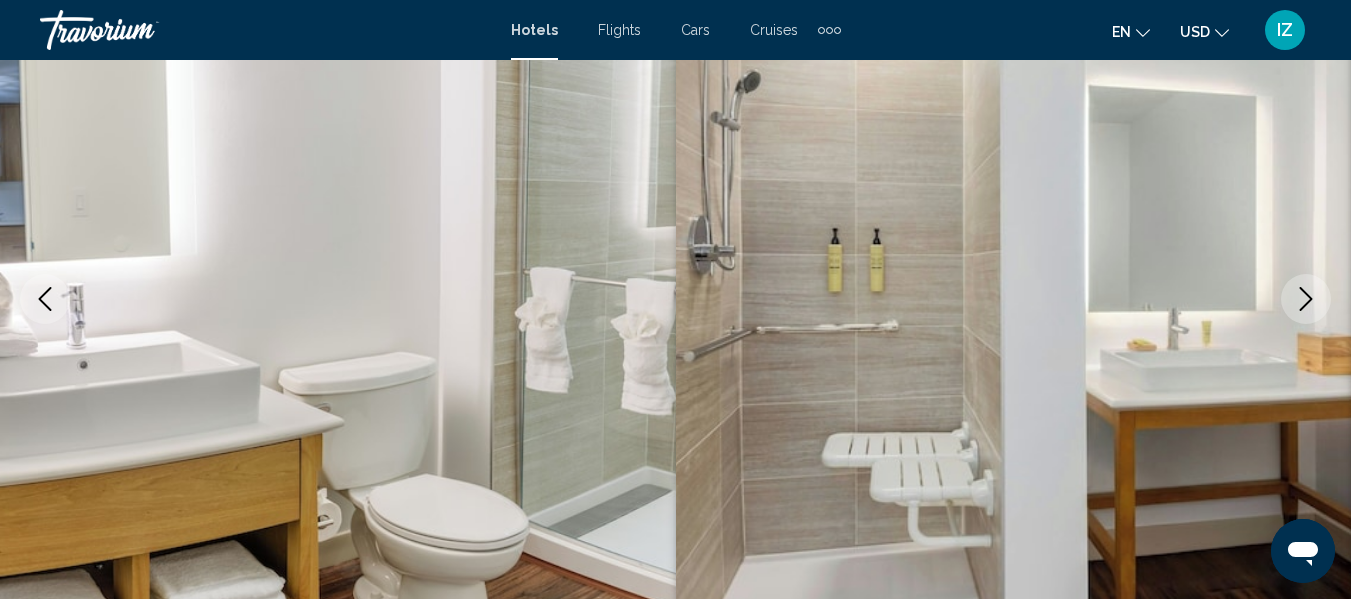 click 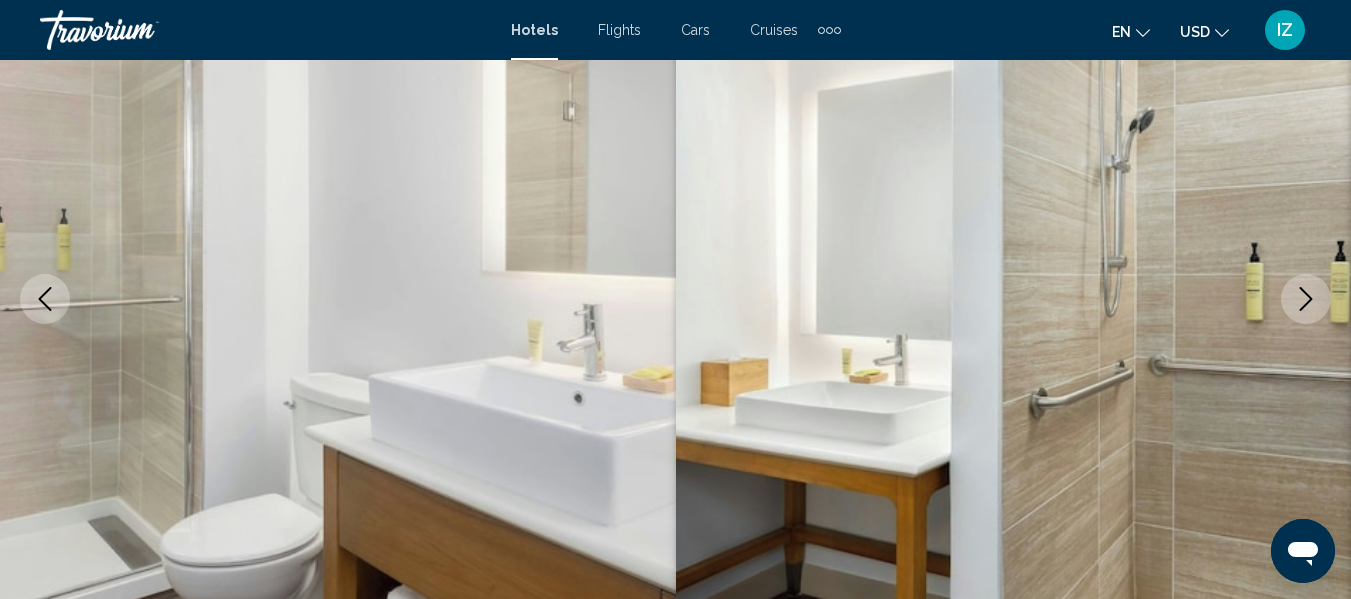 click 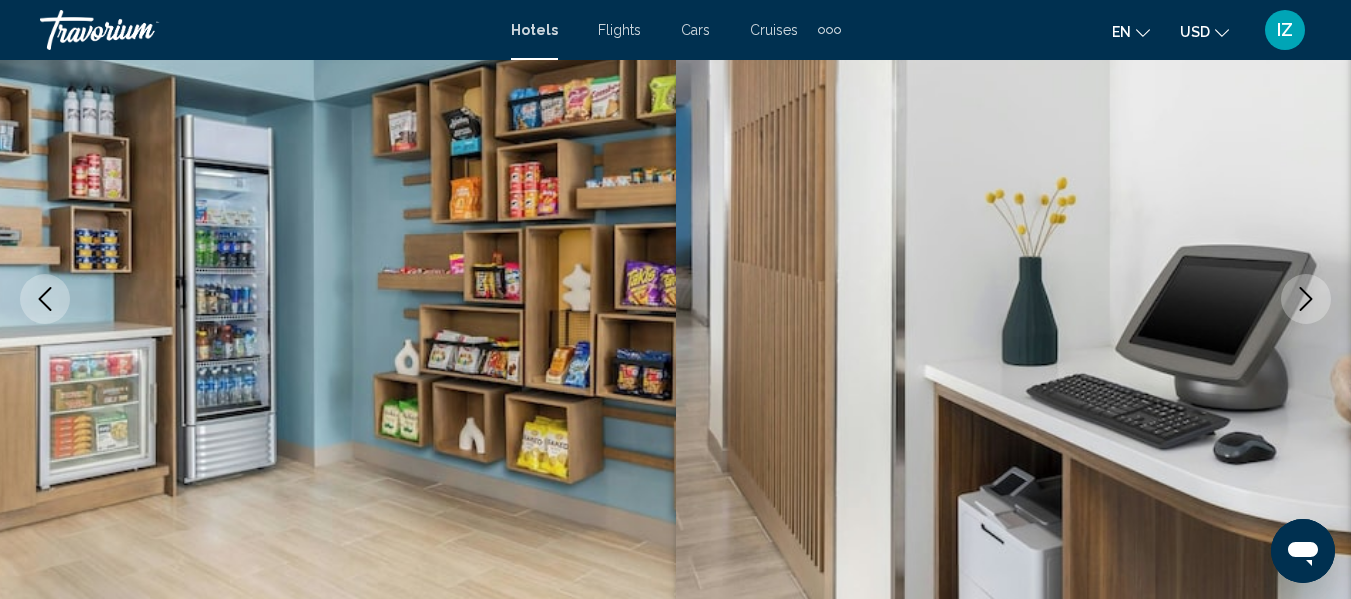 click 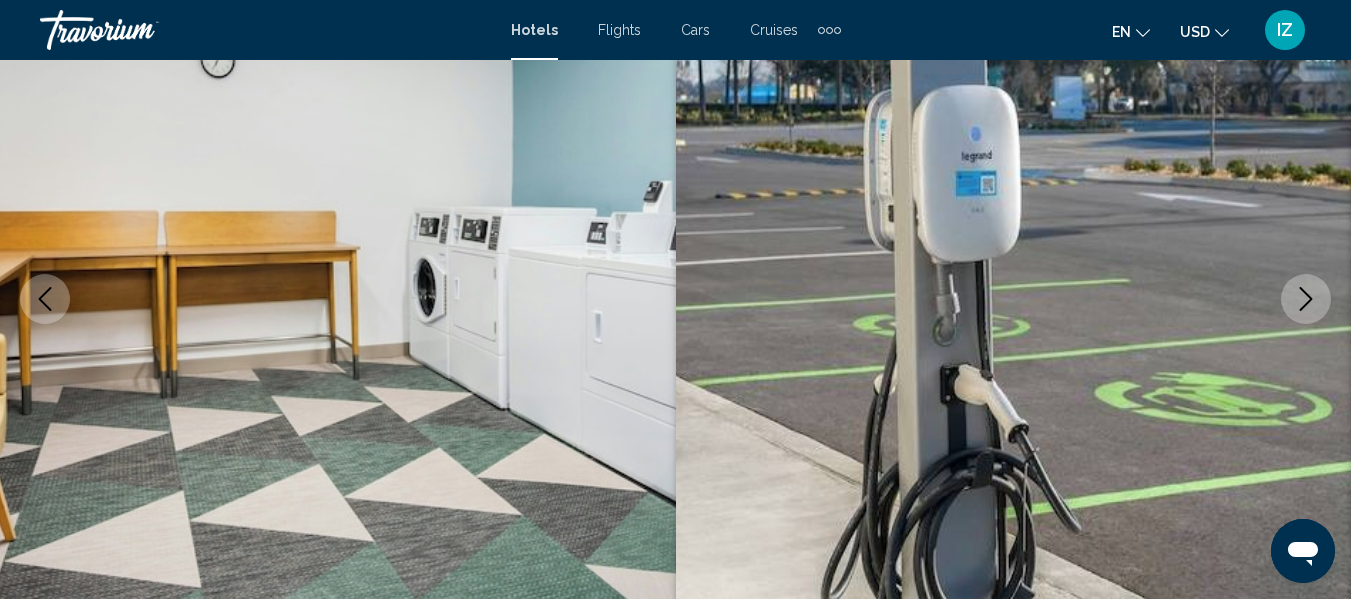 click 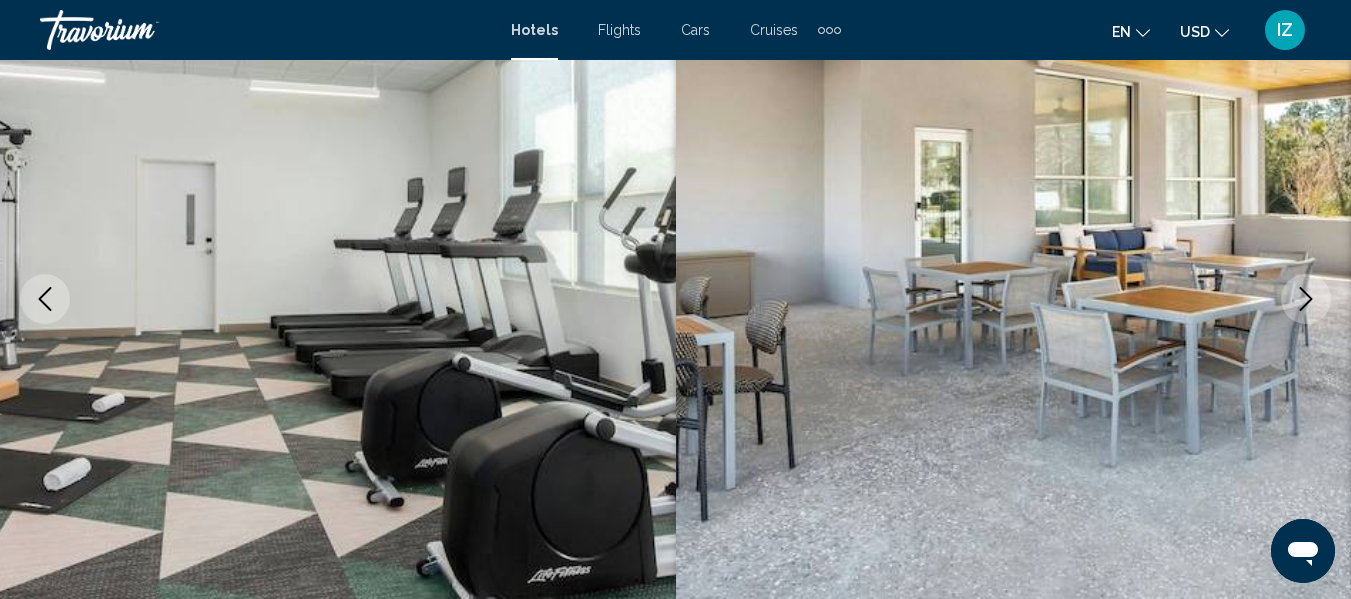 click 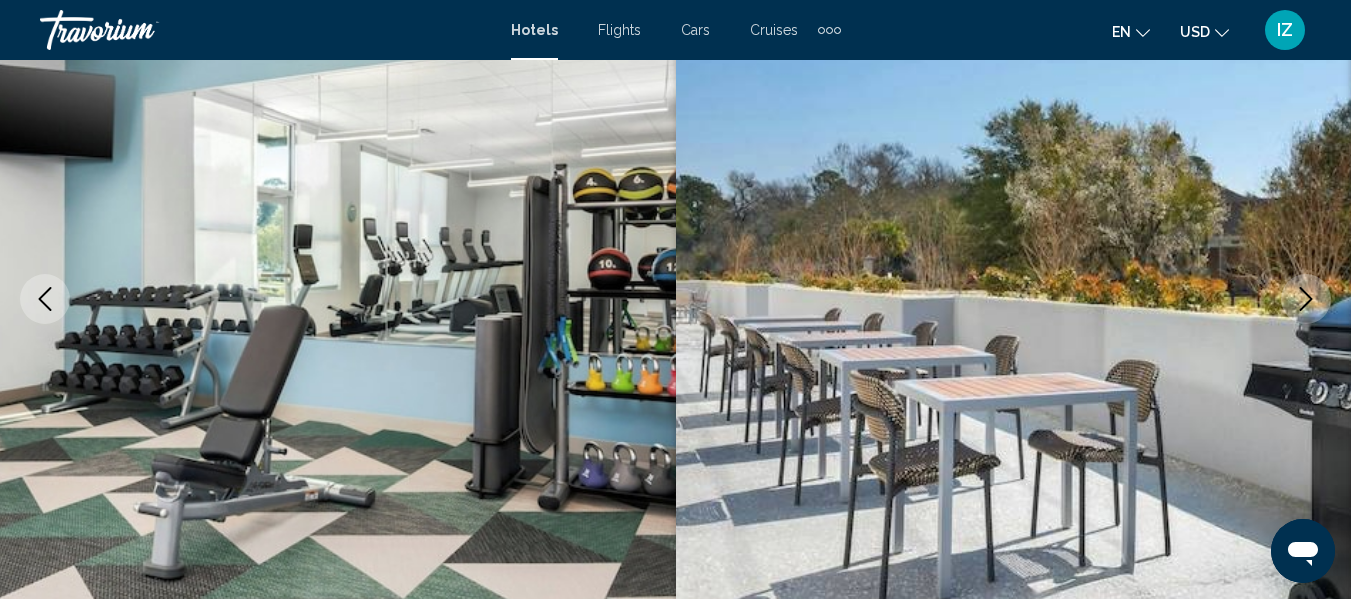 click 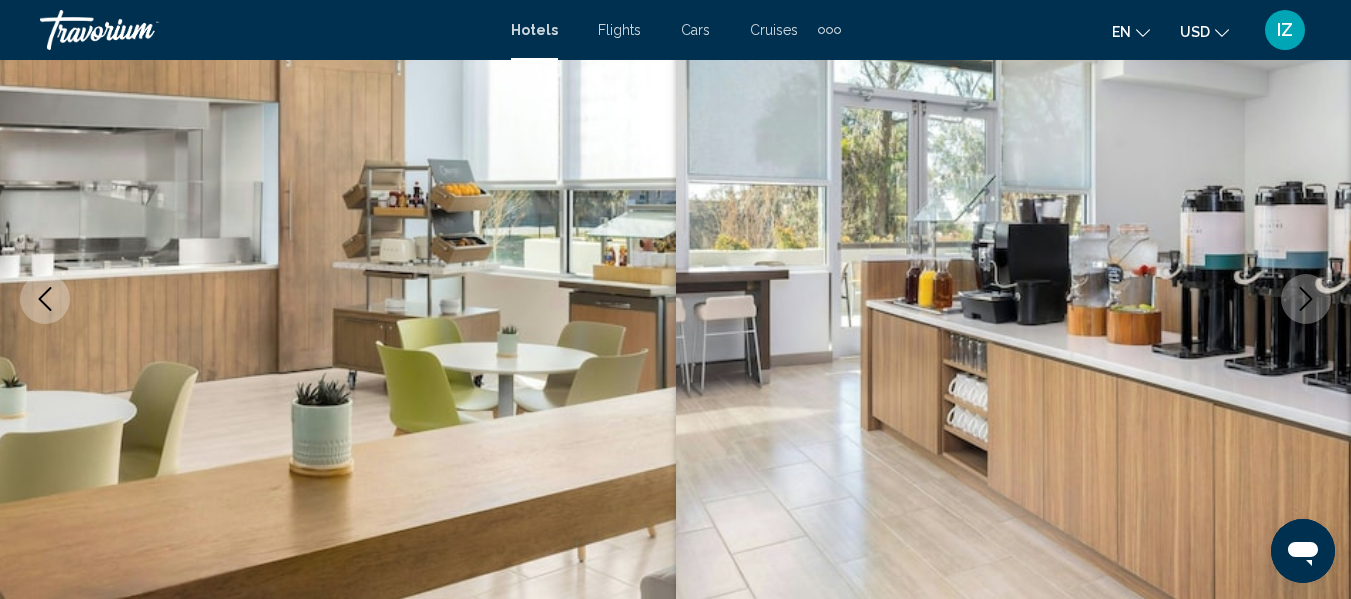 click 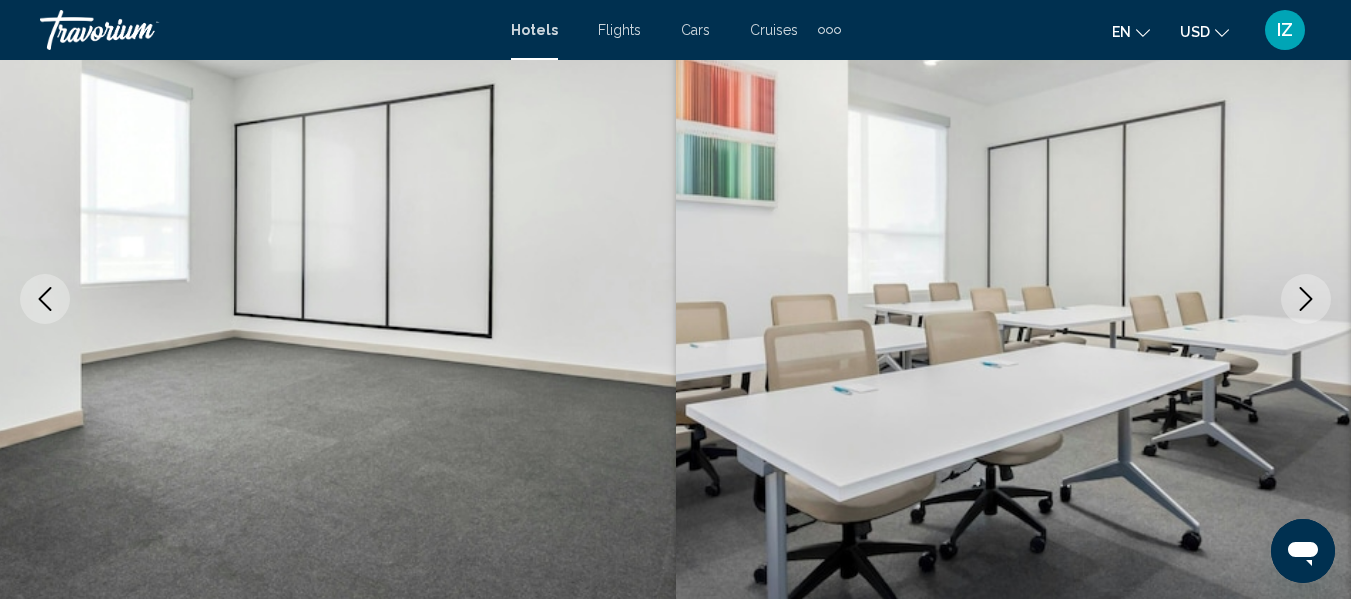 click 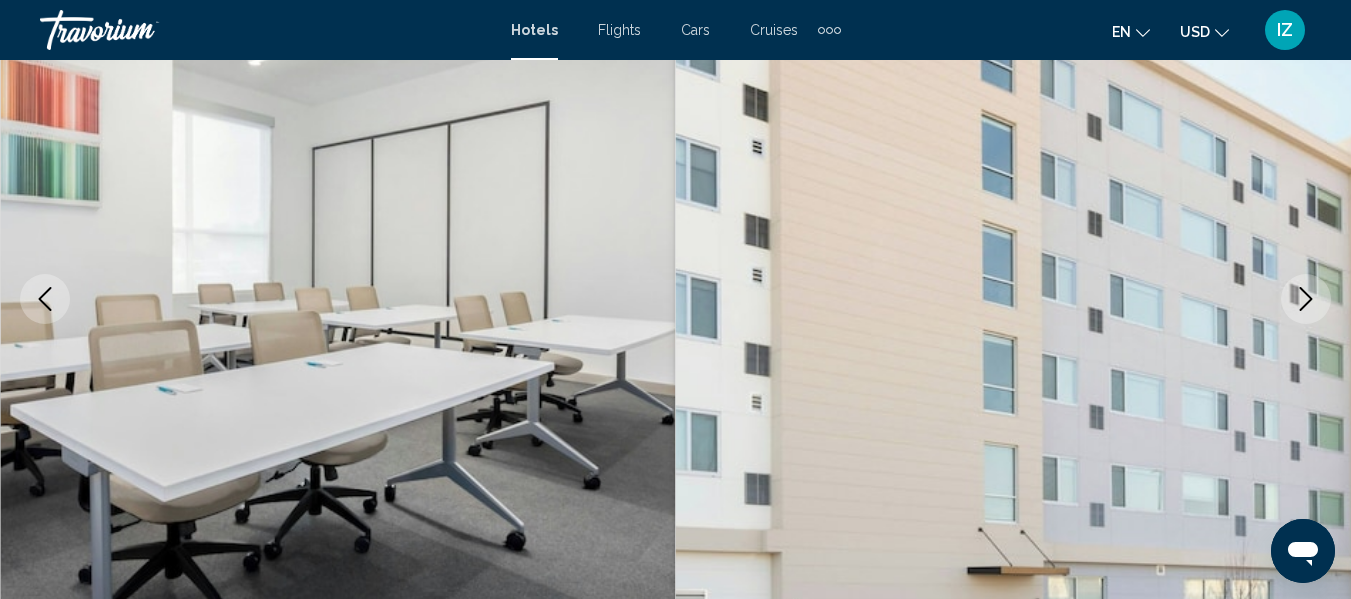 click 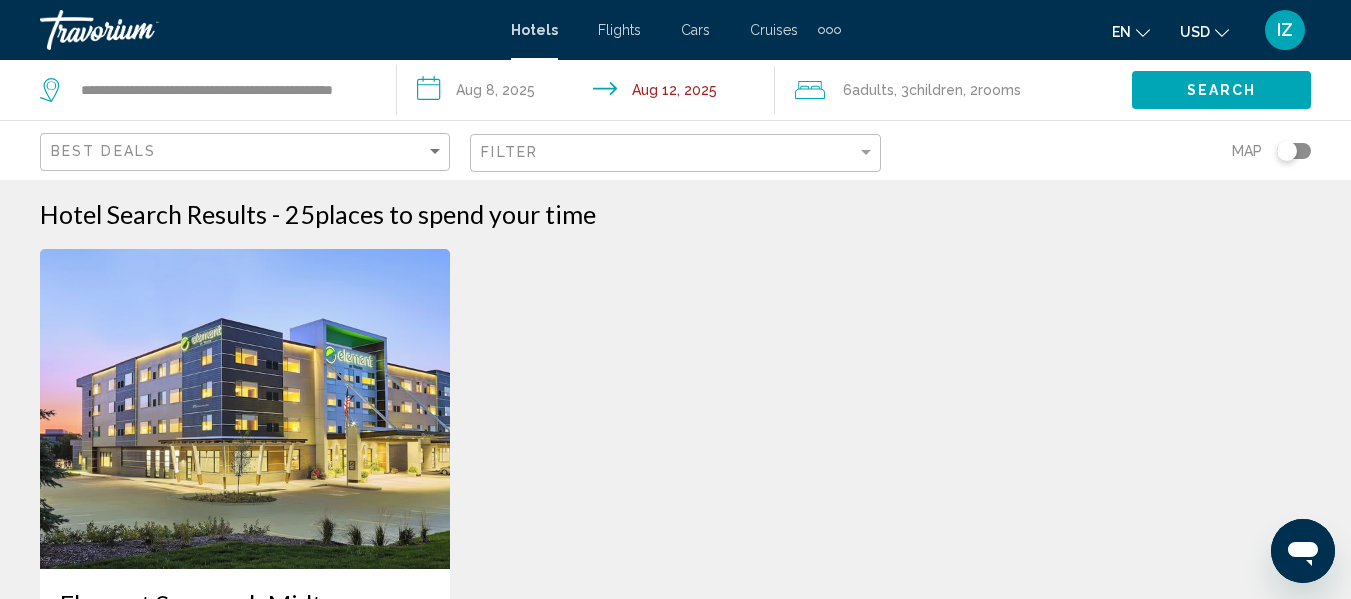 scroll, scrollTop: 0, scrollLeft: 0, axis: both 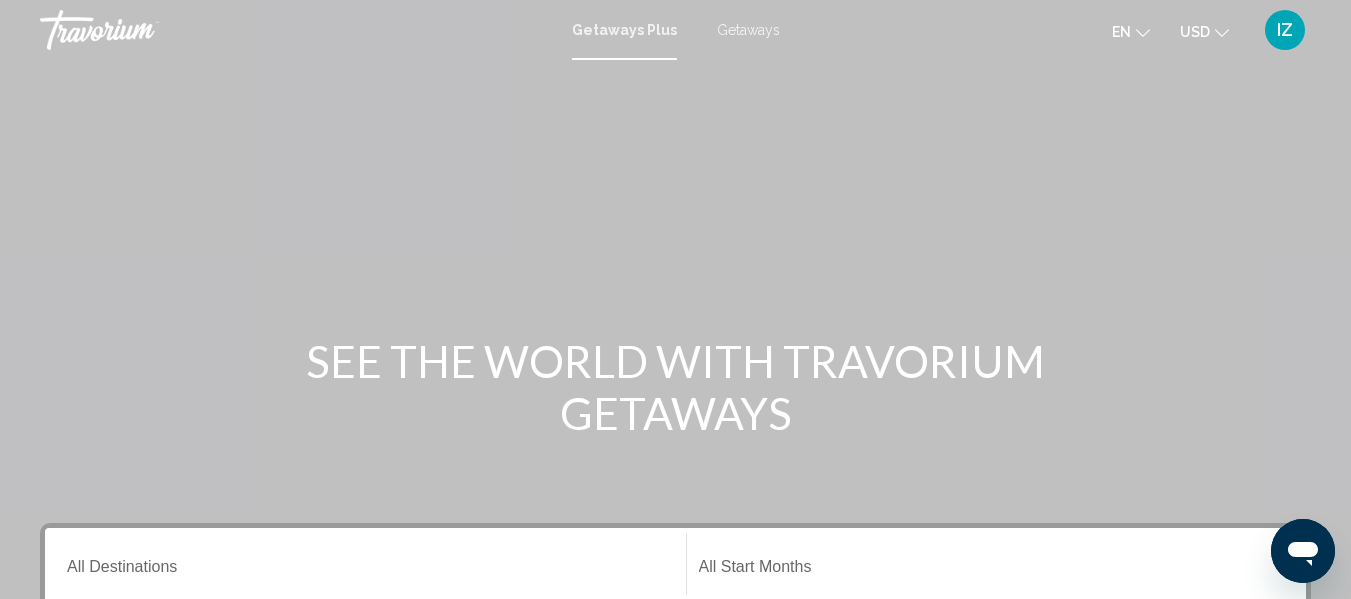 click on "Getaways" at bounding box center (748, 30) 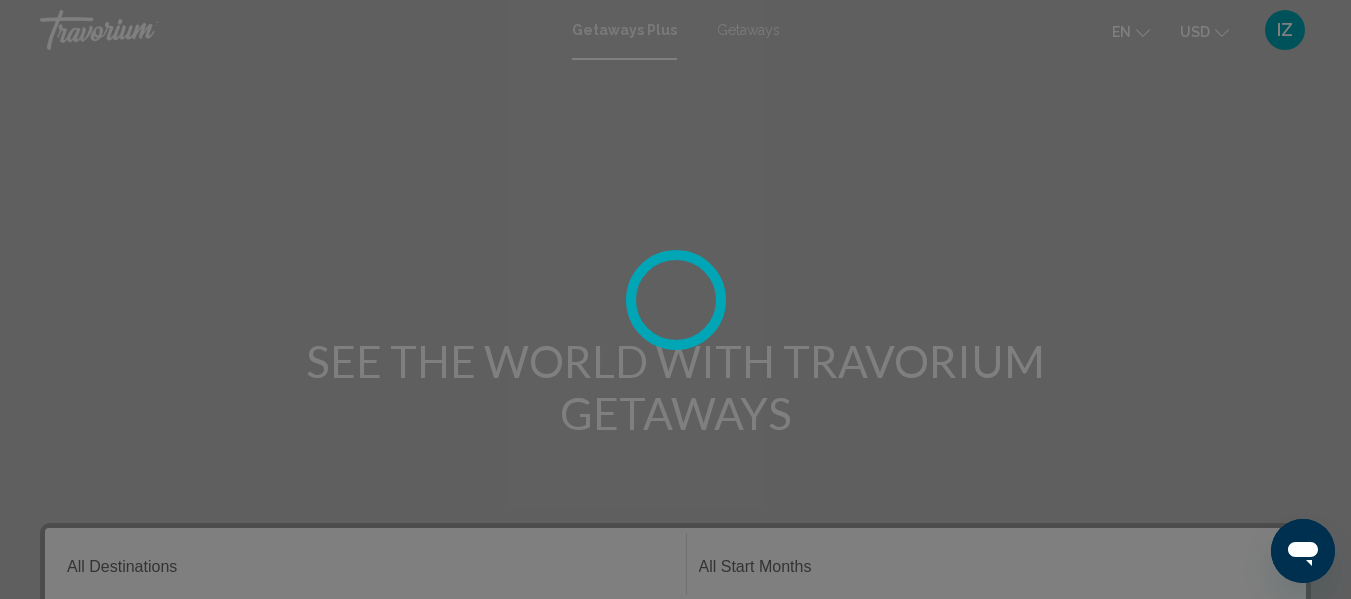 click at bounding box center (675, 299) 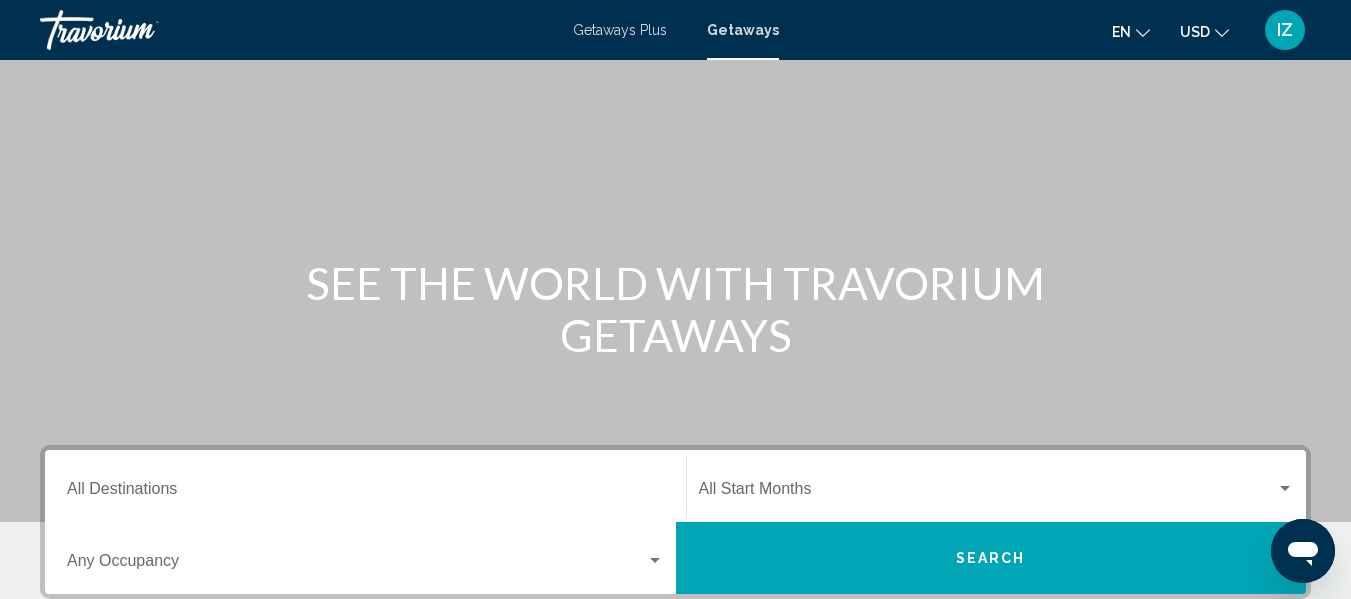 scroll, scrollTop: 400, scrollLeft: 0, axis: vertical 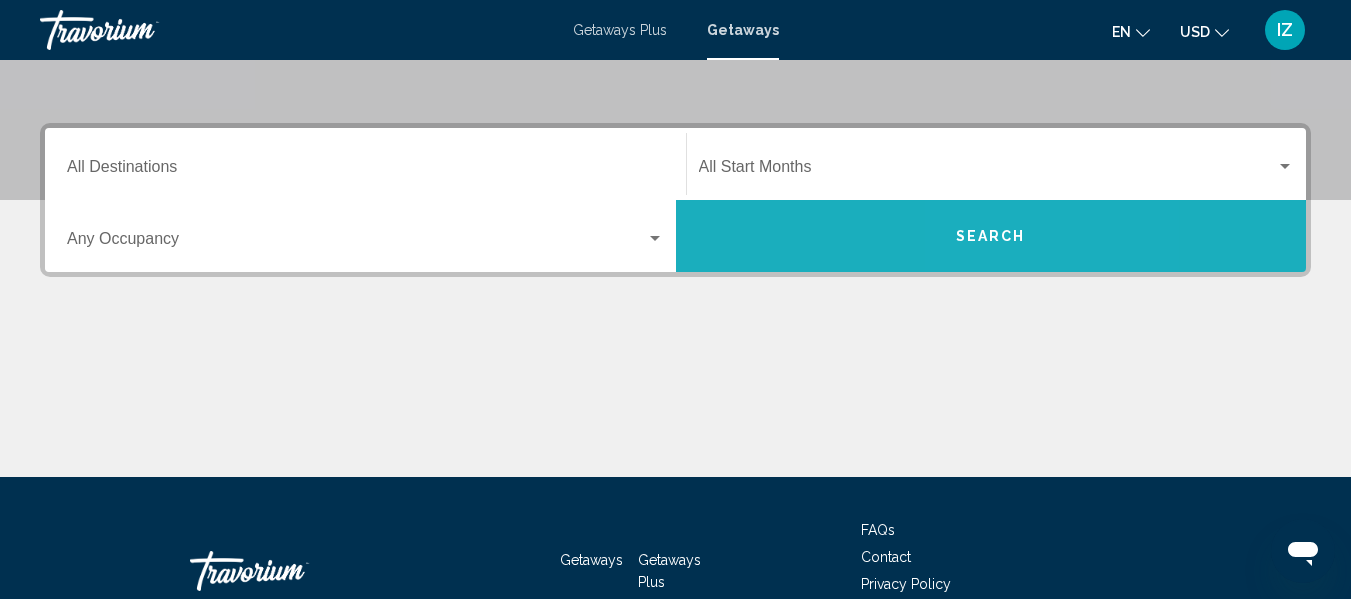 click on "Search" at bounding box center [991, 237] 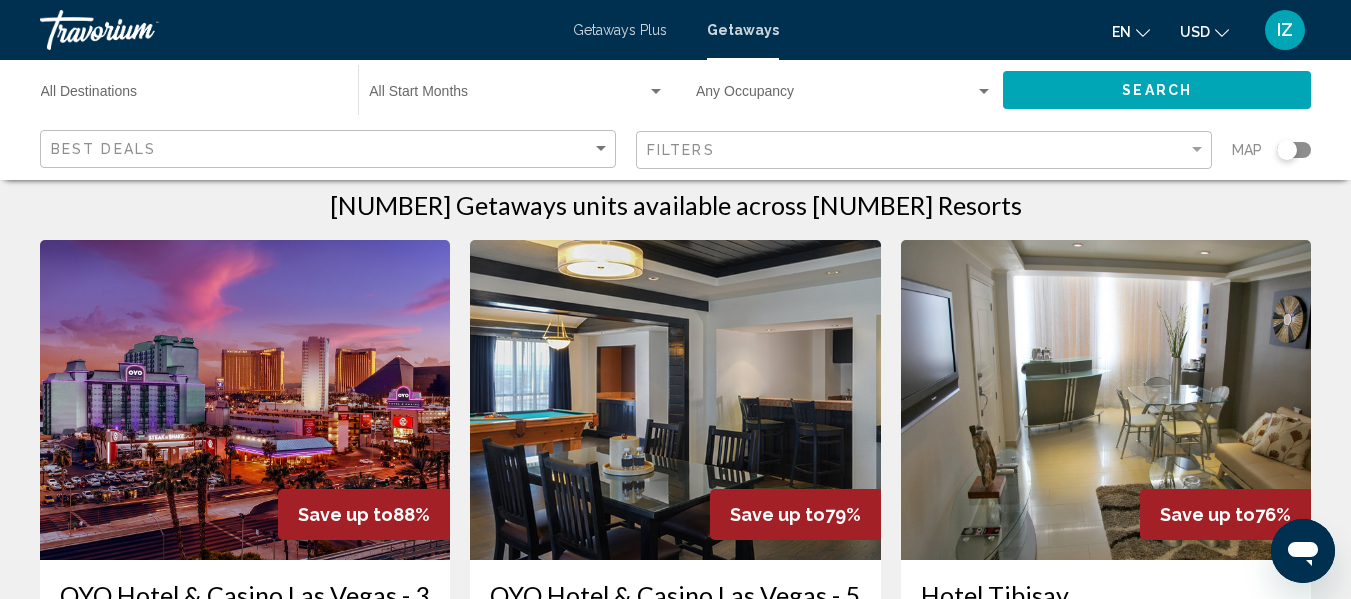 scroll, scrollTop: 0, scrollLeft: 0, axis: both 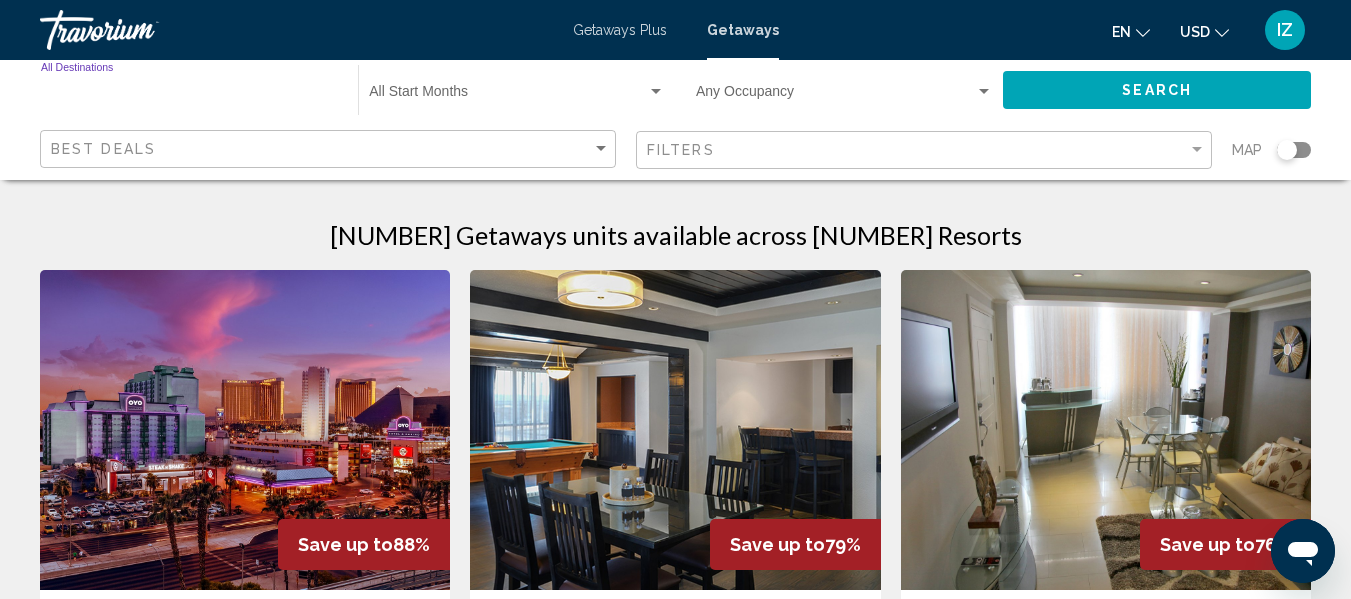click on "Destination All Destinations" at bounding box center (189, 96) 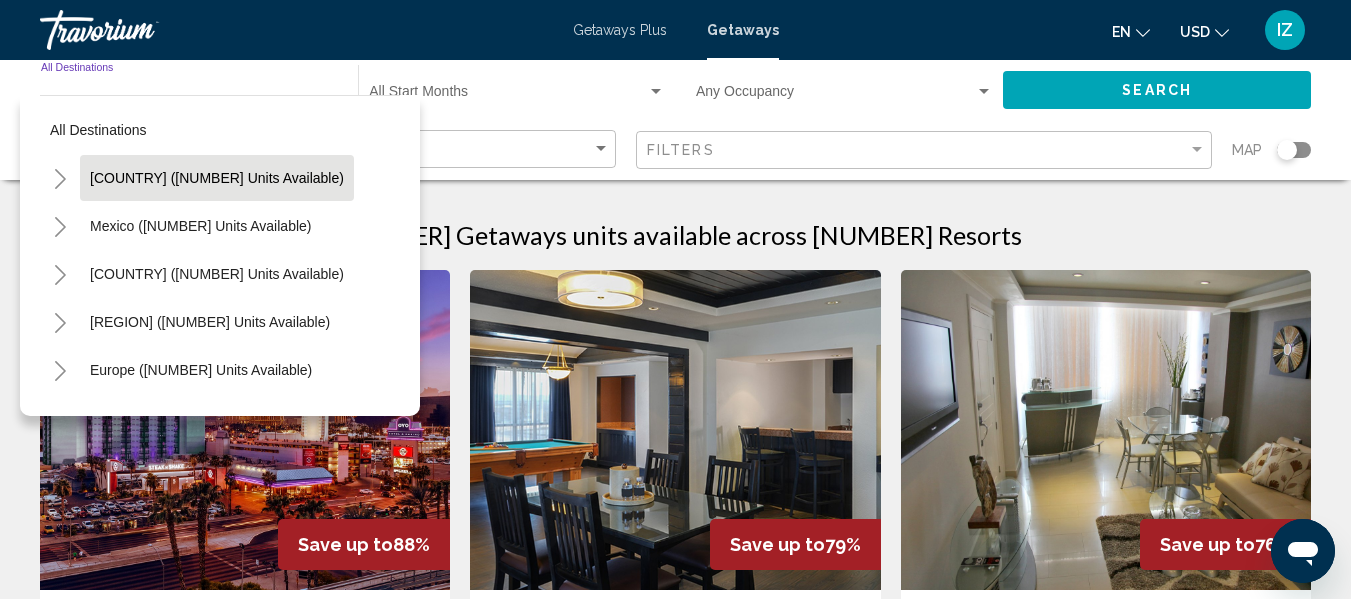 click on "[COUNTRY] ([NUMBER] units available)" at bounding box center [200, 226] 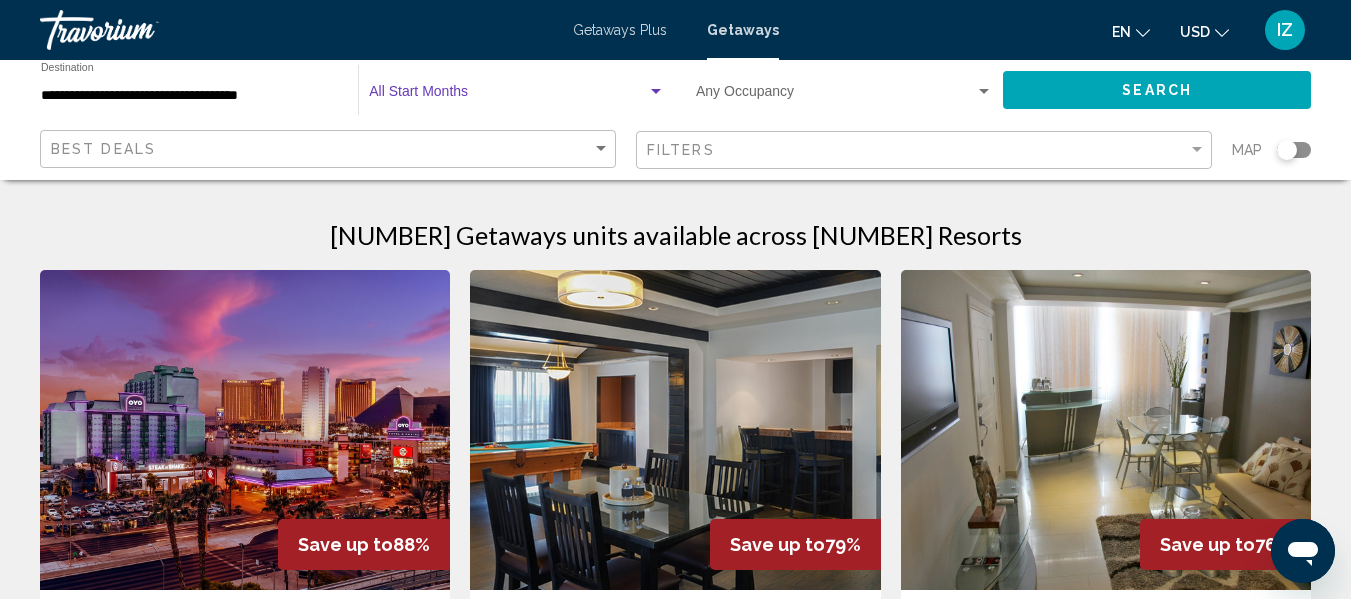 click at bounding box center [656, 91] 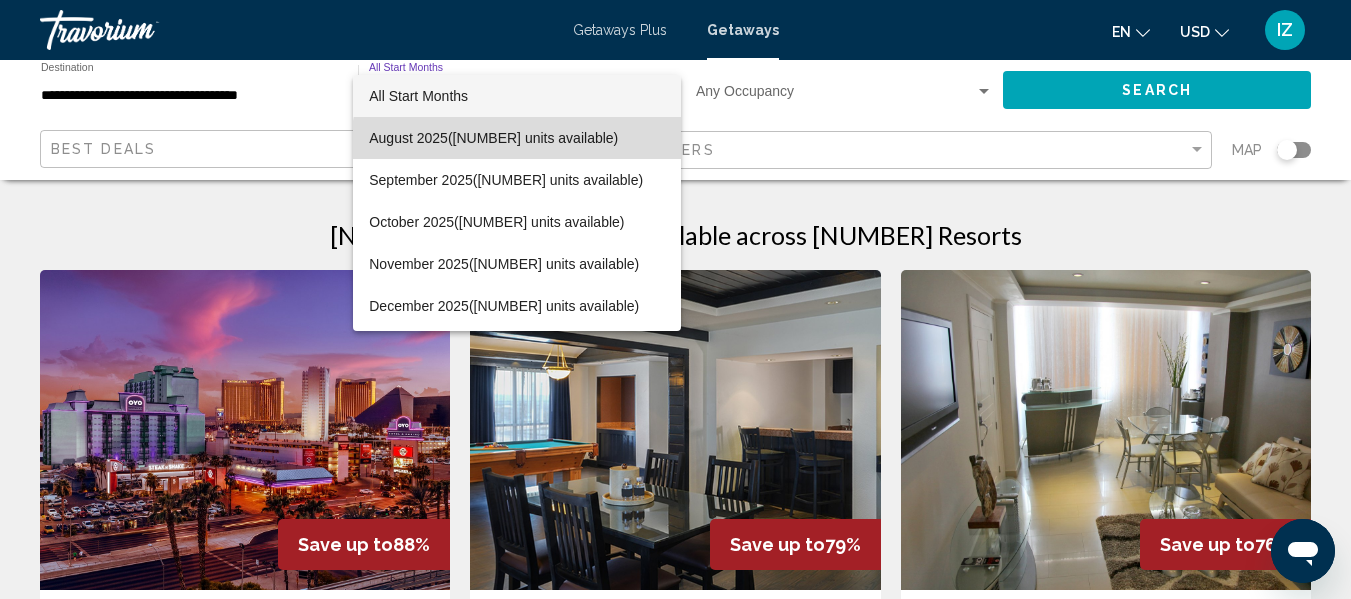 click on "[MONTH] [YEAR] ([NUMBER] units available)" at bounding box center (517, 138) 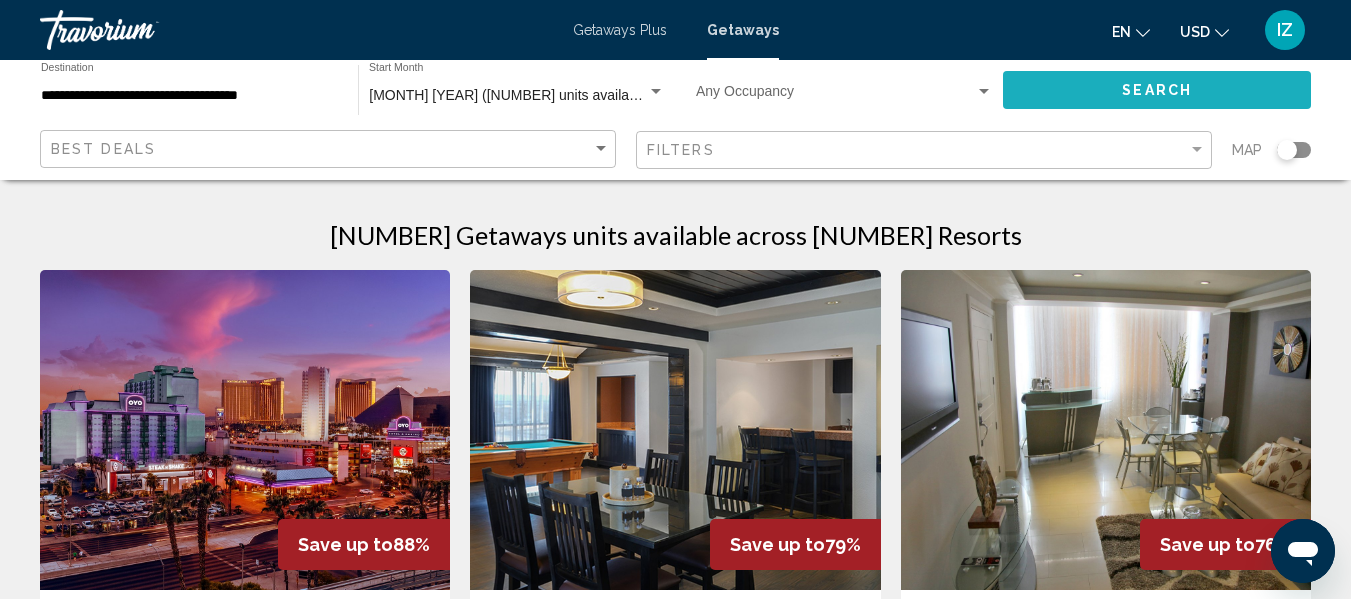 click on "Search" 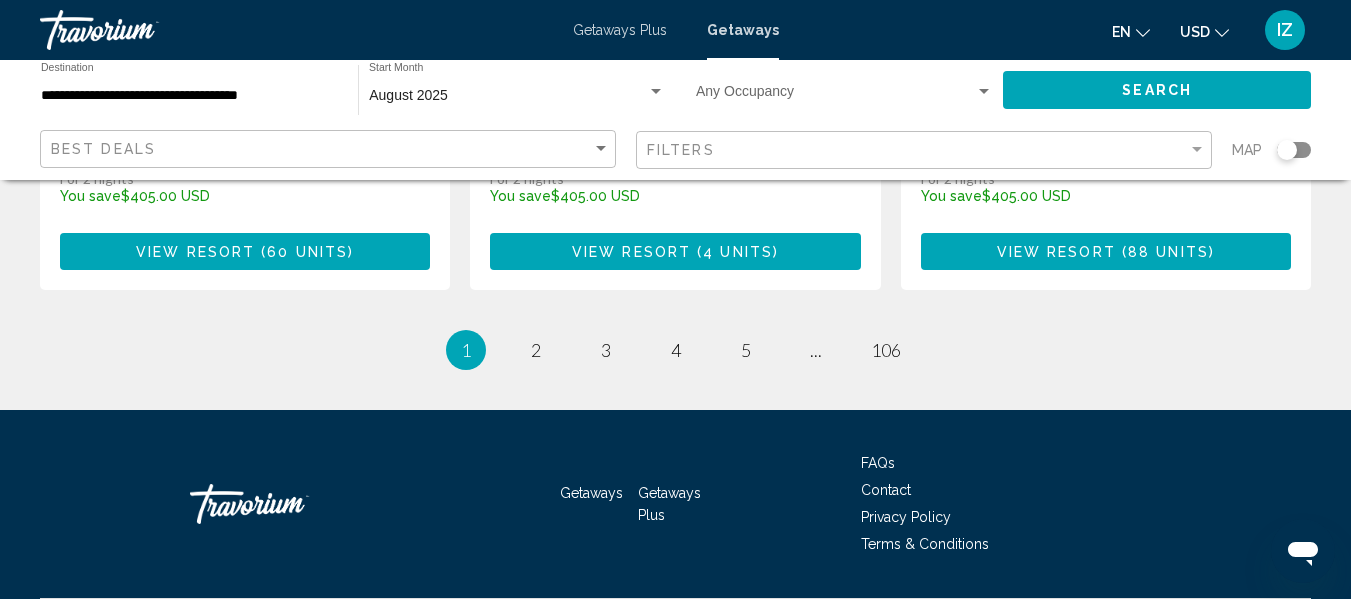 scroll, scrollTop: 2843, scrollLeft: 0, axis: vertical 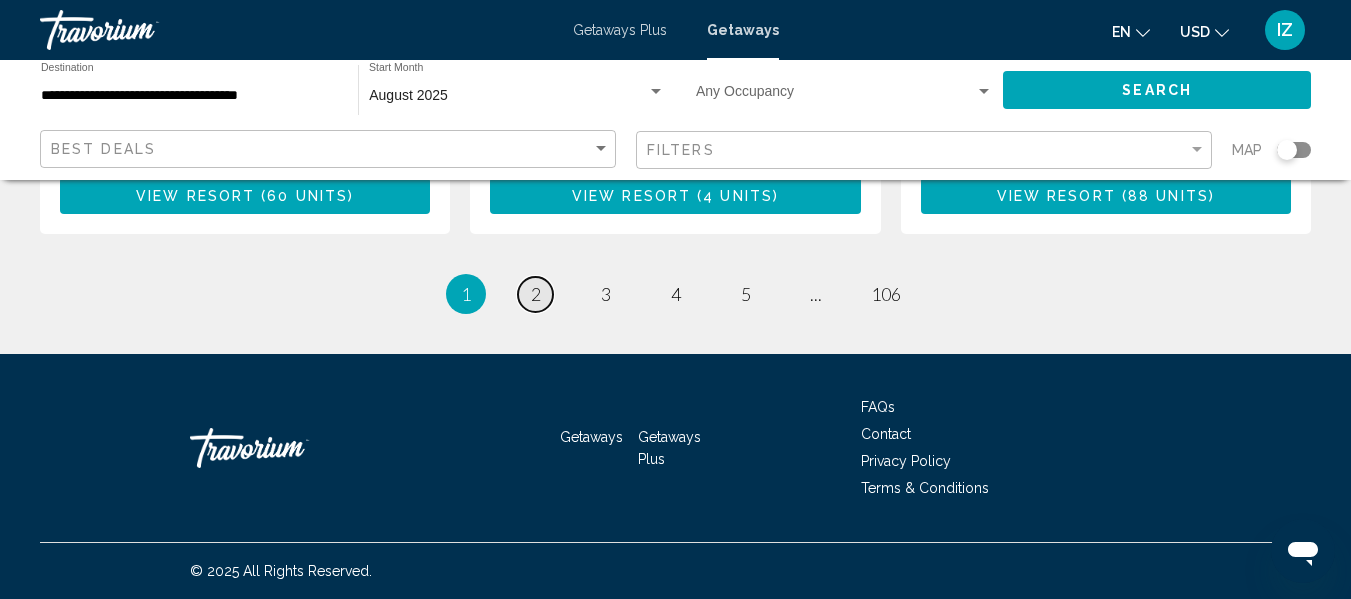 click on "2" at bounding box center (536, 294) 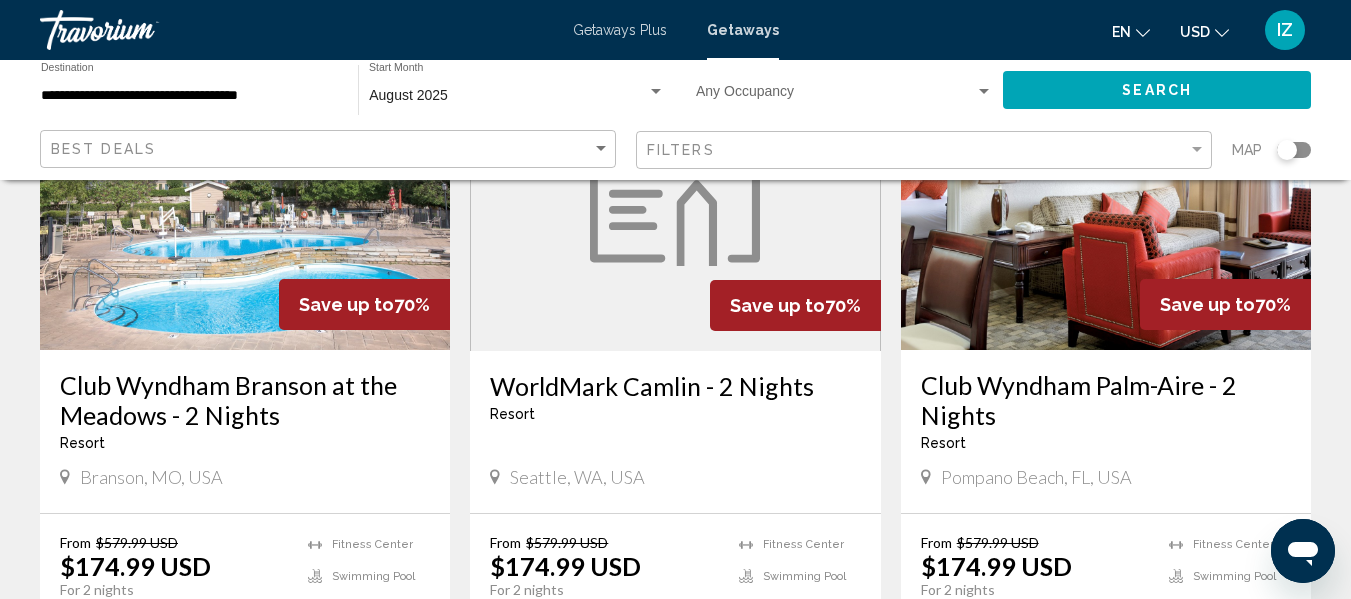 scroll, scrollTop: 1600, scrollLeft: 0, axis: vertical 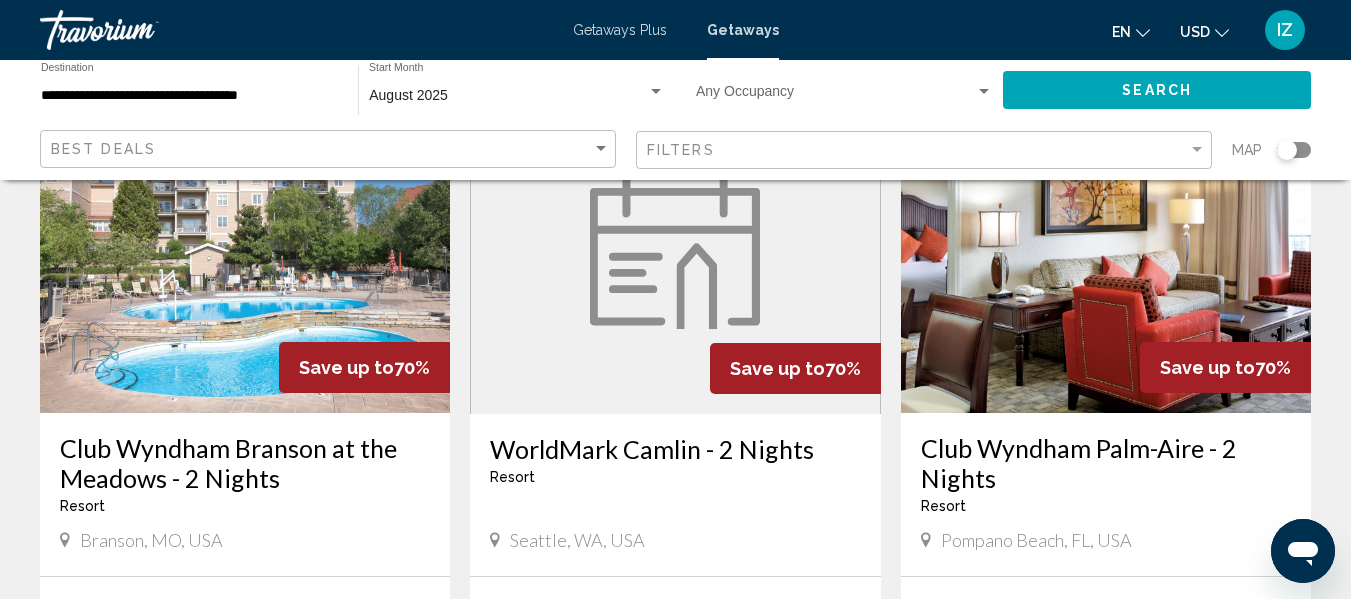 click at bounding box center [1106, 253] 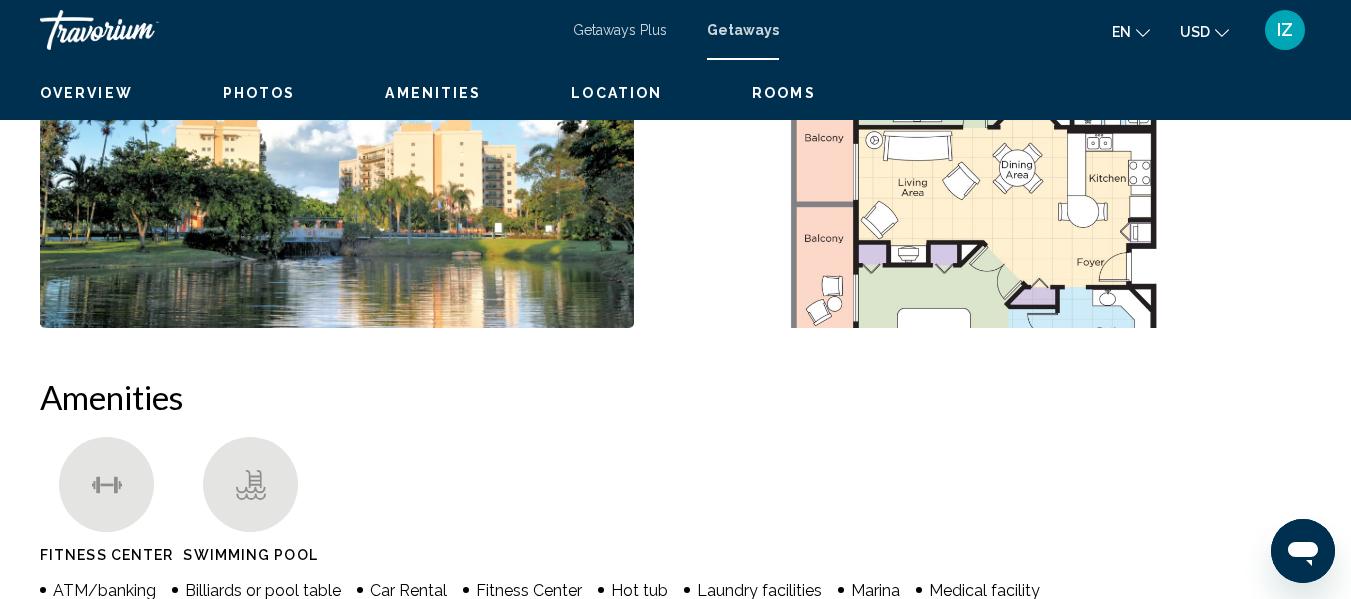 scroll, scrollTop: 236, scrollLeft: 0, axis: vertical 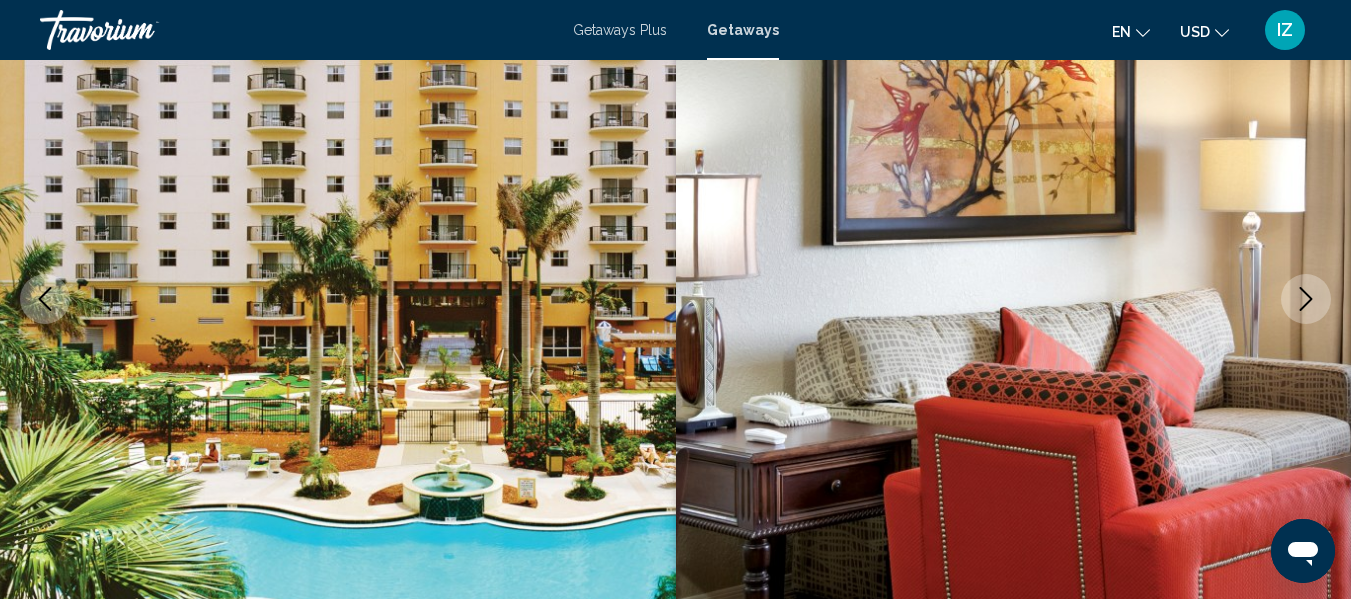 click 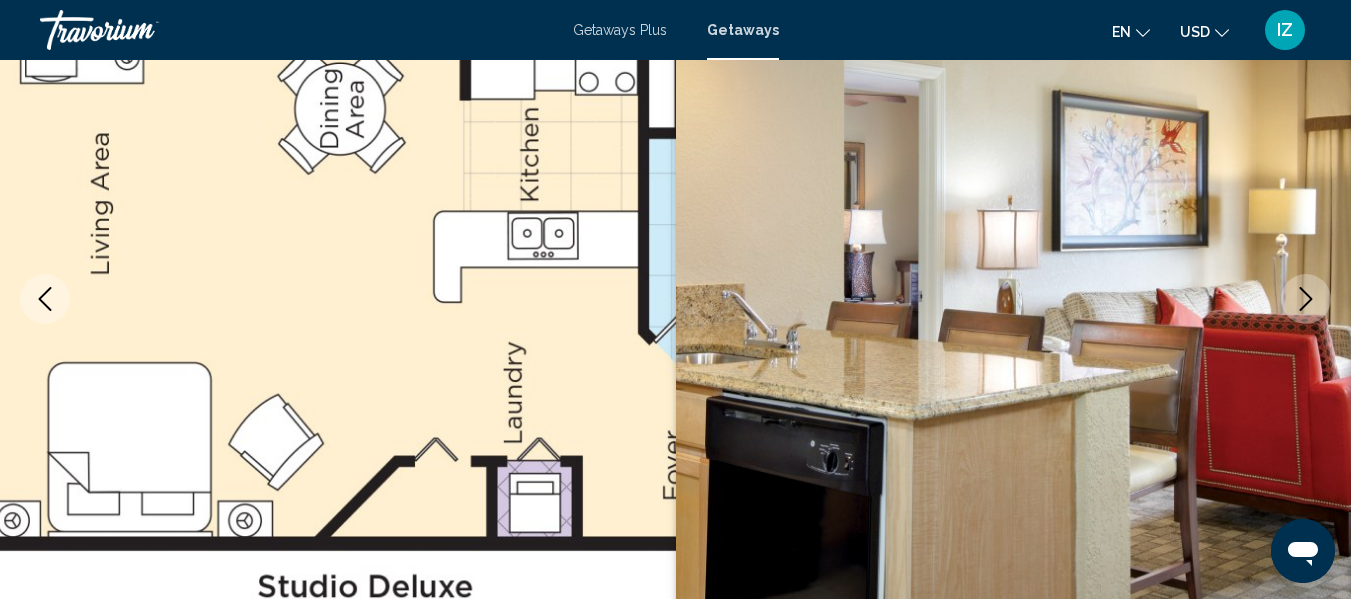 click 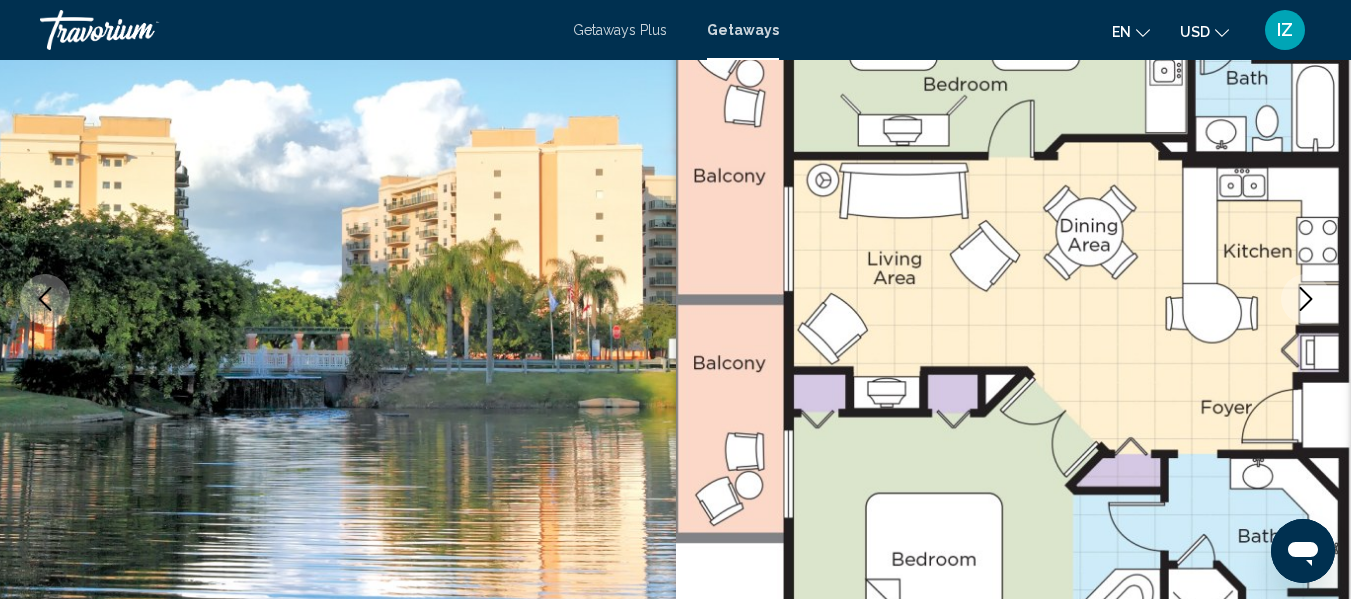 click 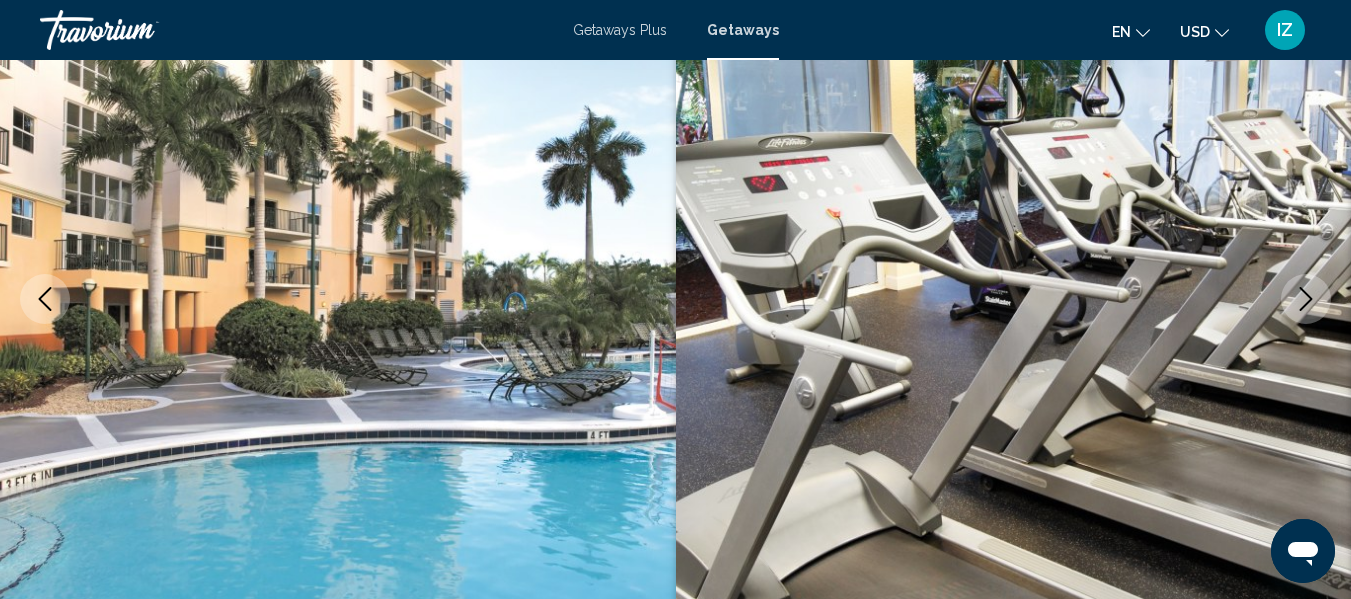 click 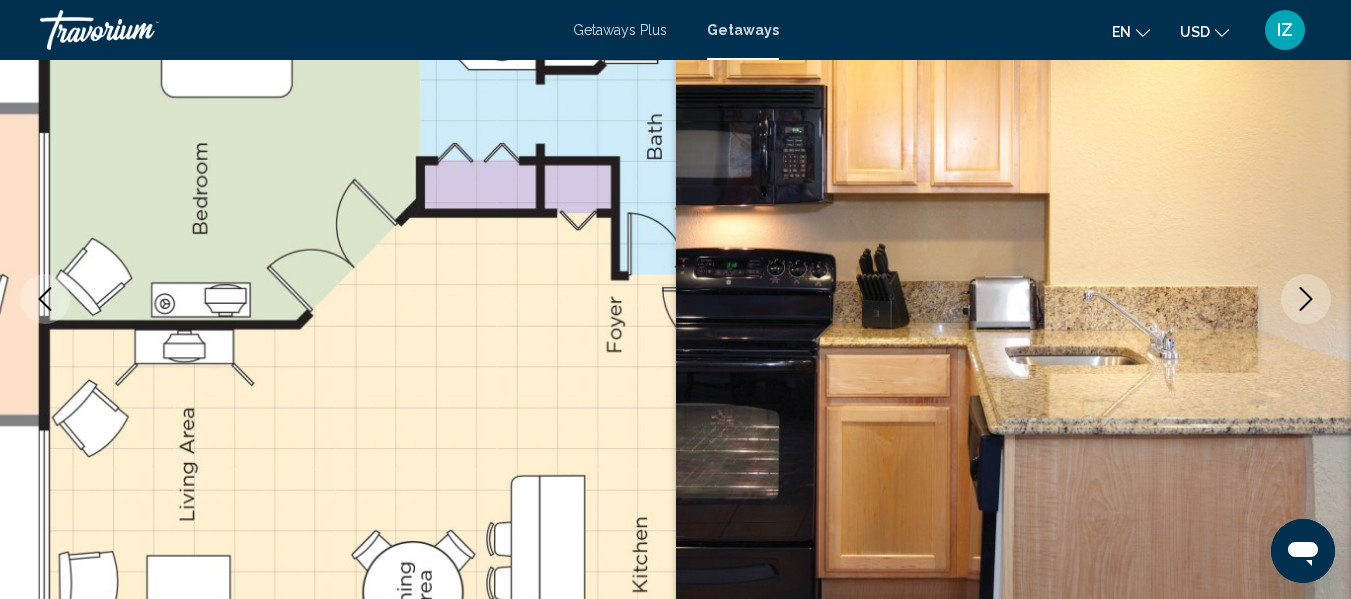 click 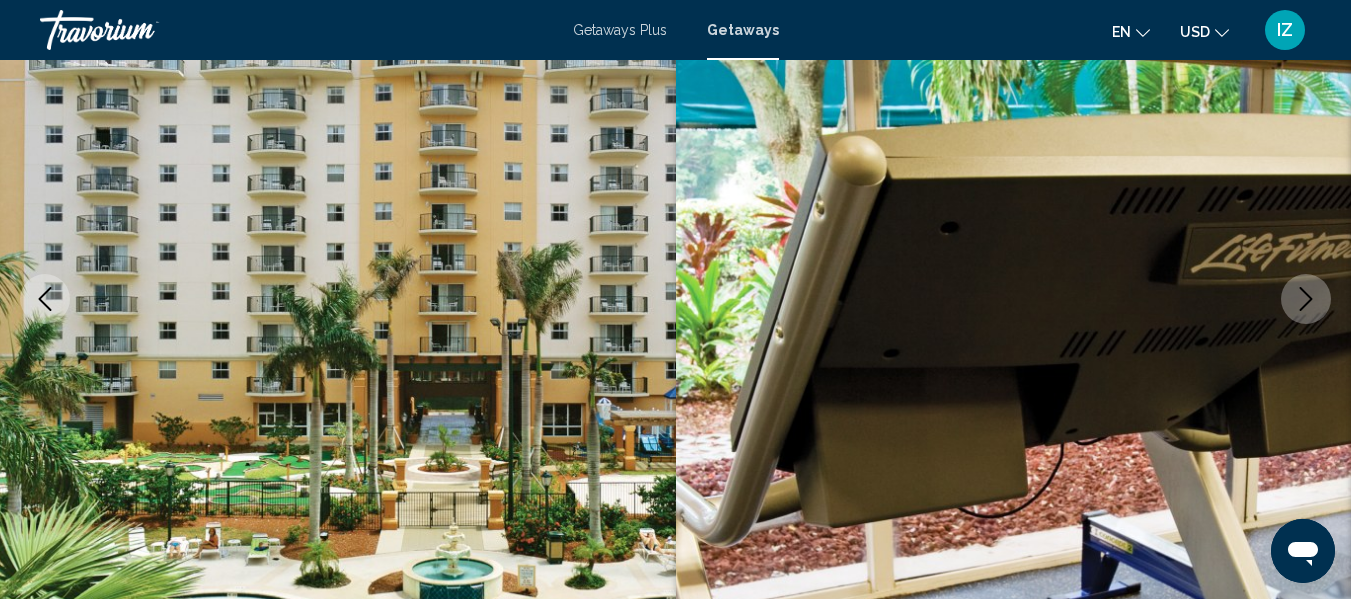 click 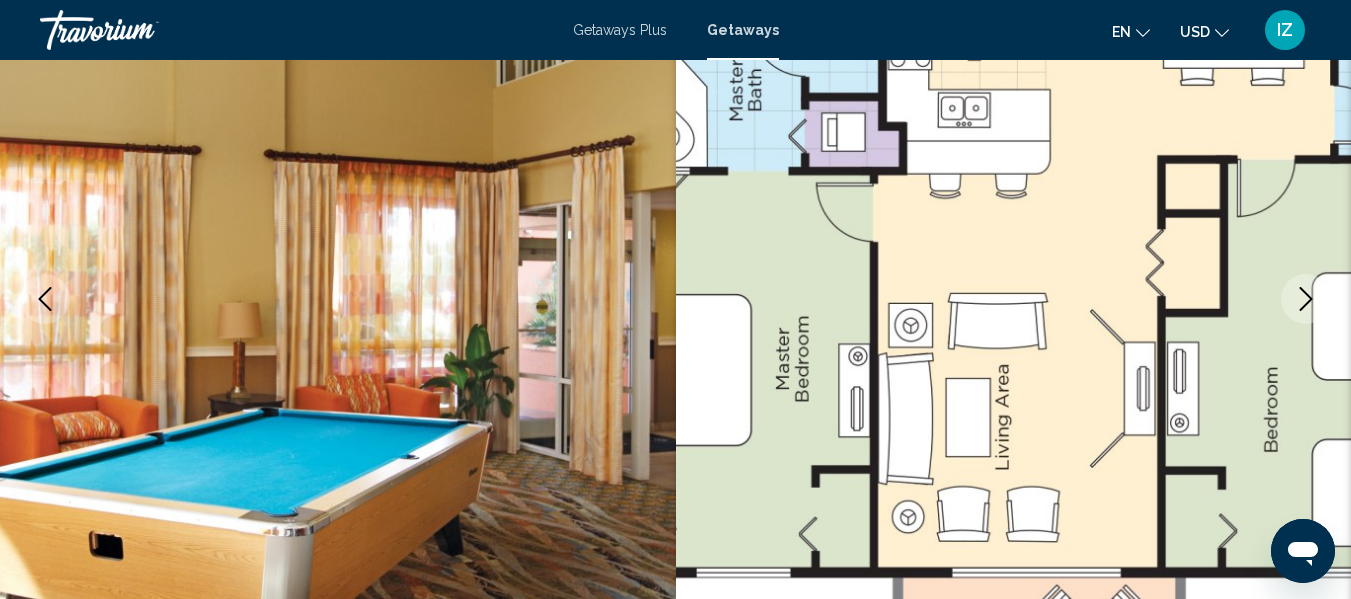 click 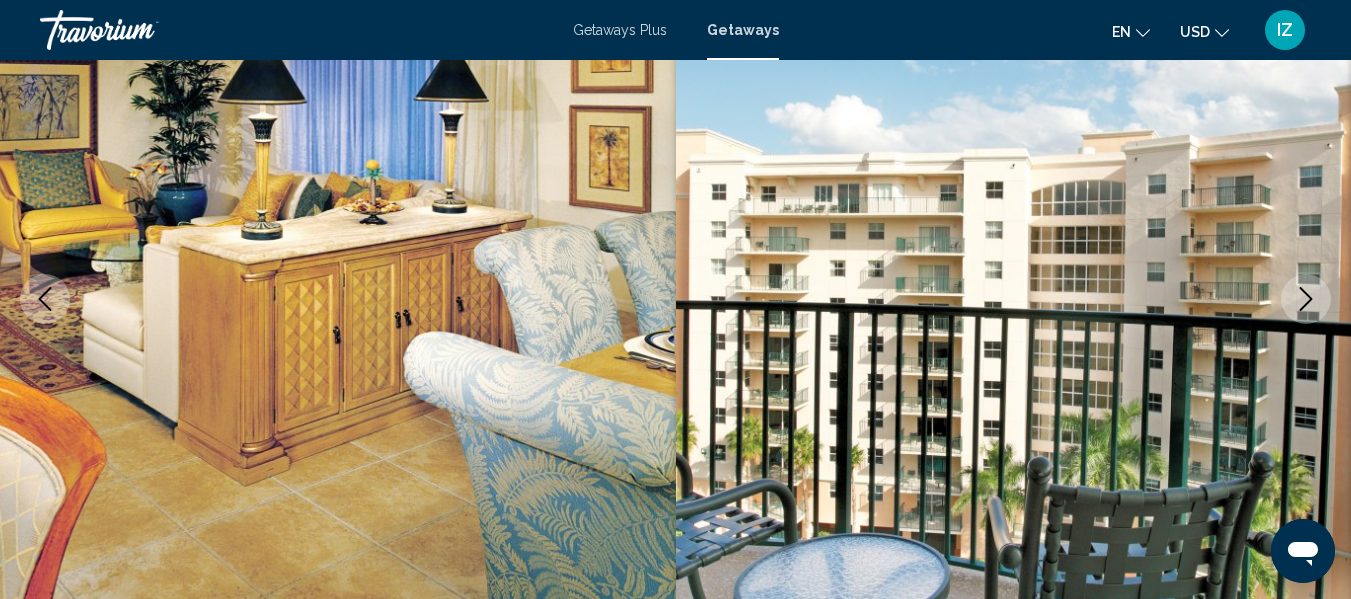 click 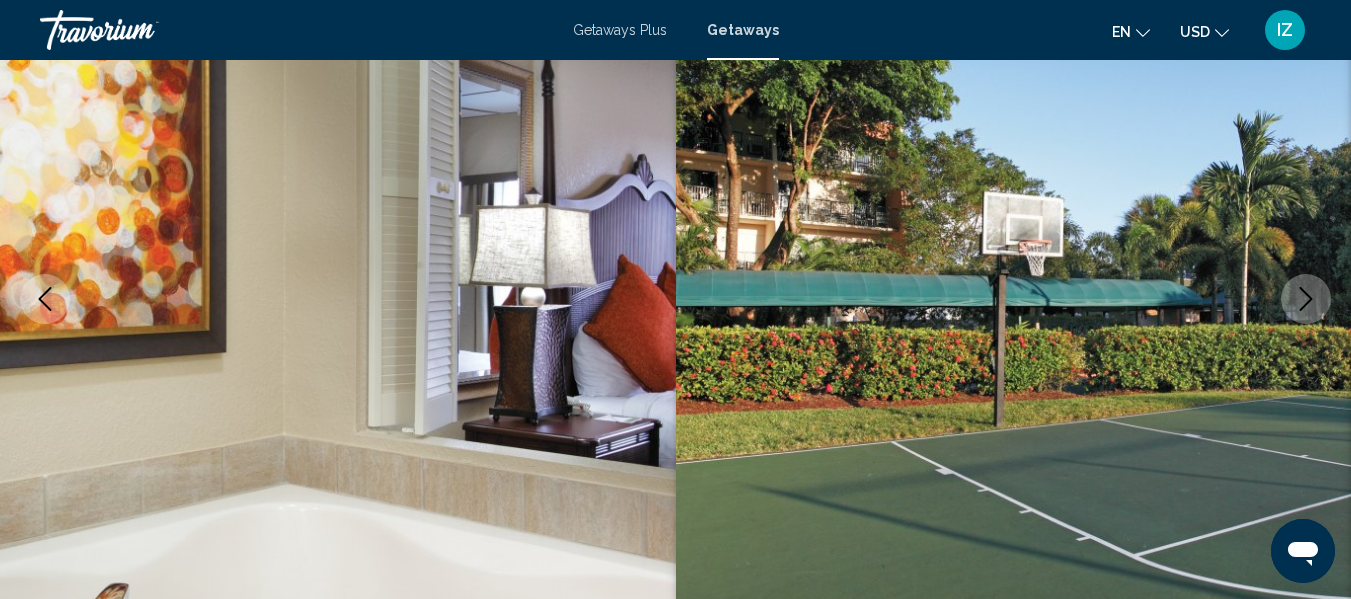 click 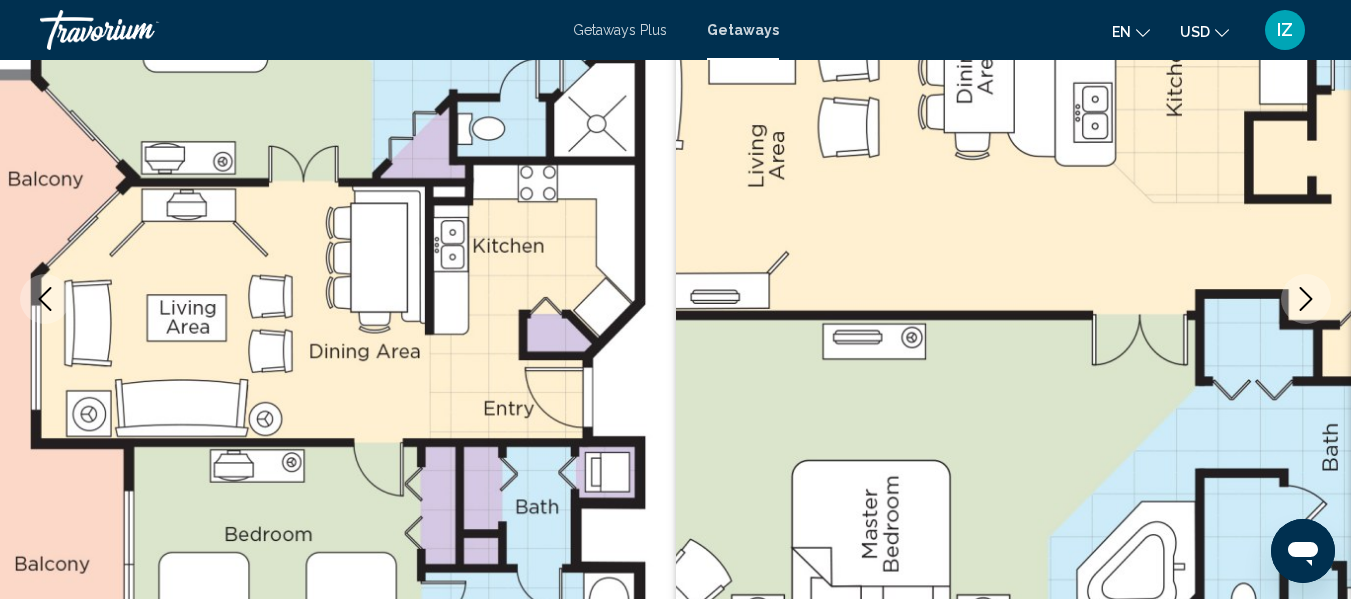 click 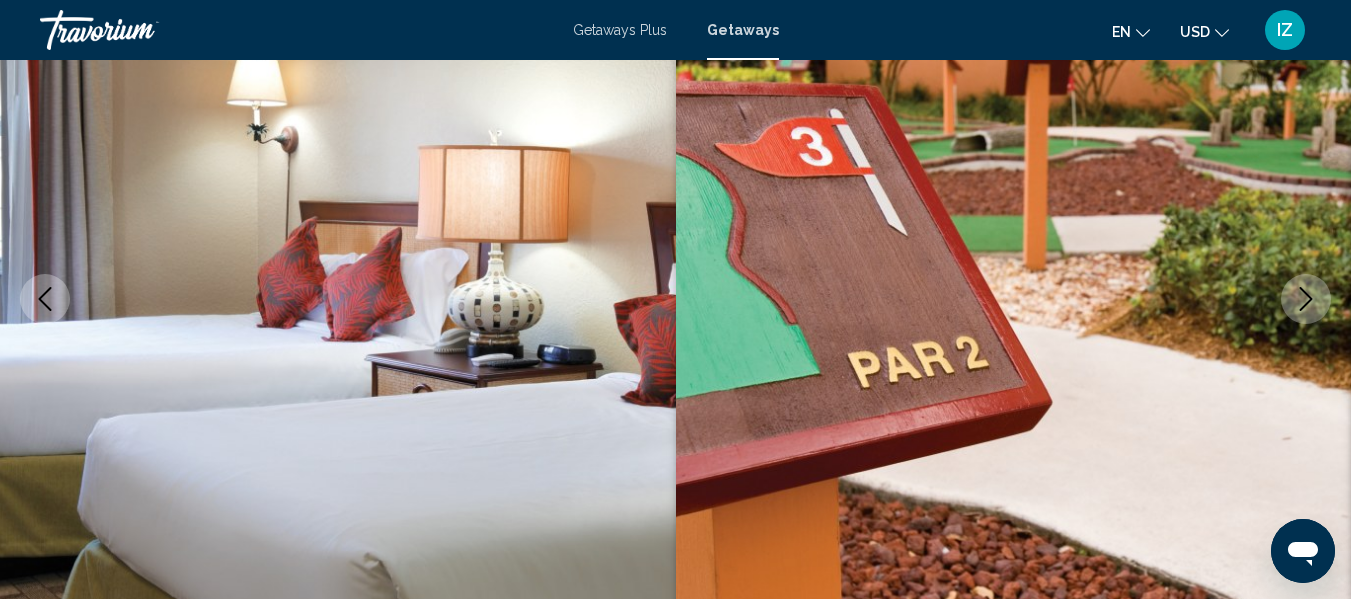 click 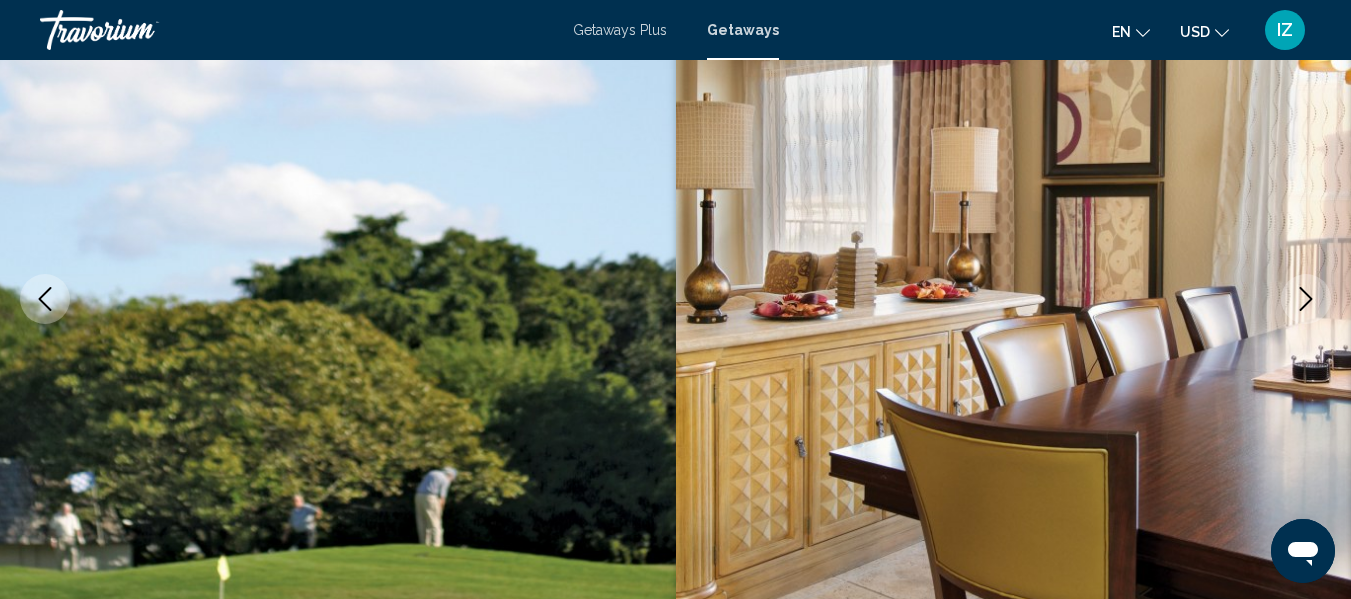 click 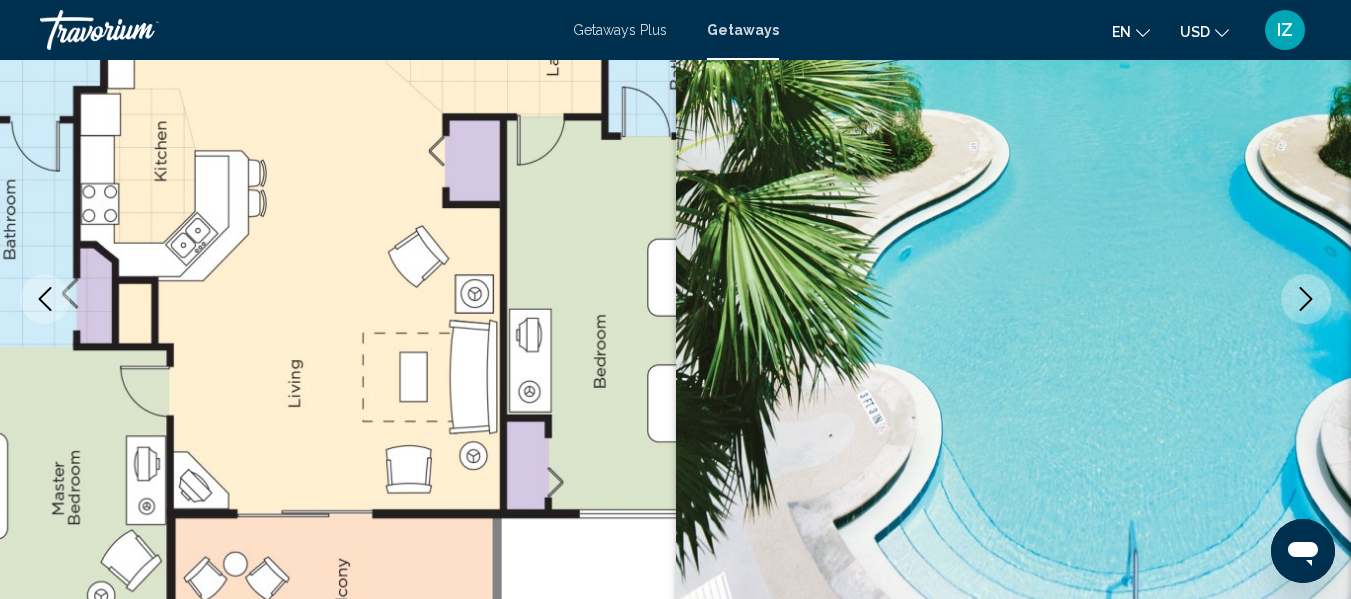 click 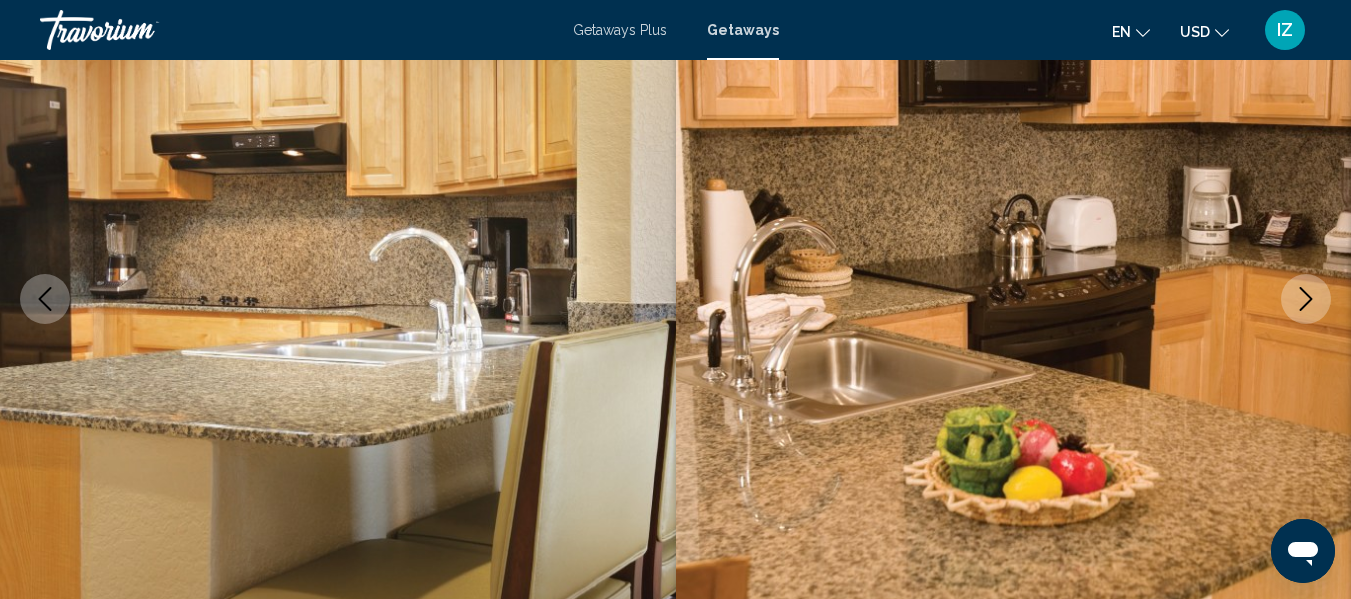 click 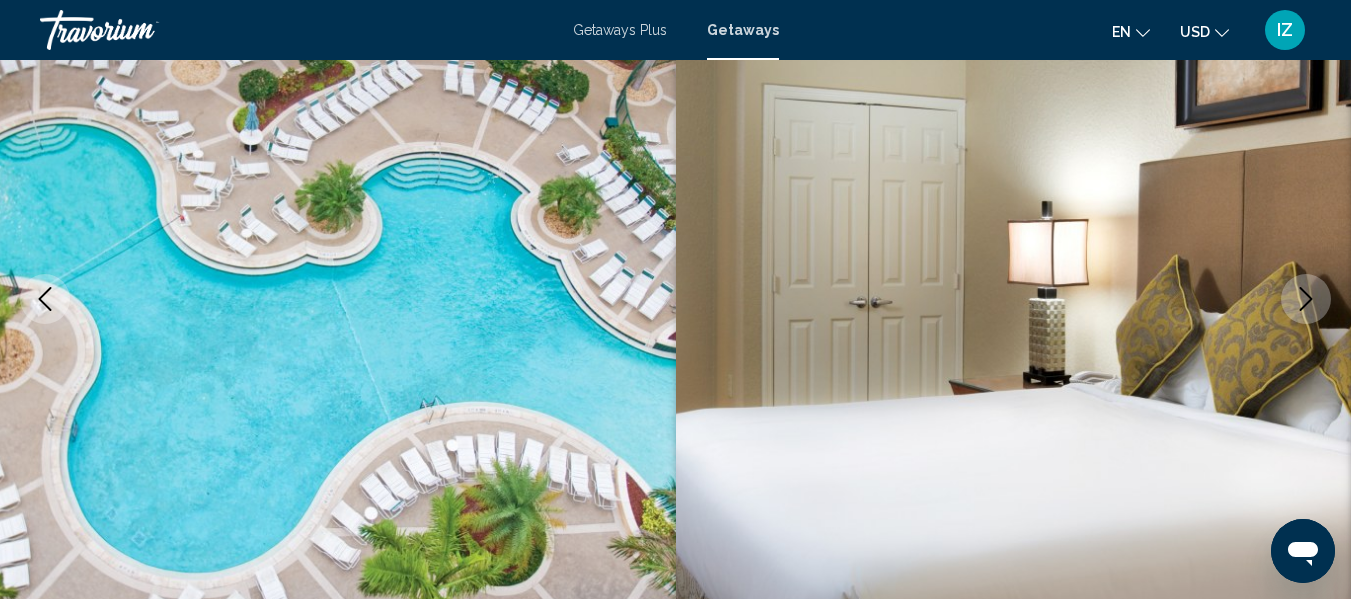 click 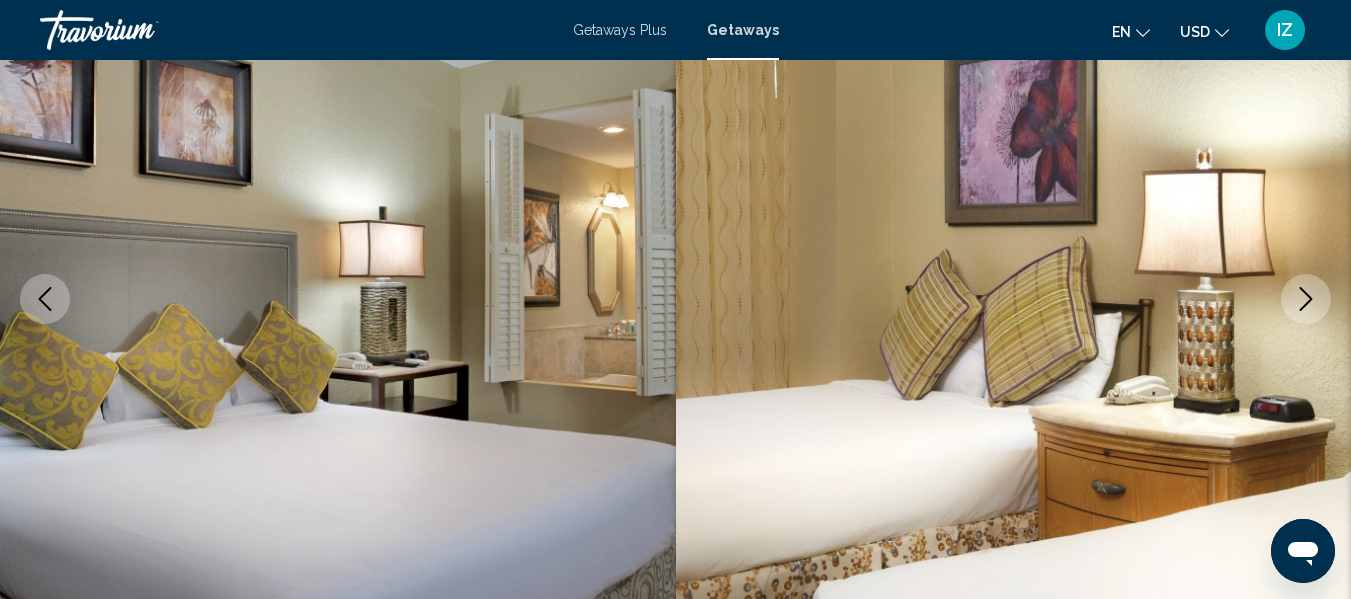 click 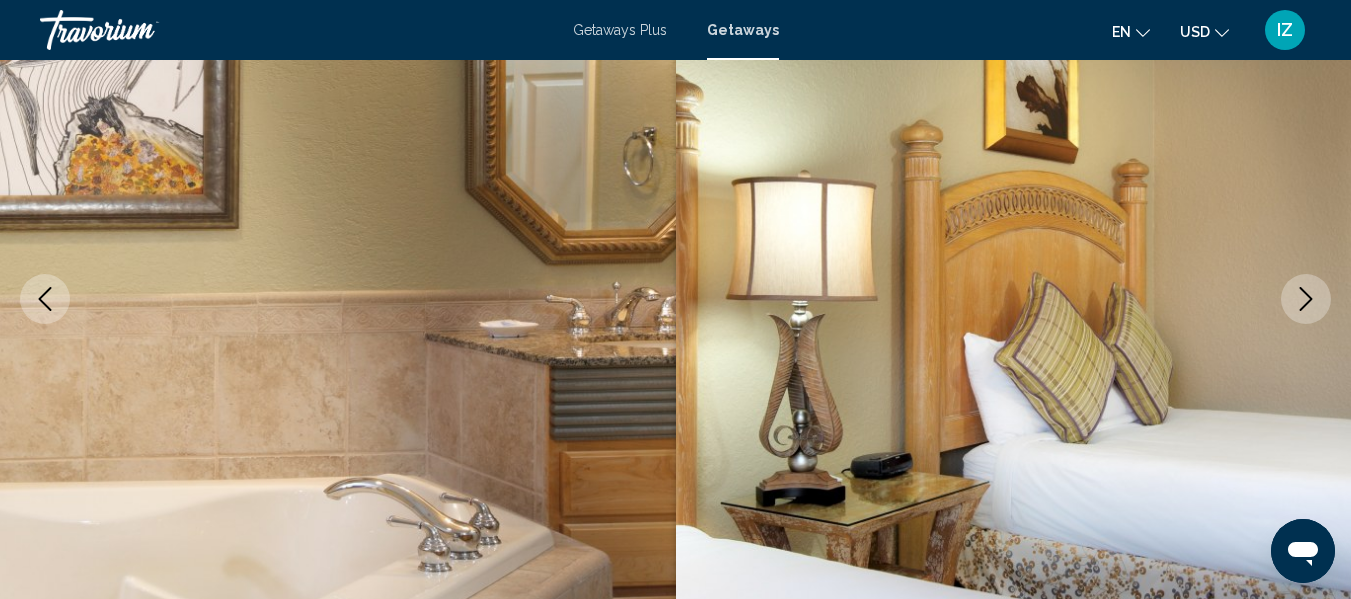 click 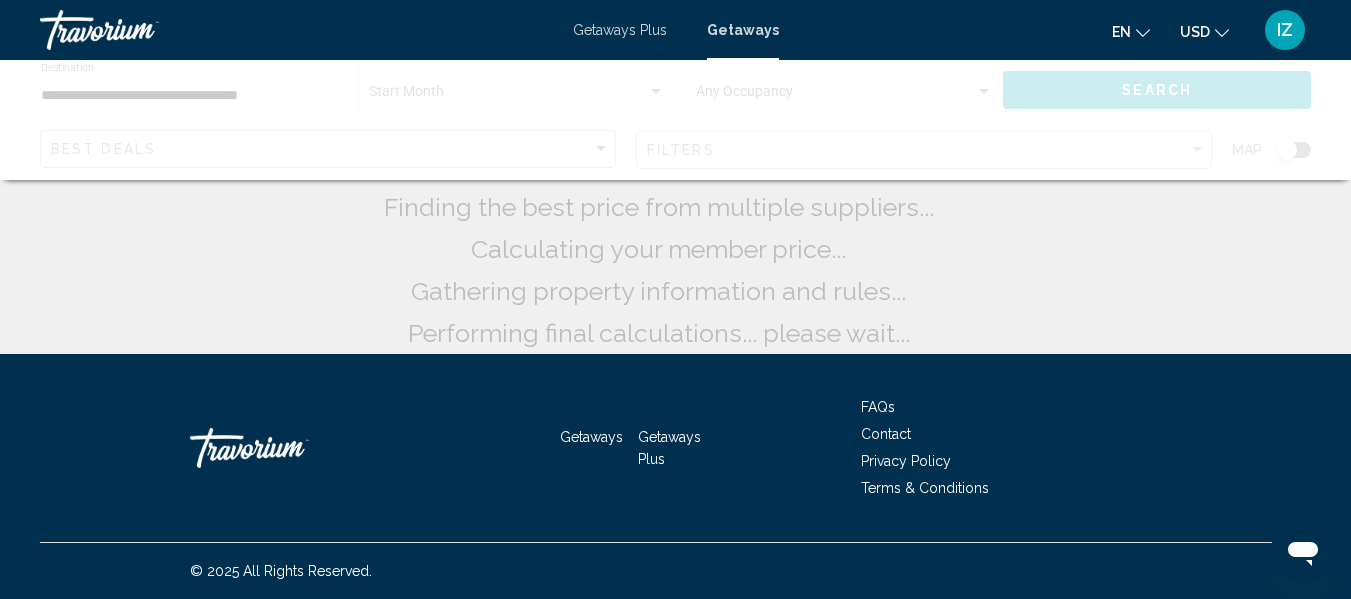 scroll, scrollTop: 0, scrollLeft: 0, axis: both 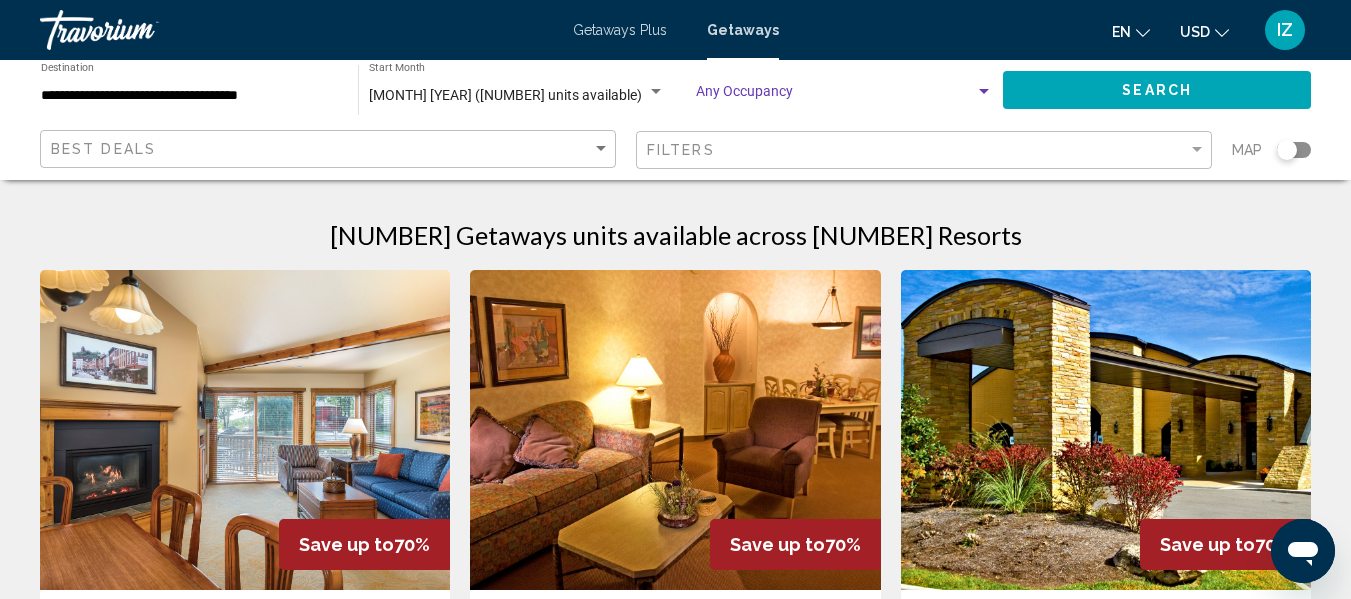 click at bounding box center [984, 91] 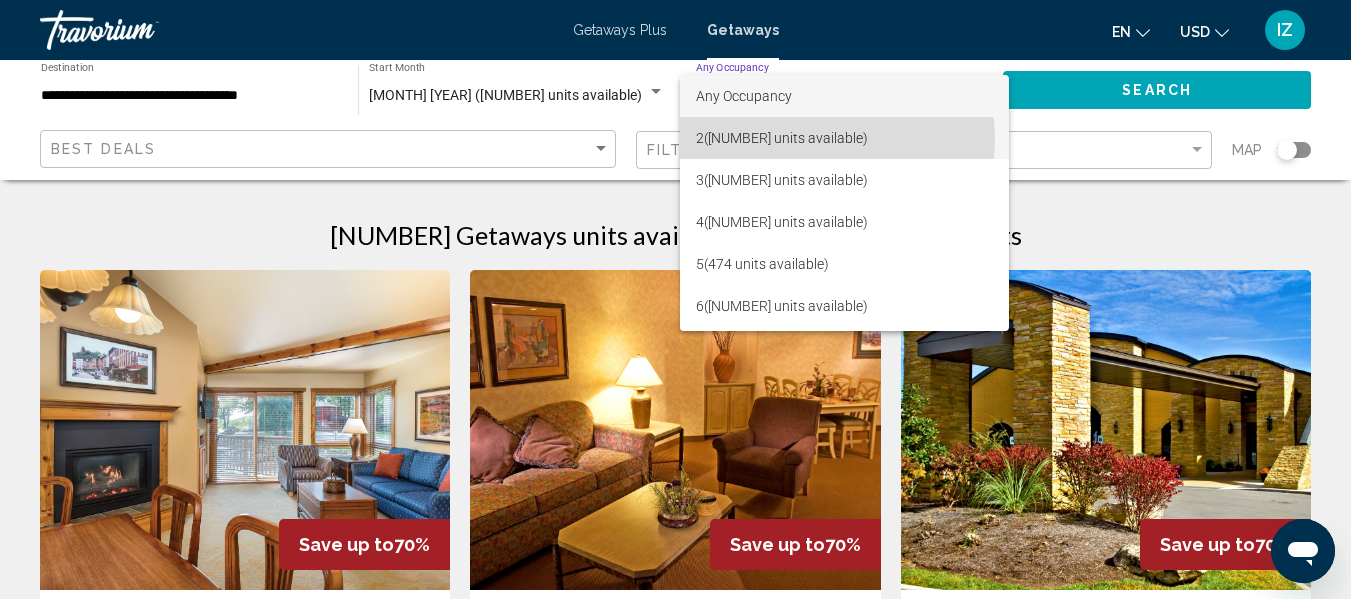 click on "2  (17,396 units available)" at bounding box center (844, 138) 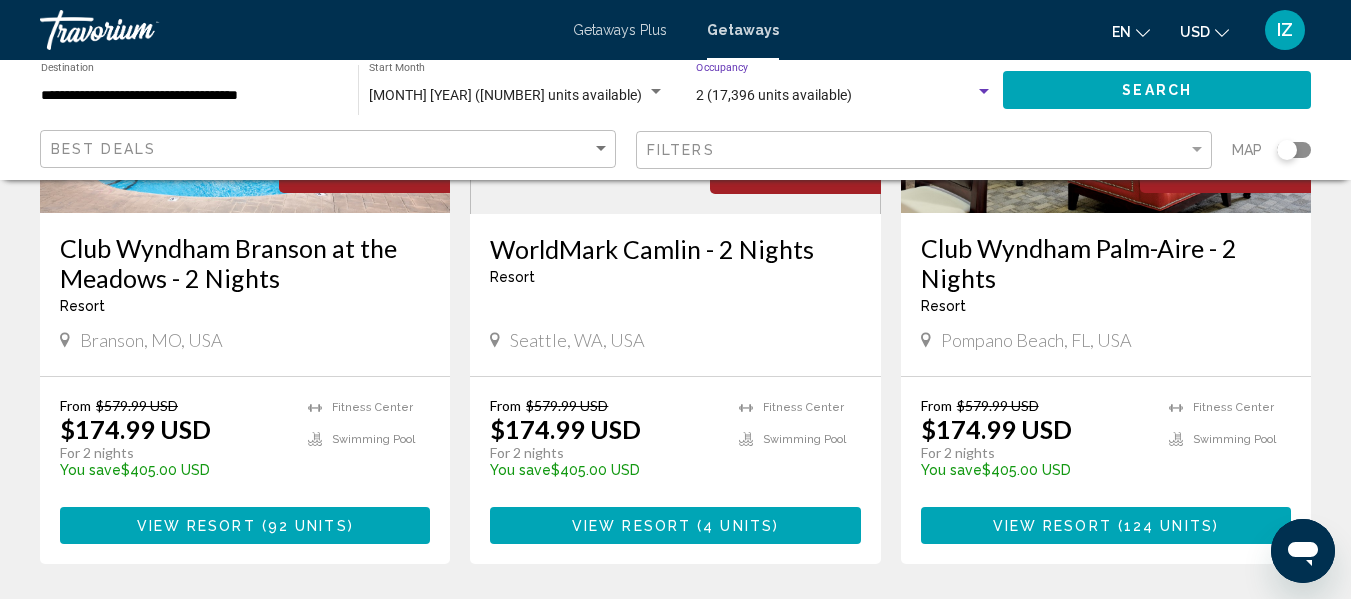 scroll, scrollTop: 1700, scrollLeft: 0, axis: vertical 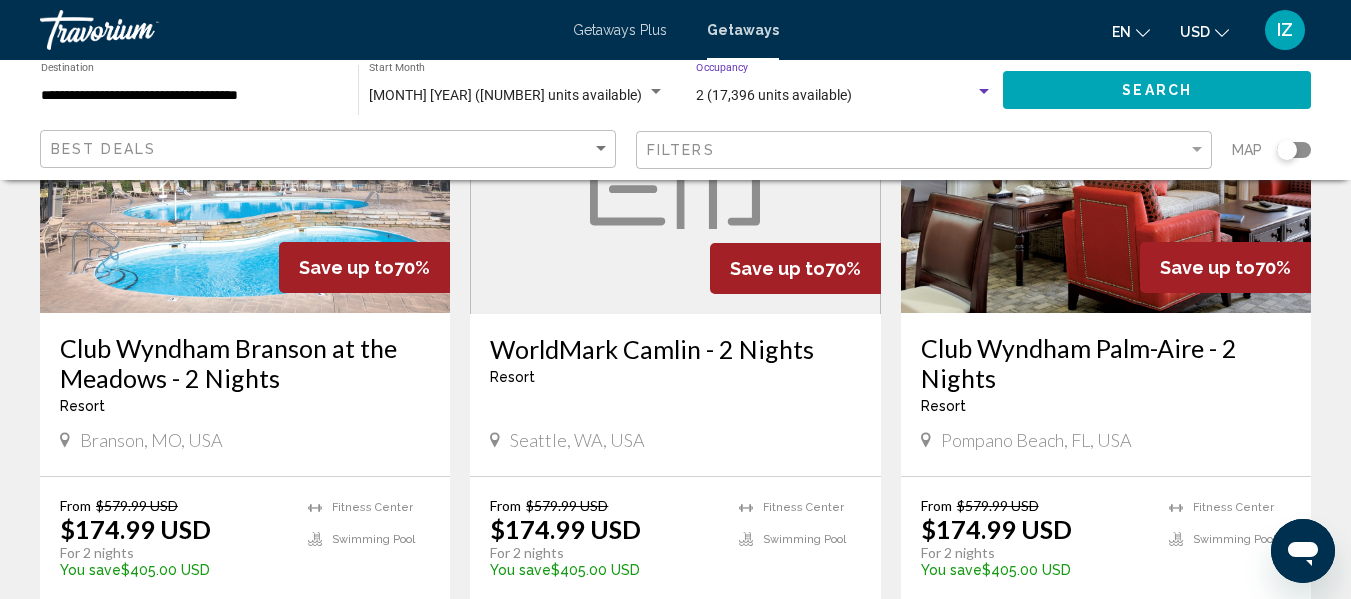 click at bounding box center (1106, 153) 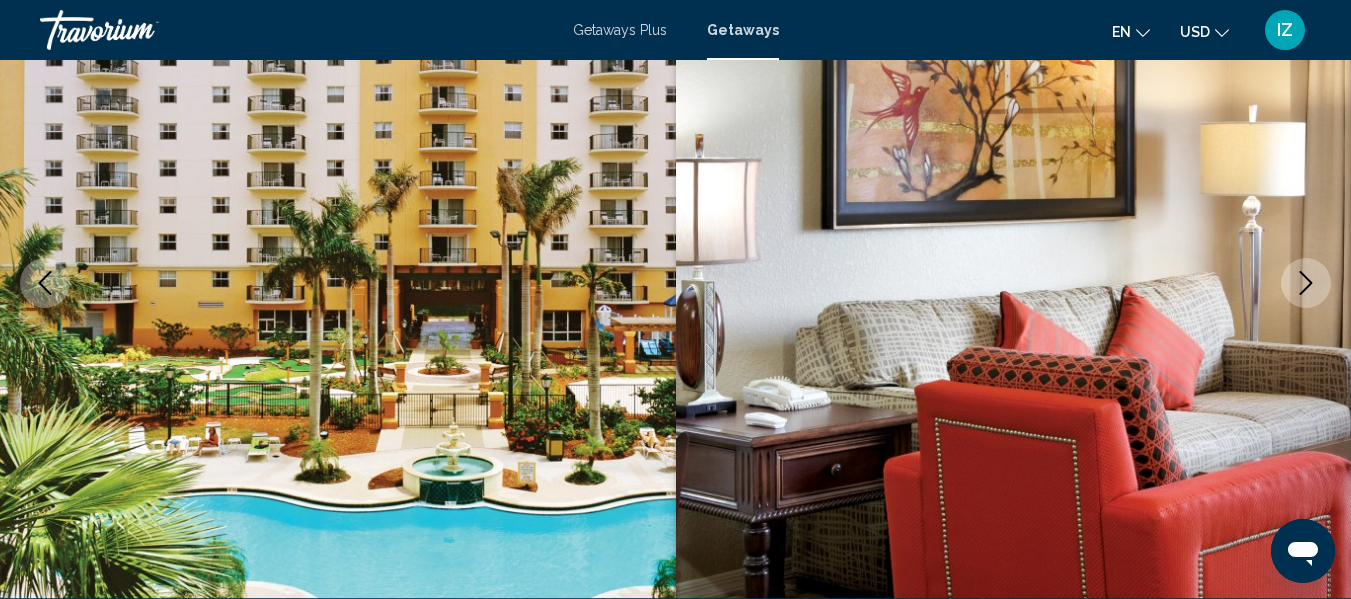 scroll, scrollTop: 0, scrollLeft: 0, axis: both 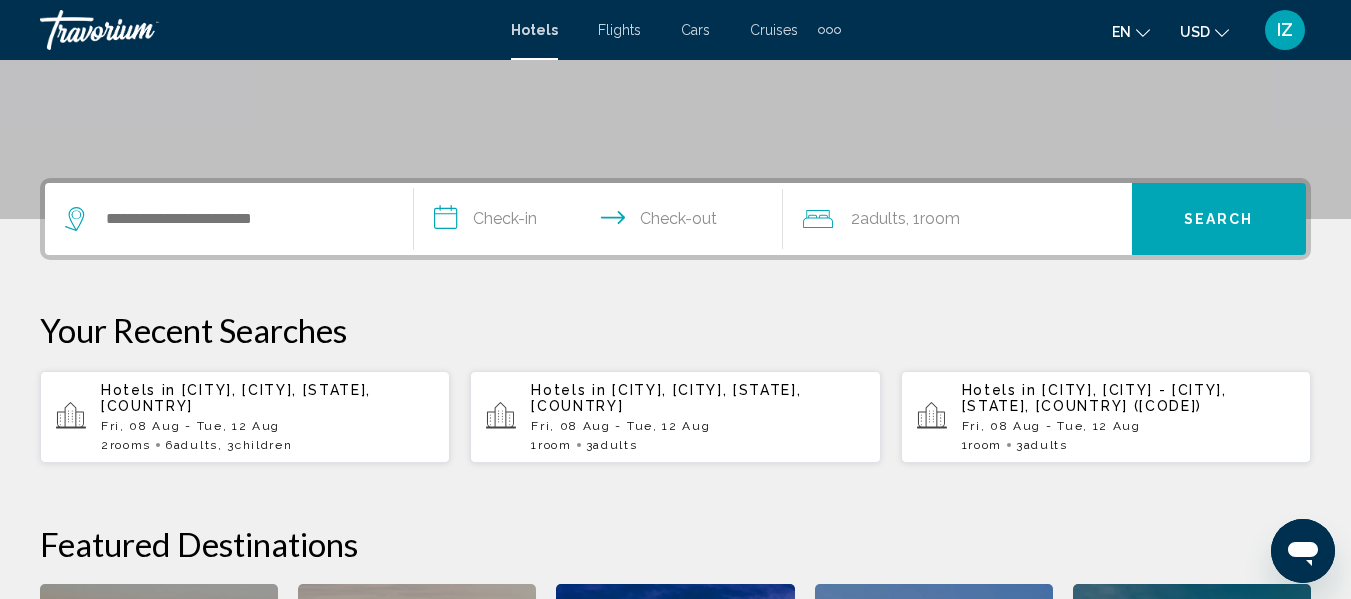 click on "[CITY], [CITY], [STATE], [COUNTRY]" at bounding box center [236, 398] 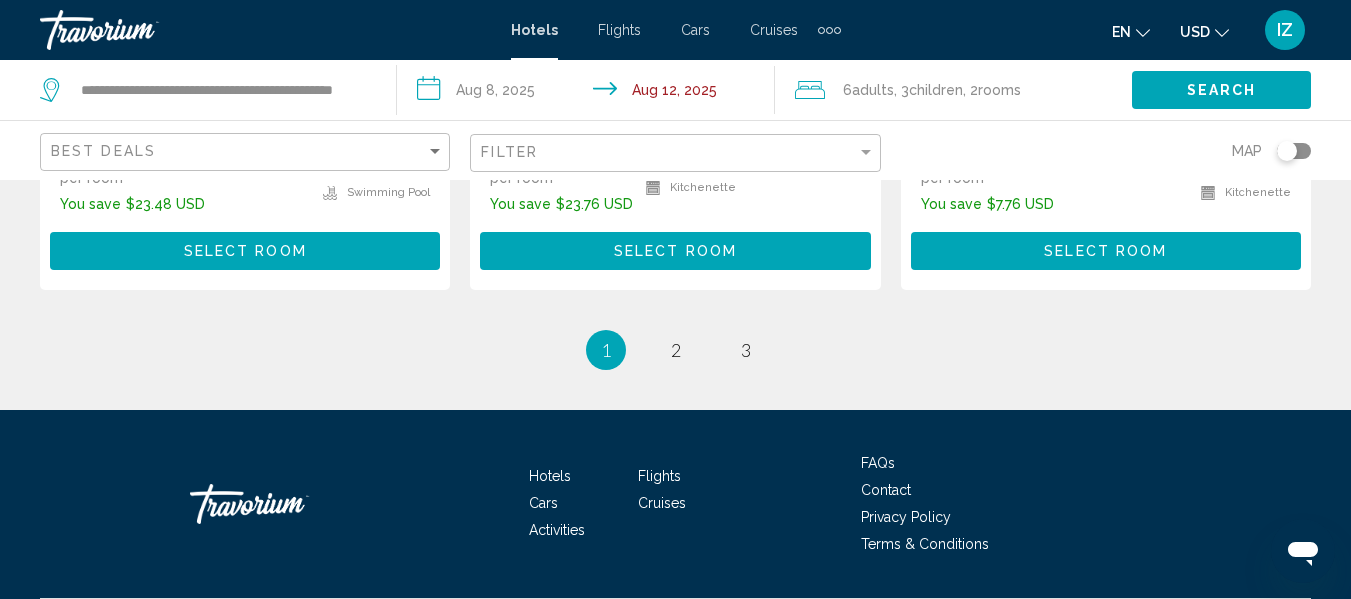 scroll, scrollTop: 3100, scrollLeft: 0, axis: vertical 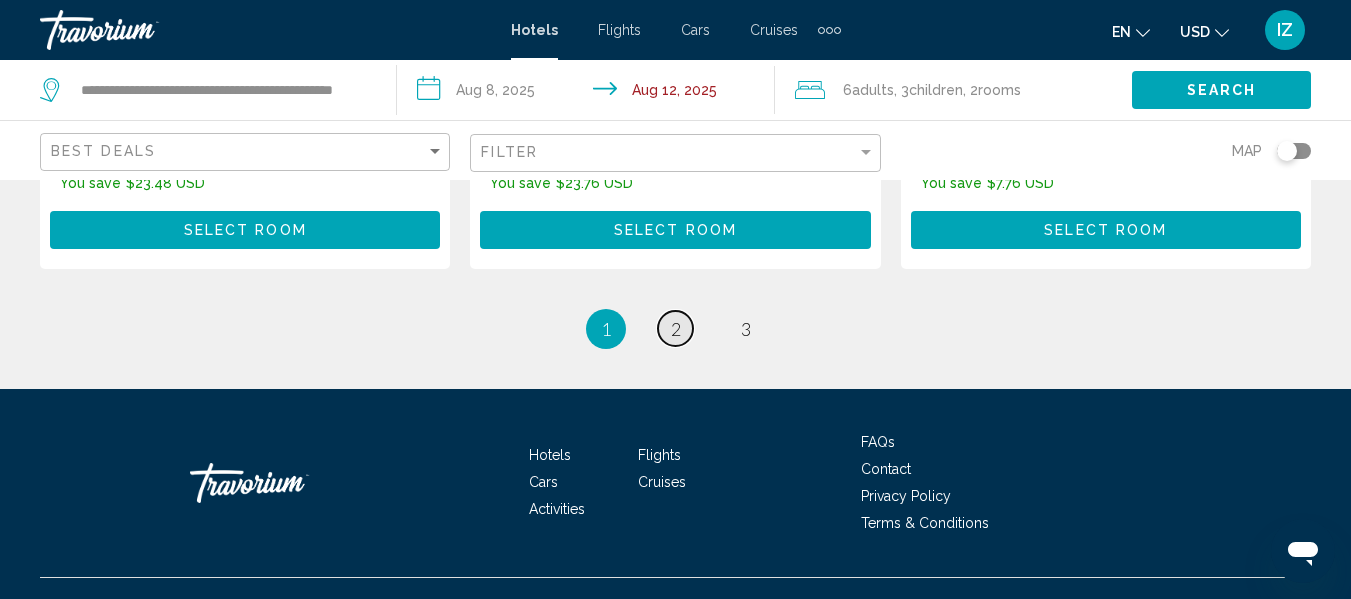 click on "2" at bounding box center [676, 329] 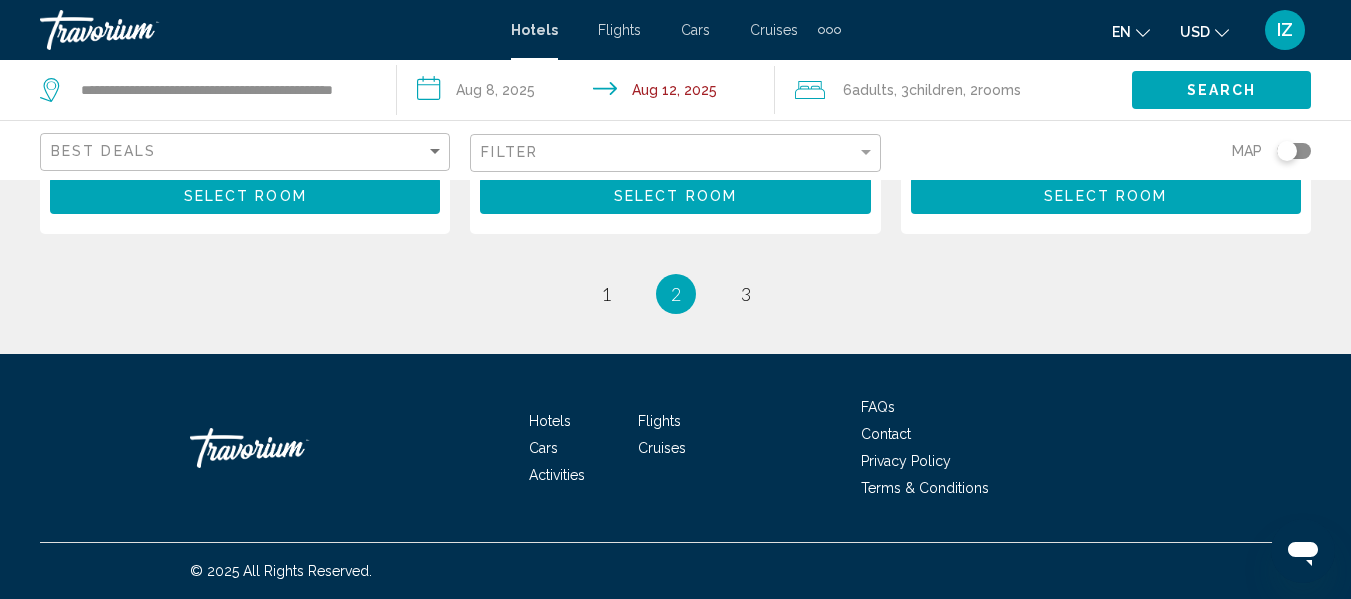 scroll, scrollTop: 3100, scrollLeft: 0, axis: vertical 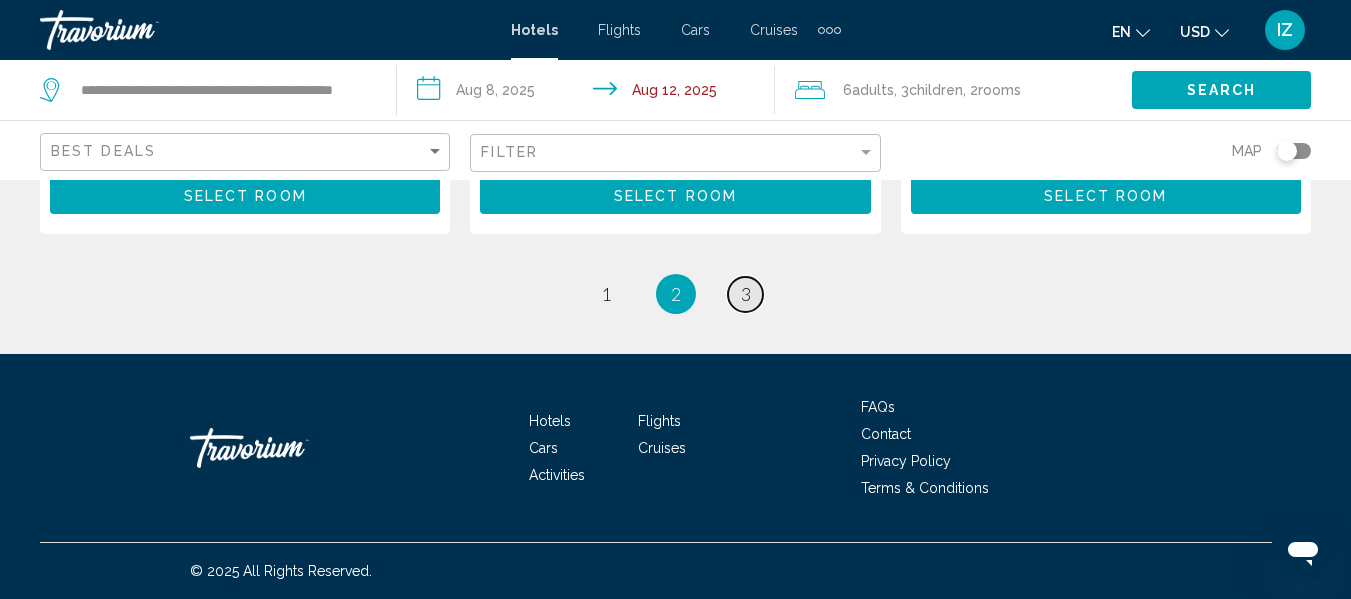 click on "page  3" at bounding box center [745, 294] 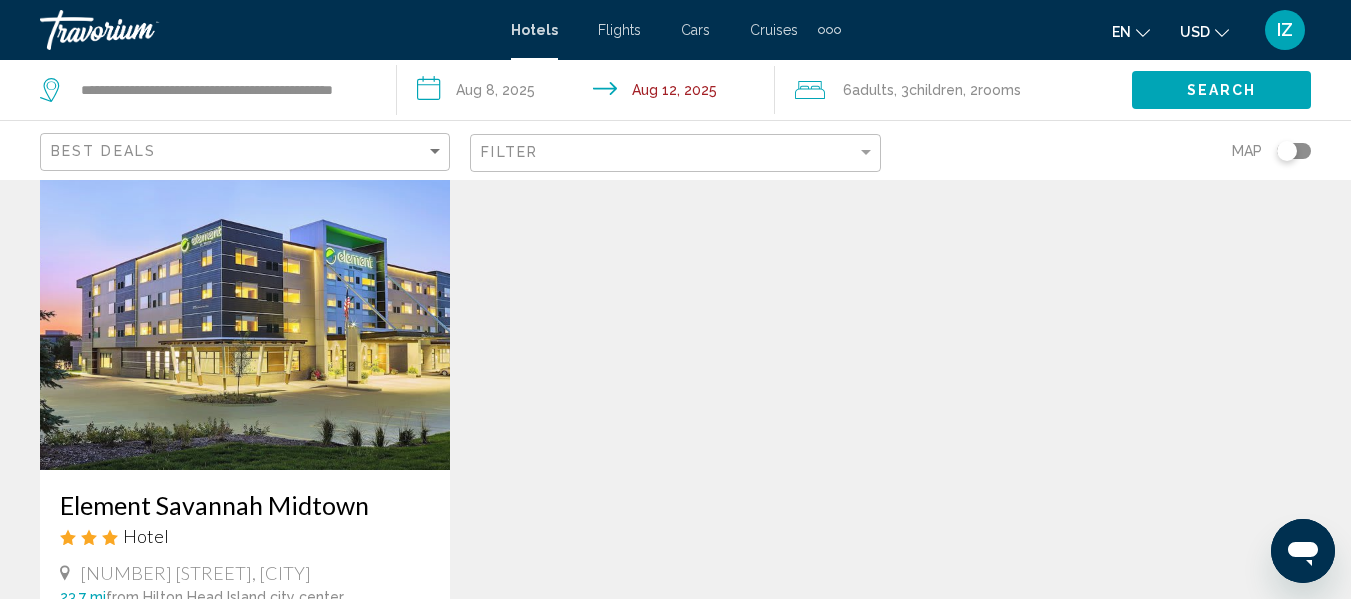 scroll, scrollTop: 0, scrollLeft: 0, axis: both 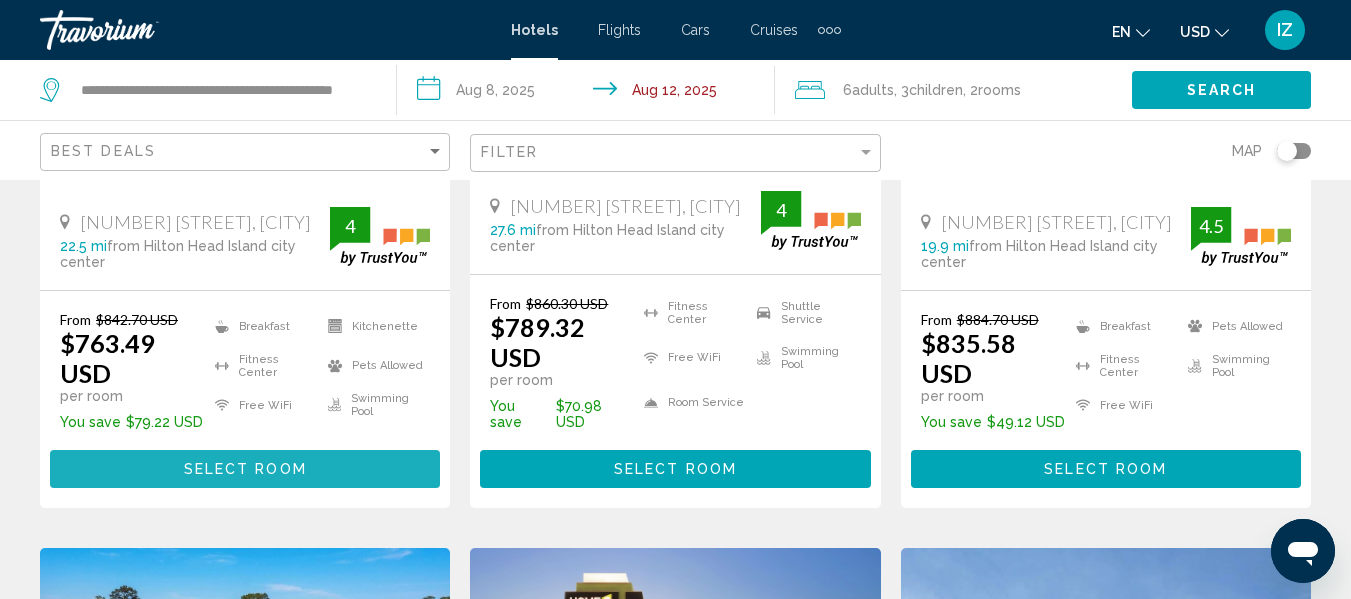 click on "Select Room" at bounding box center (245, 470) 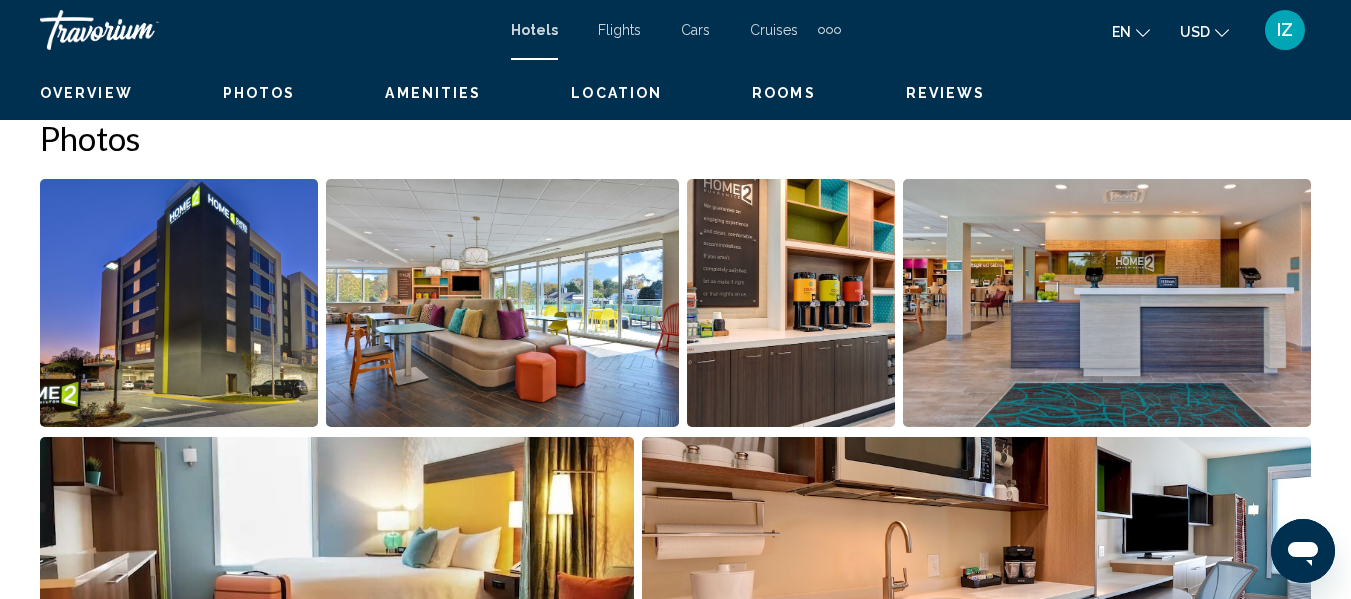 scroll, scrollTop: 236, scrollLeft: 0, axis: vertical 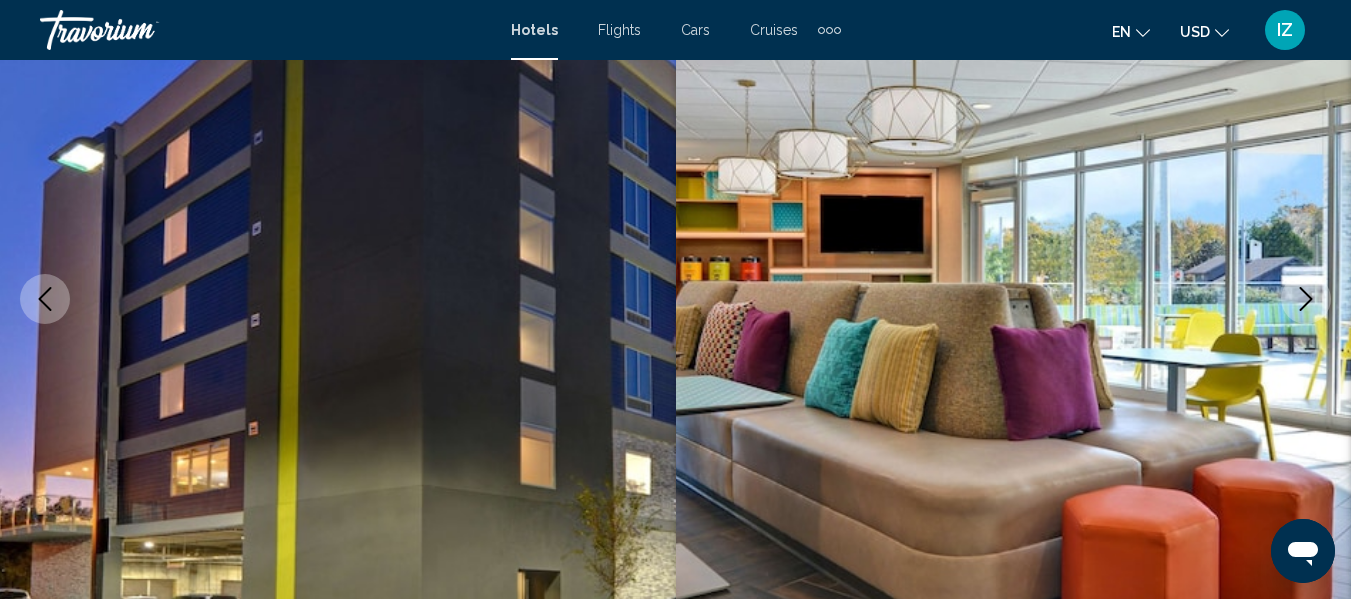 click 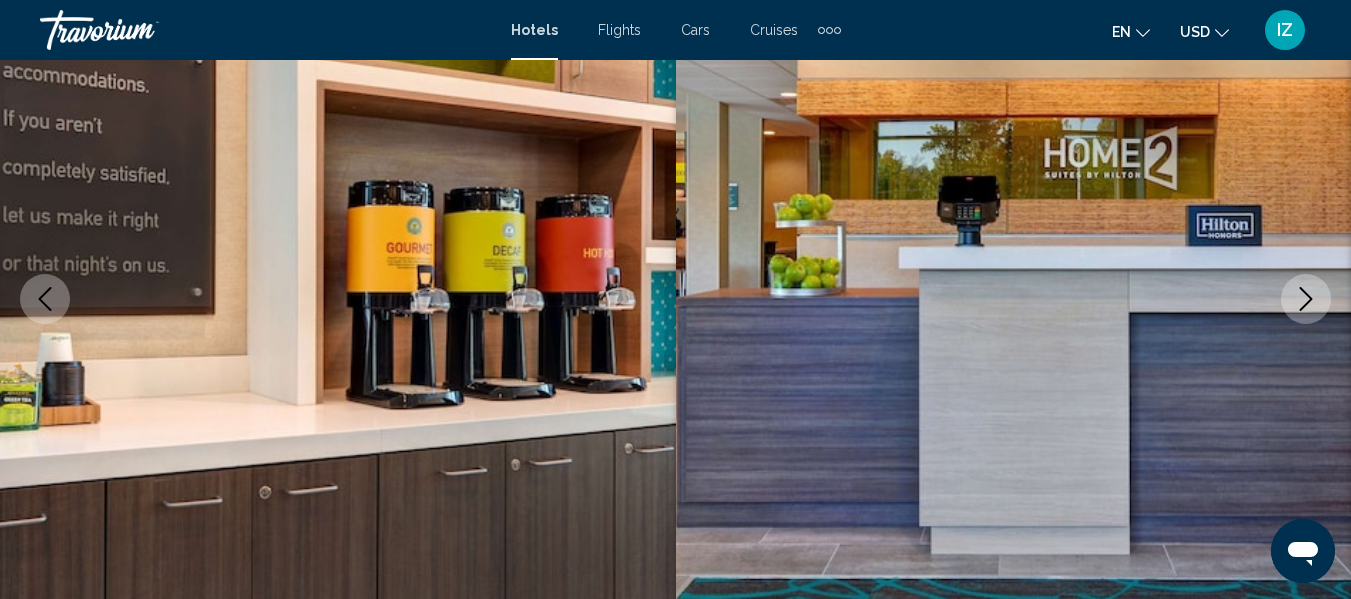 click 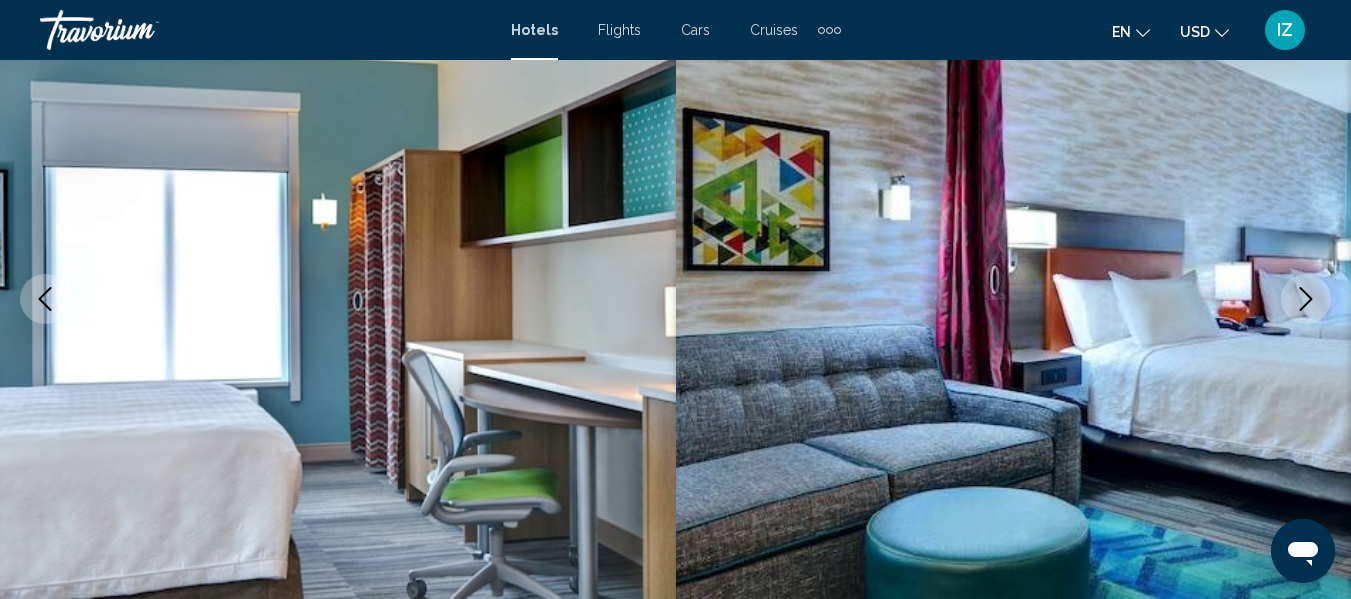 click 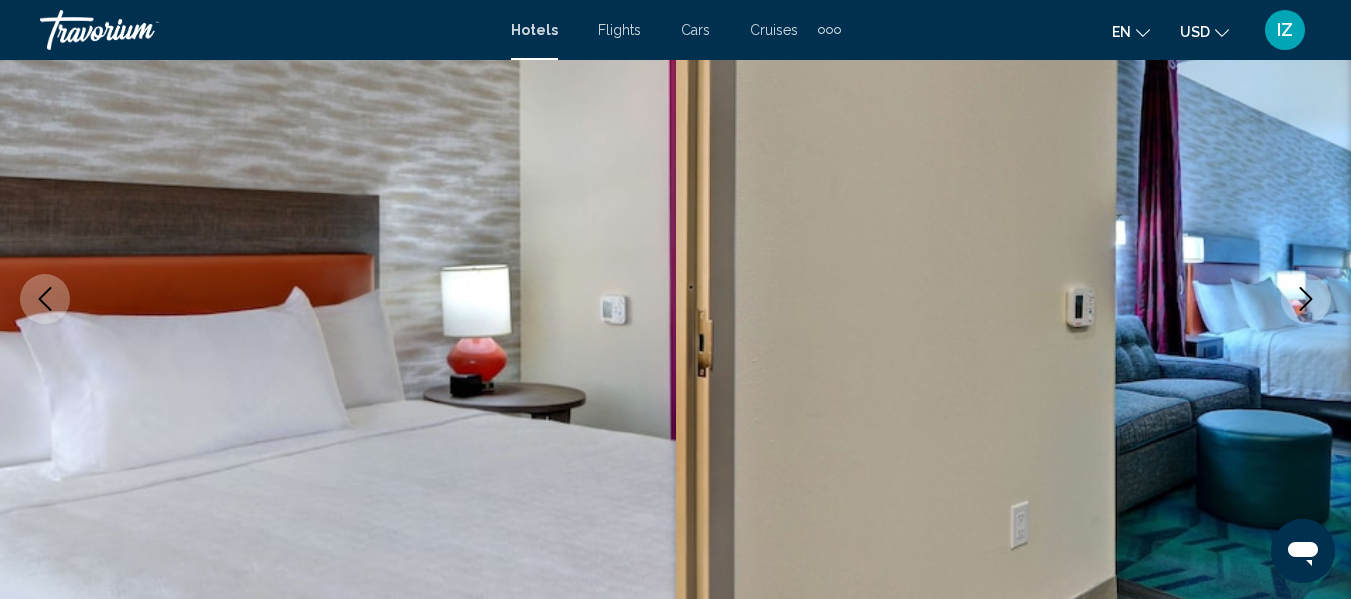 click 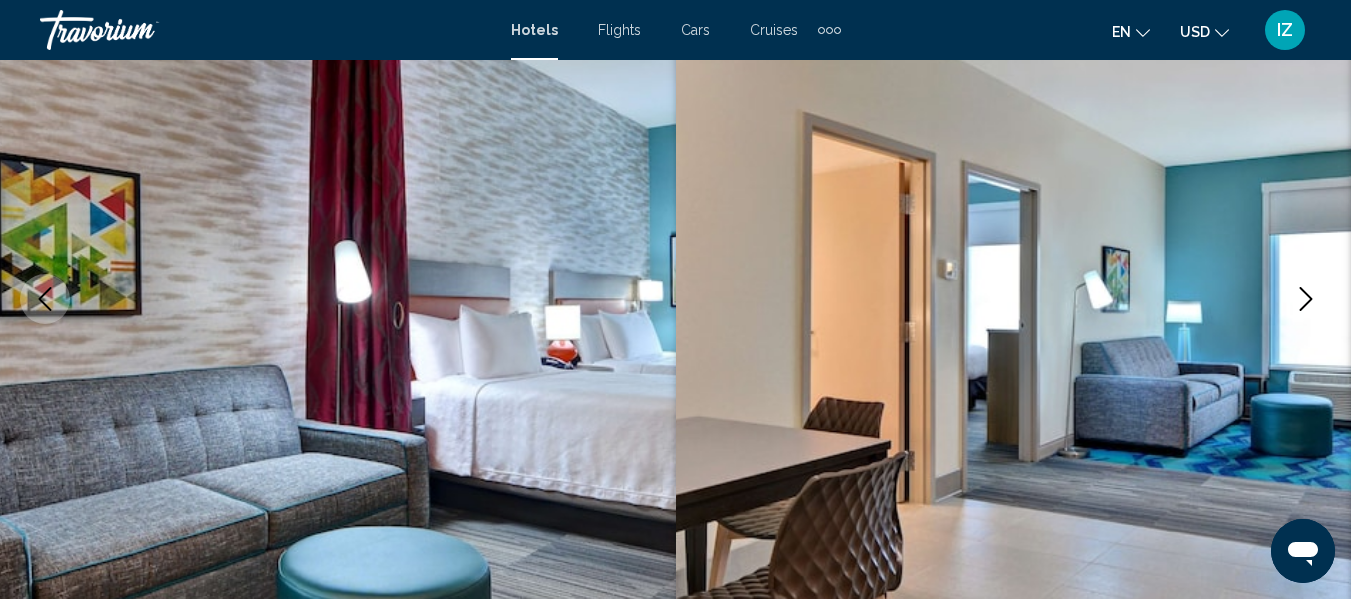 click 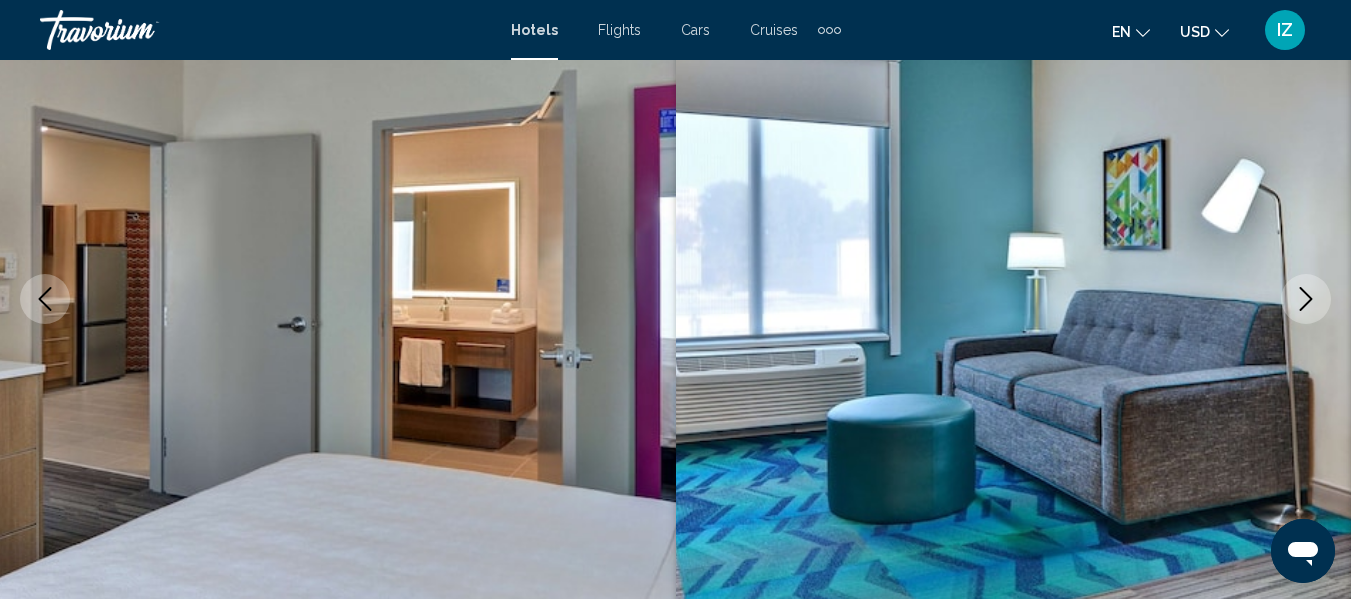 click 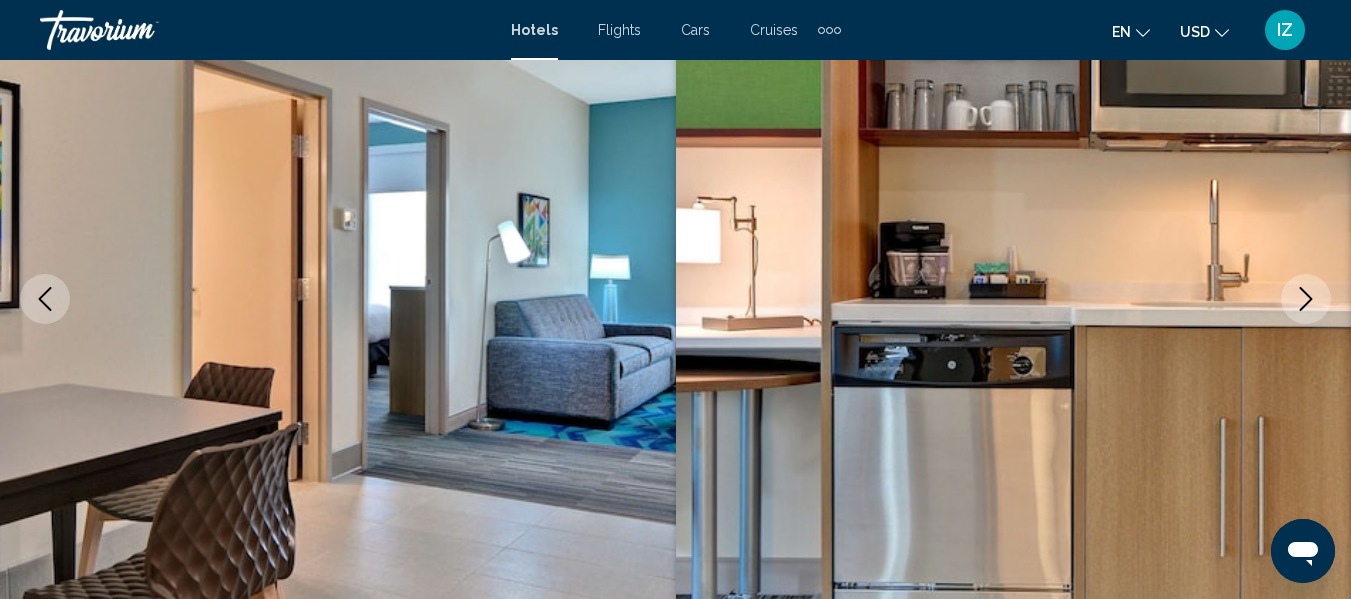 click 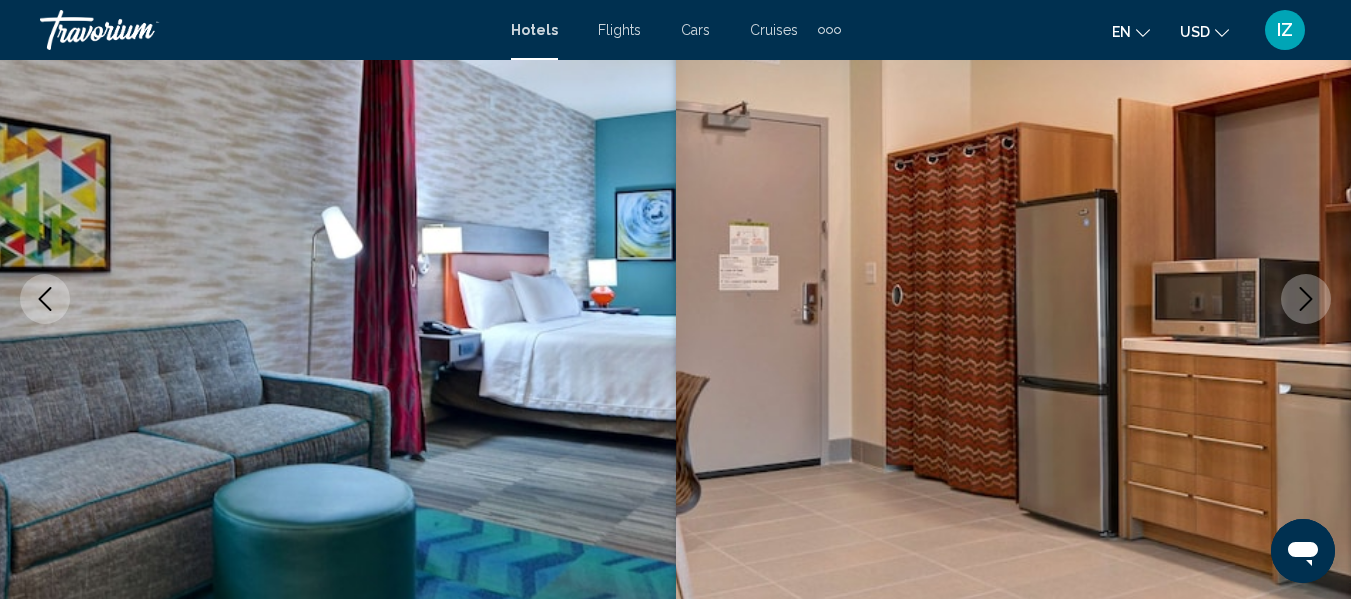 click 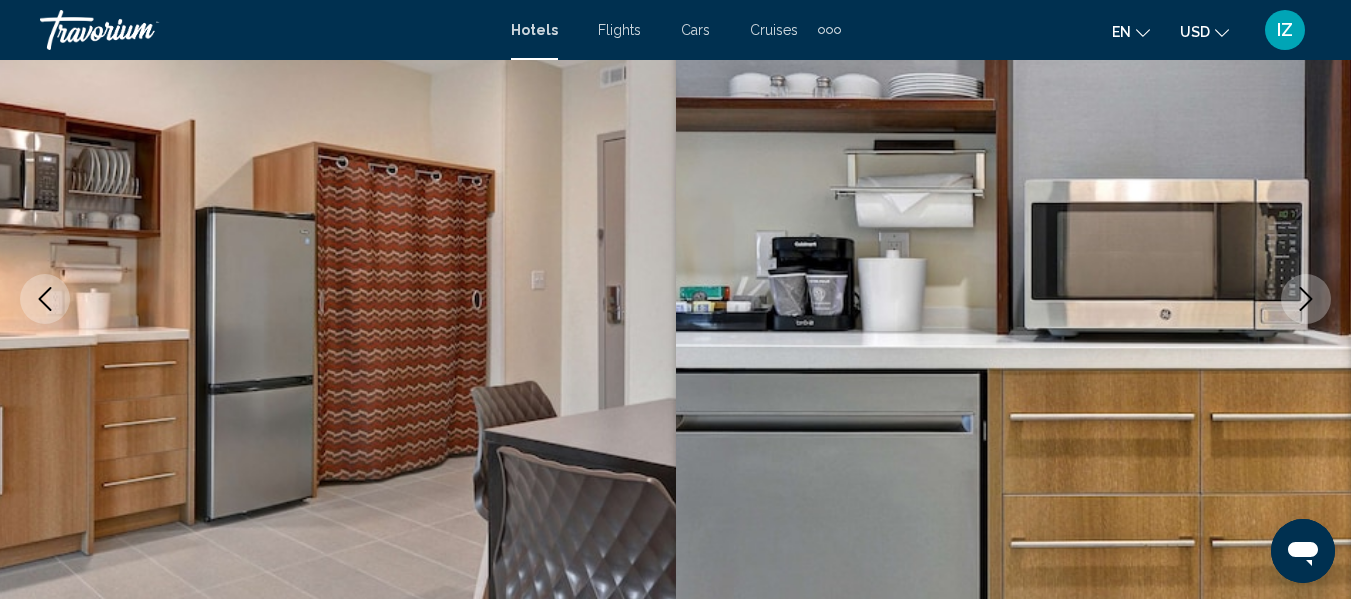 click 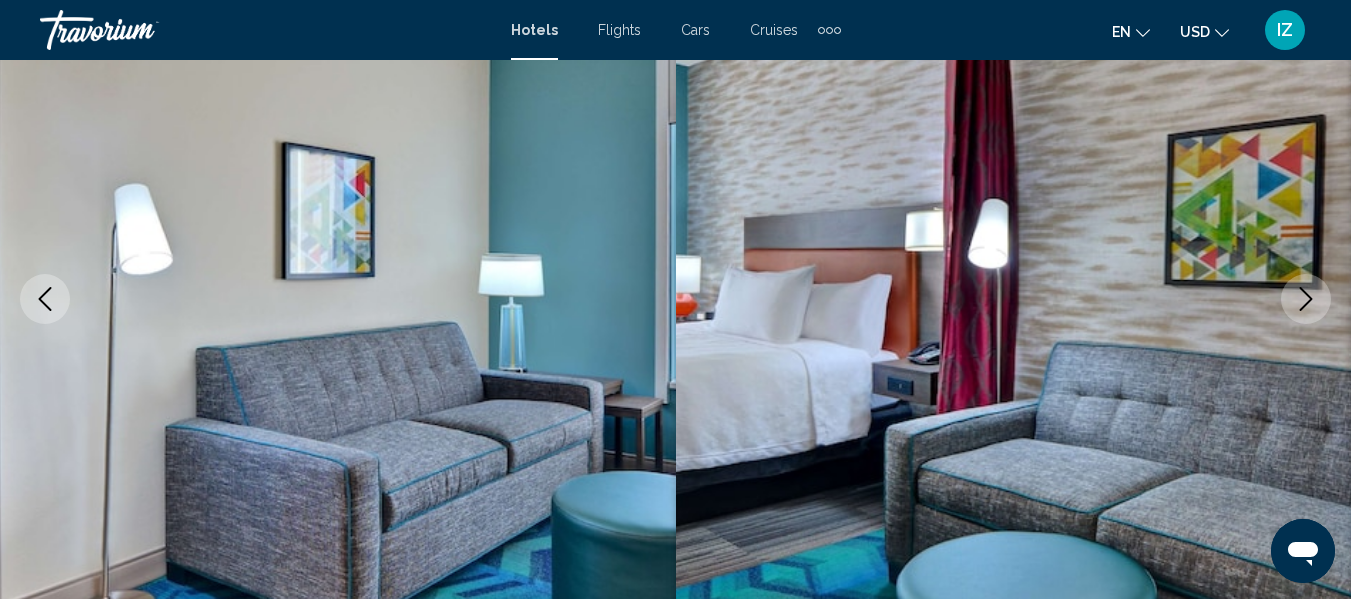 click 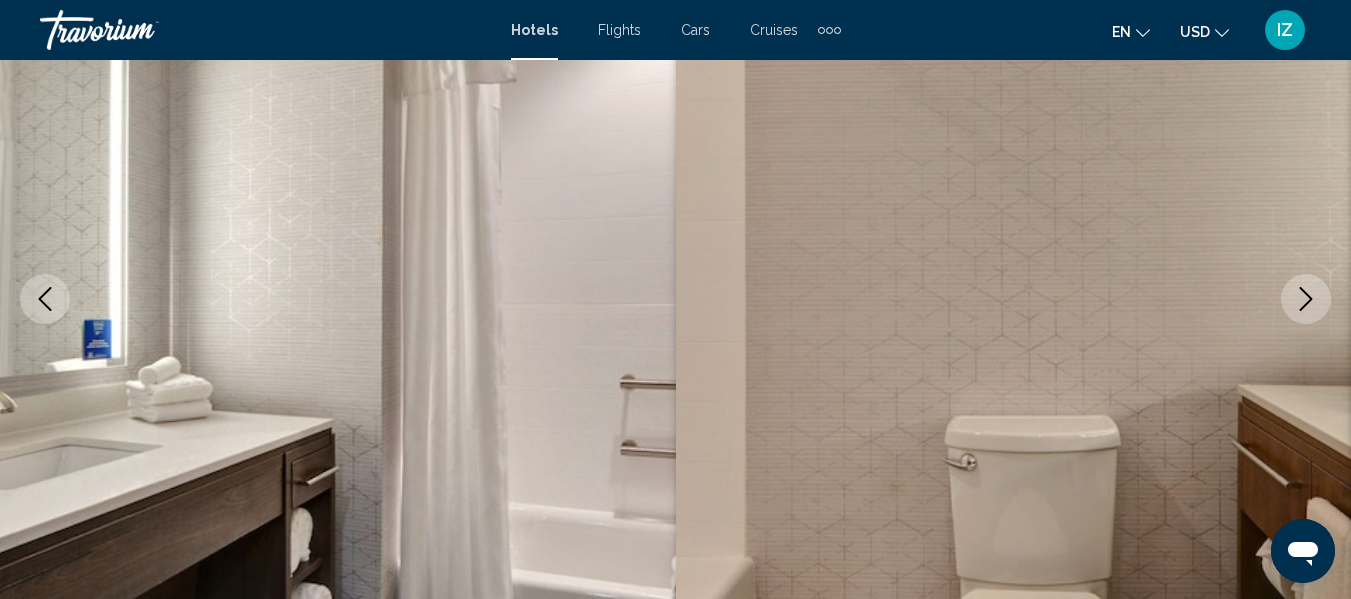click 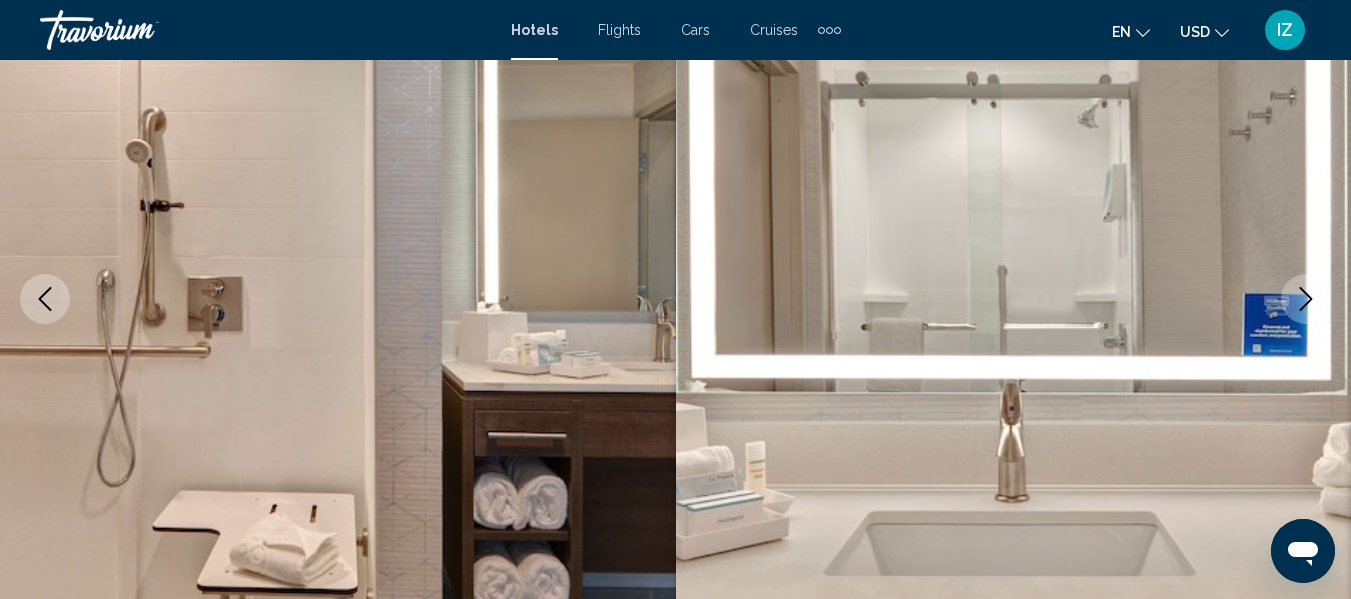 click 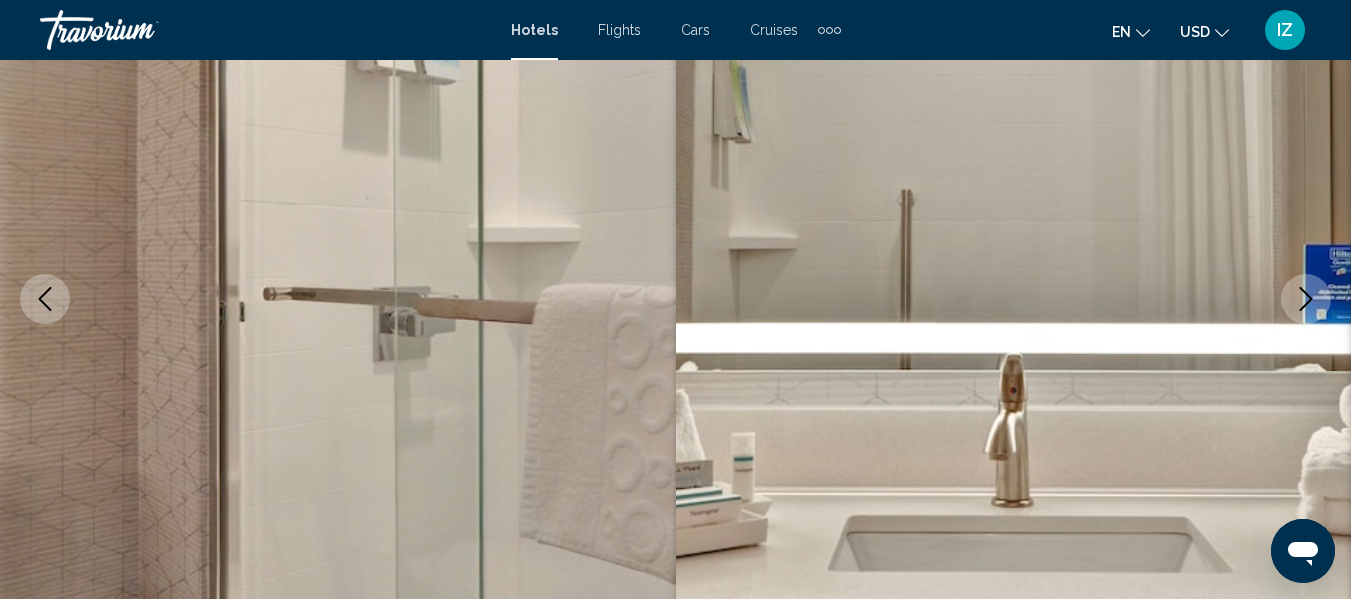 click 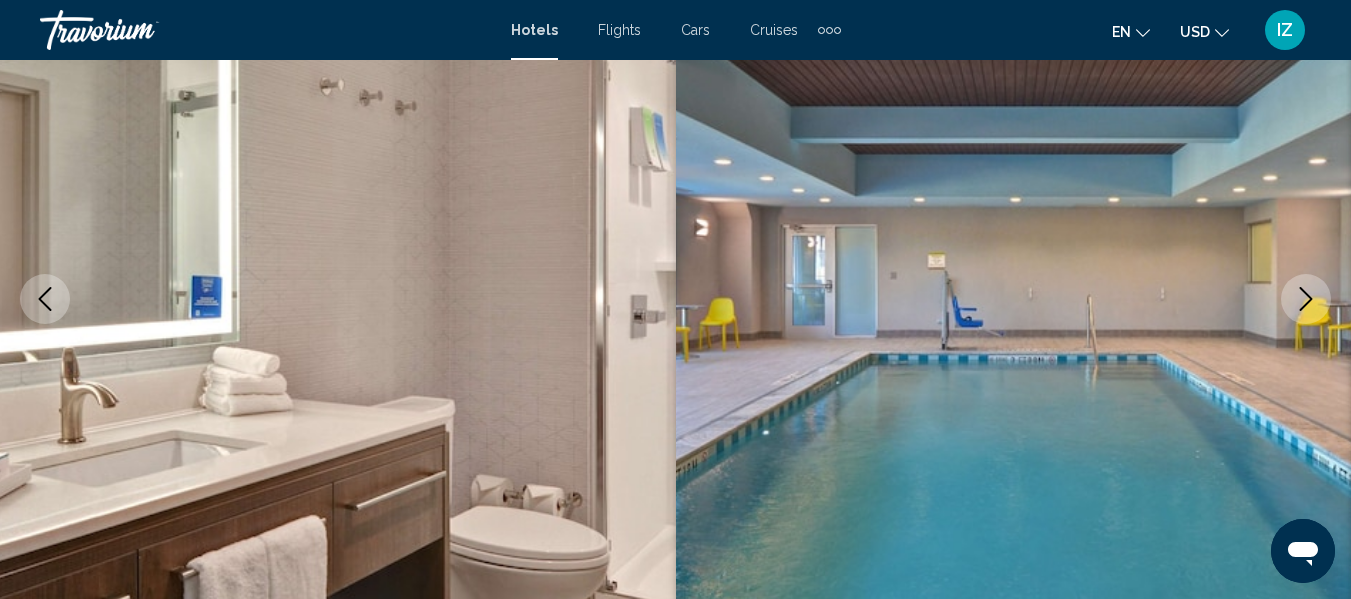 click 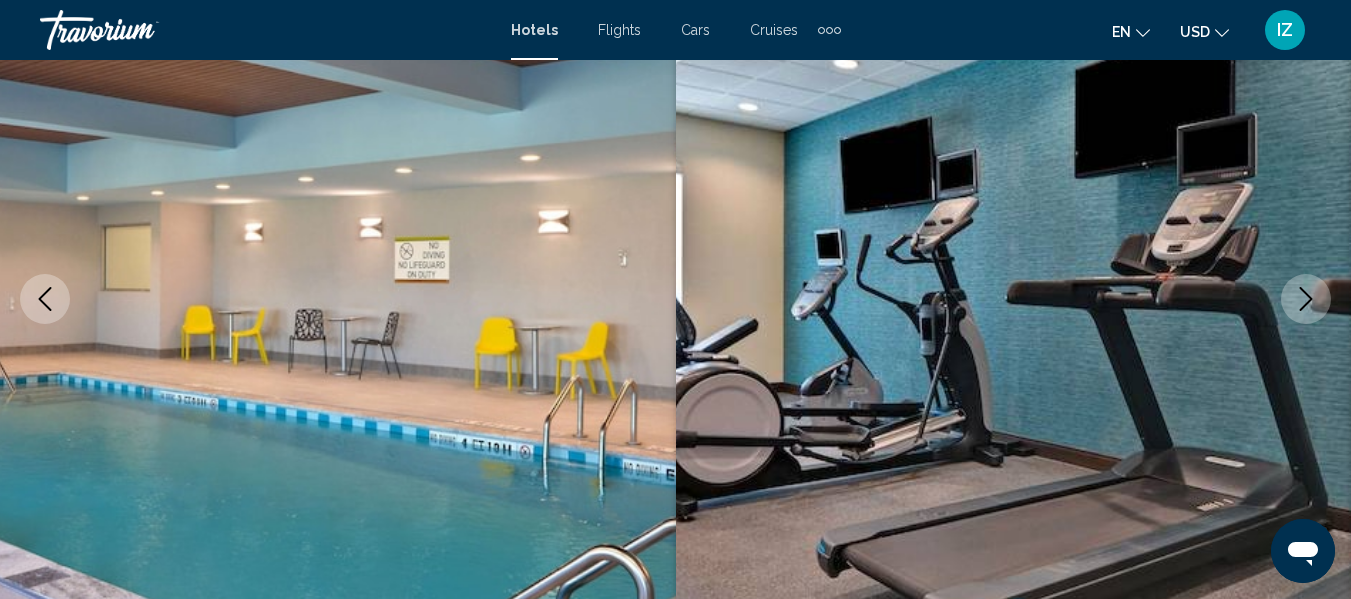 click 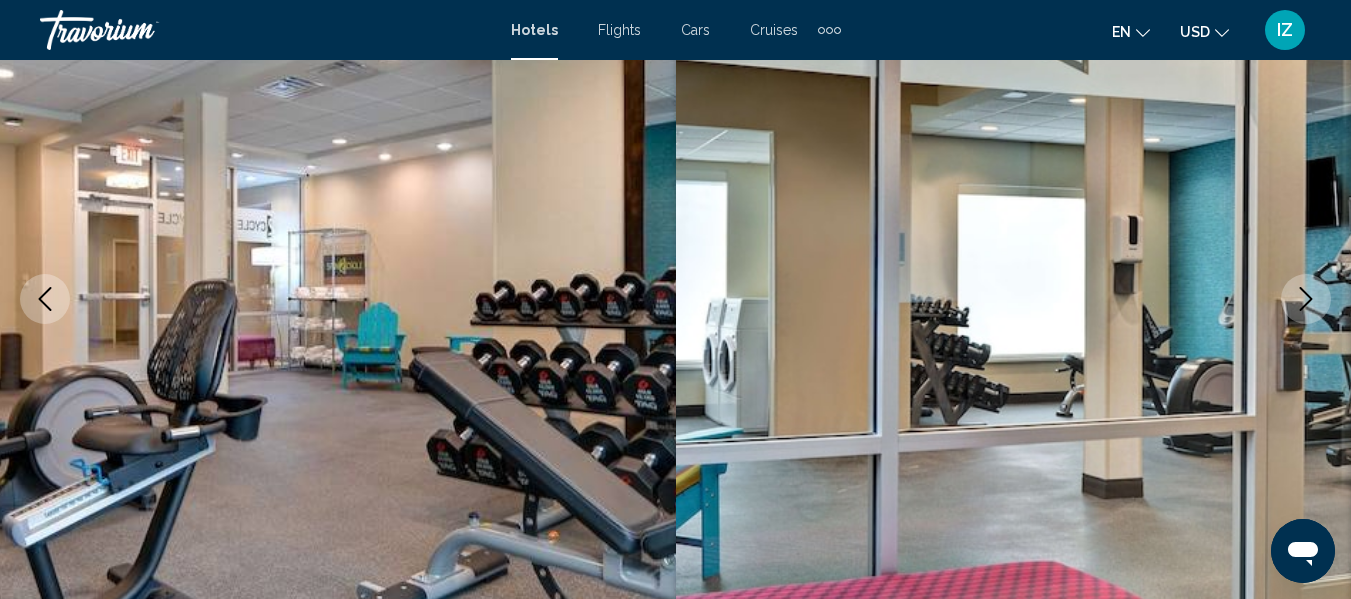 click 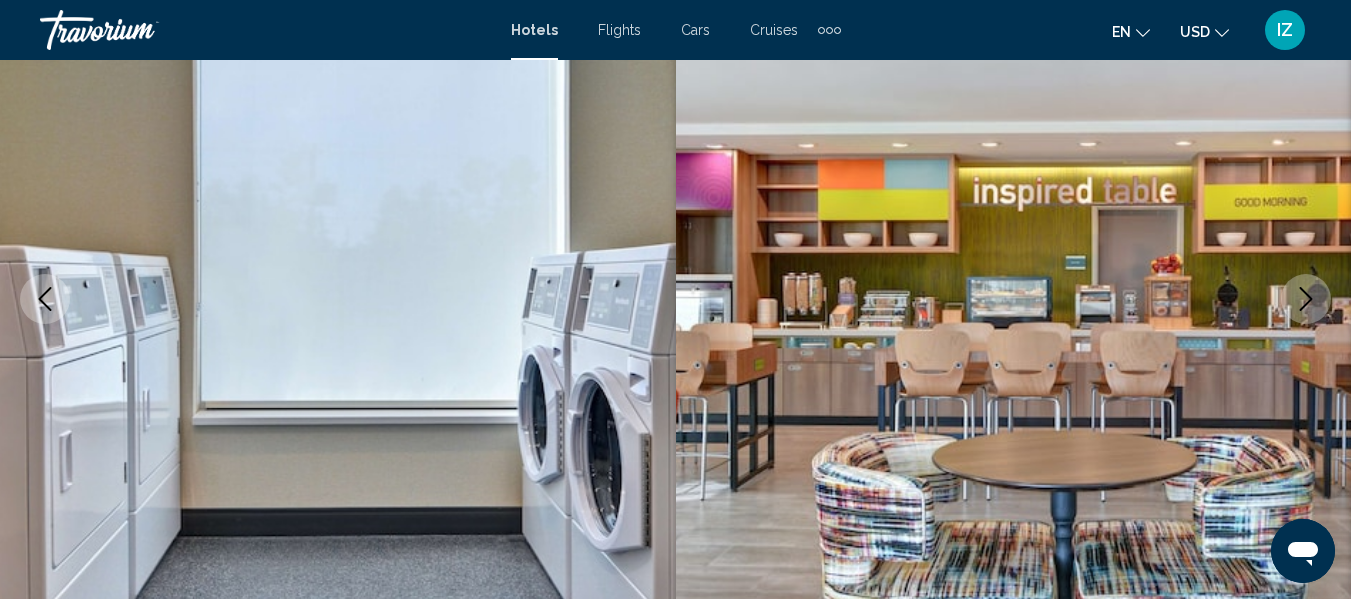 click 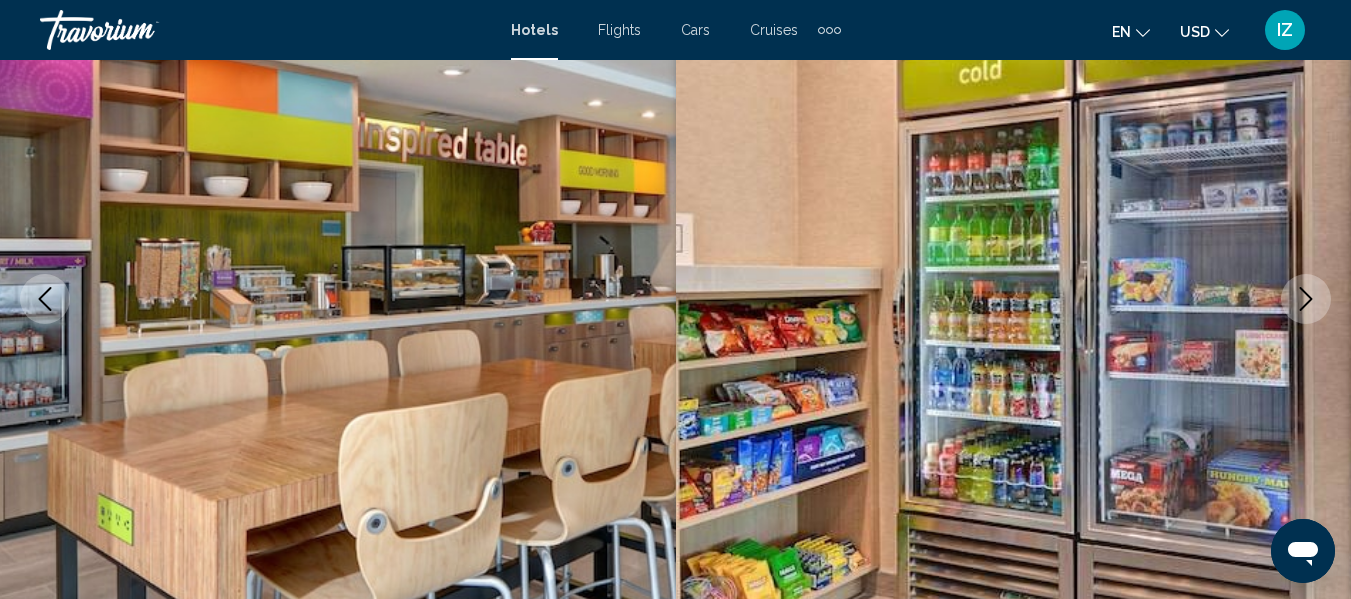 click 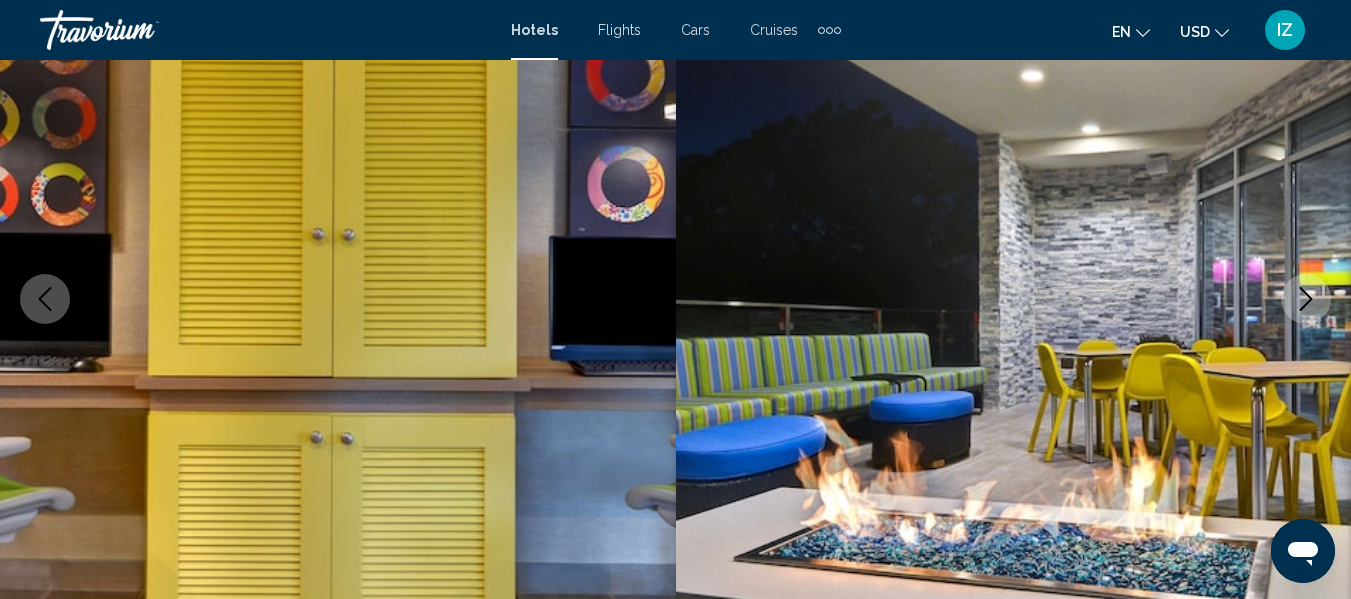 click 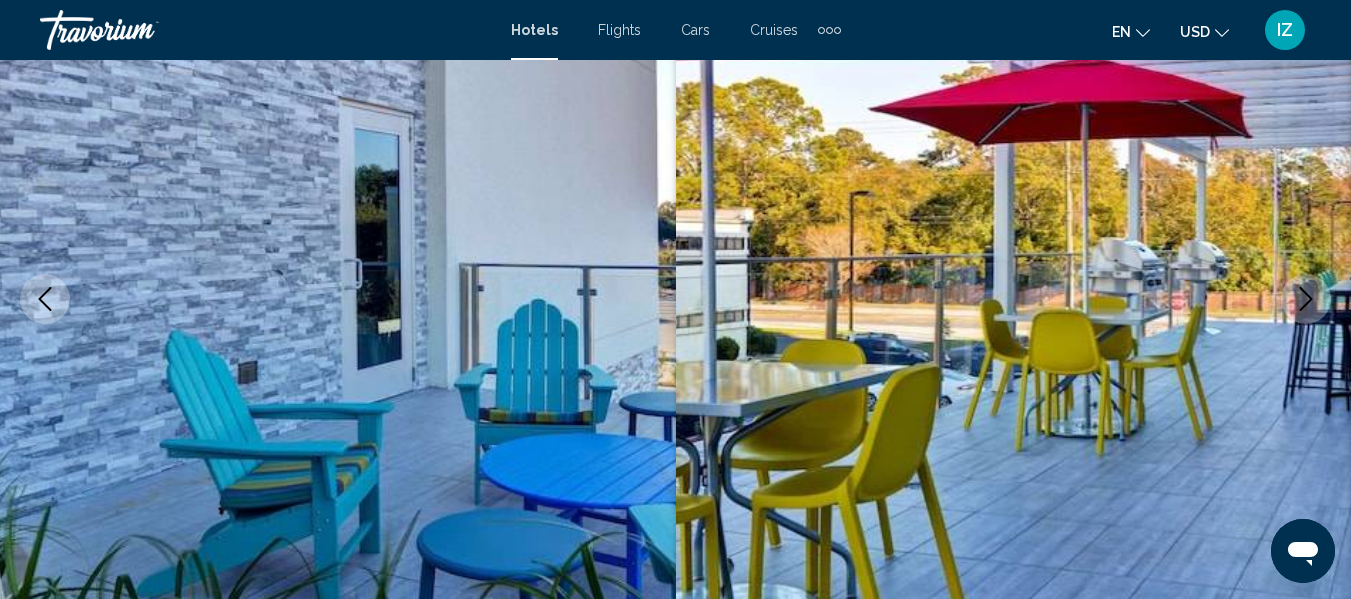click 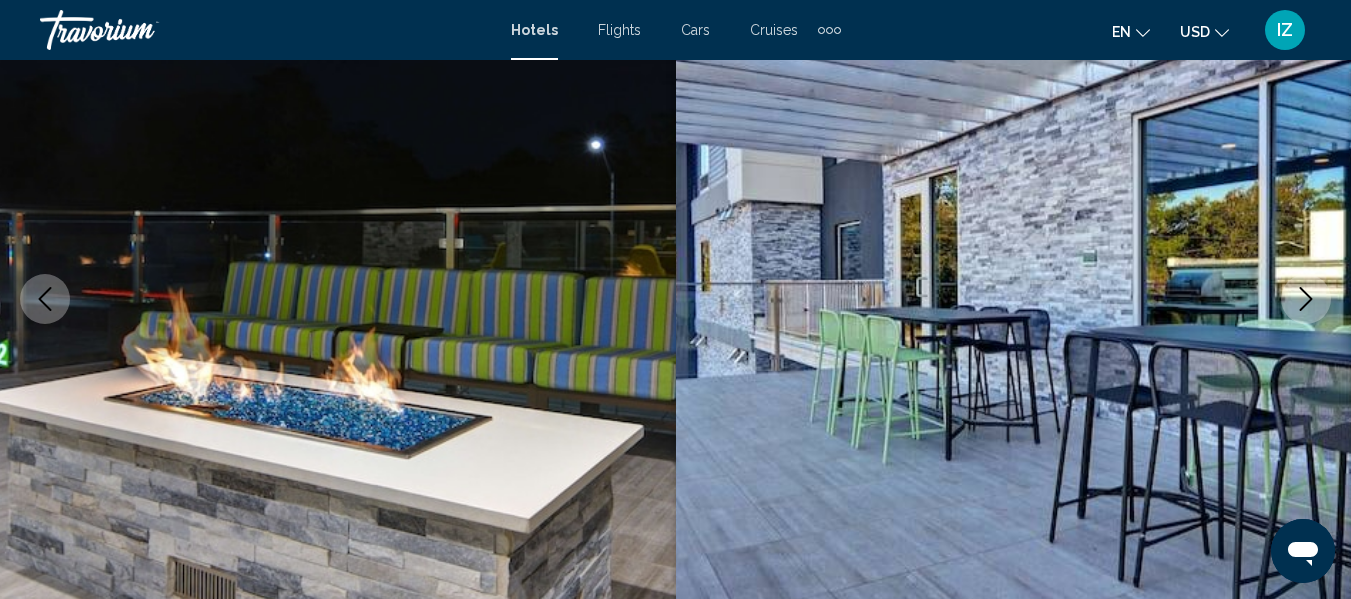 click 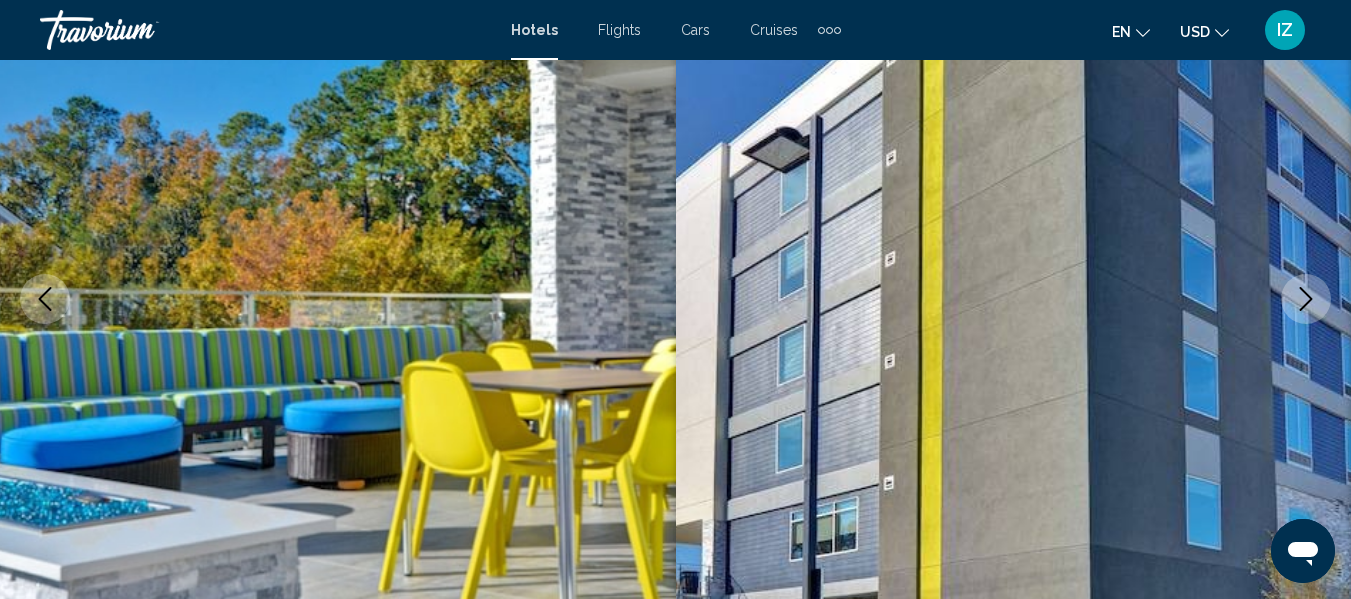 click 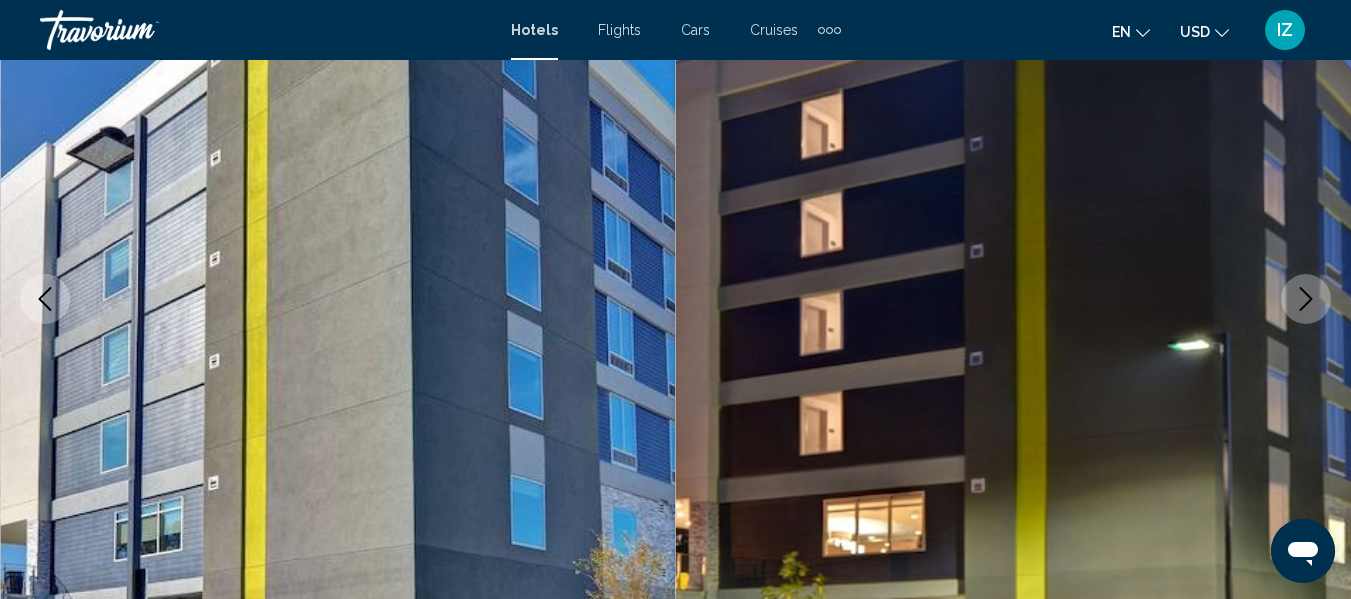 click 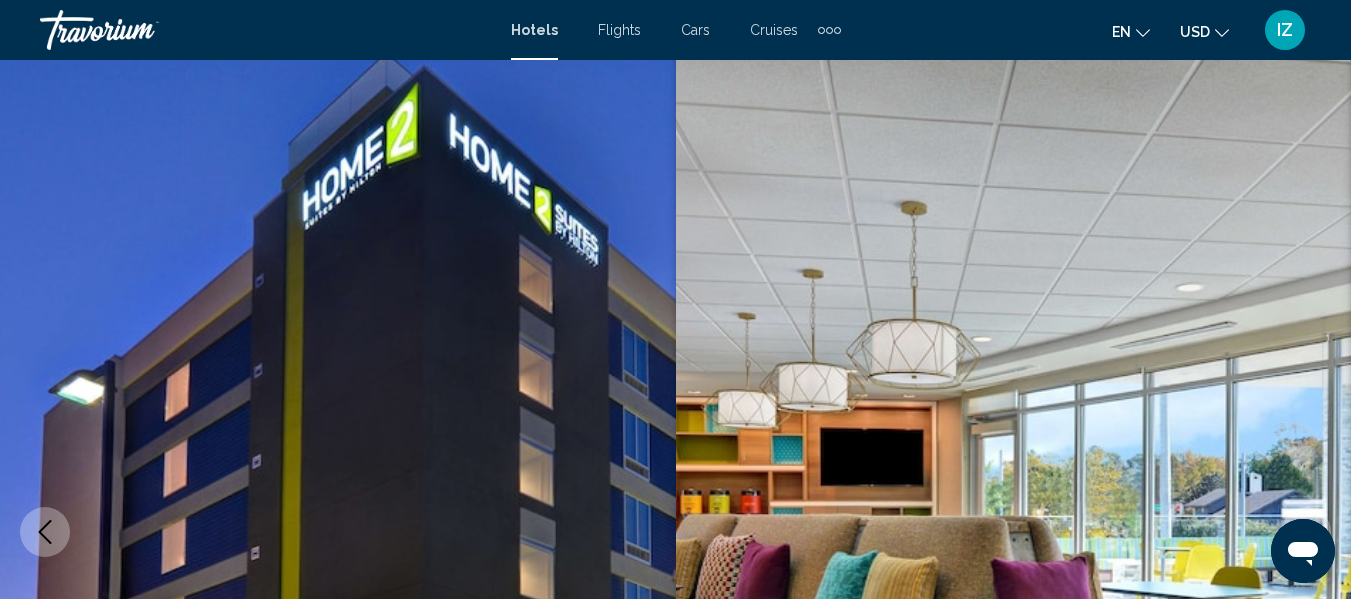 scroll, scrollTop: 0, scrollLeft: 0, axis: both 